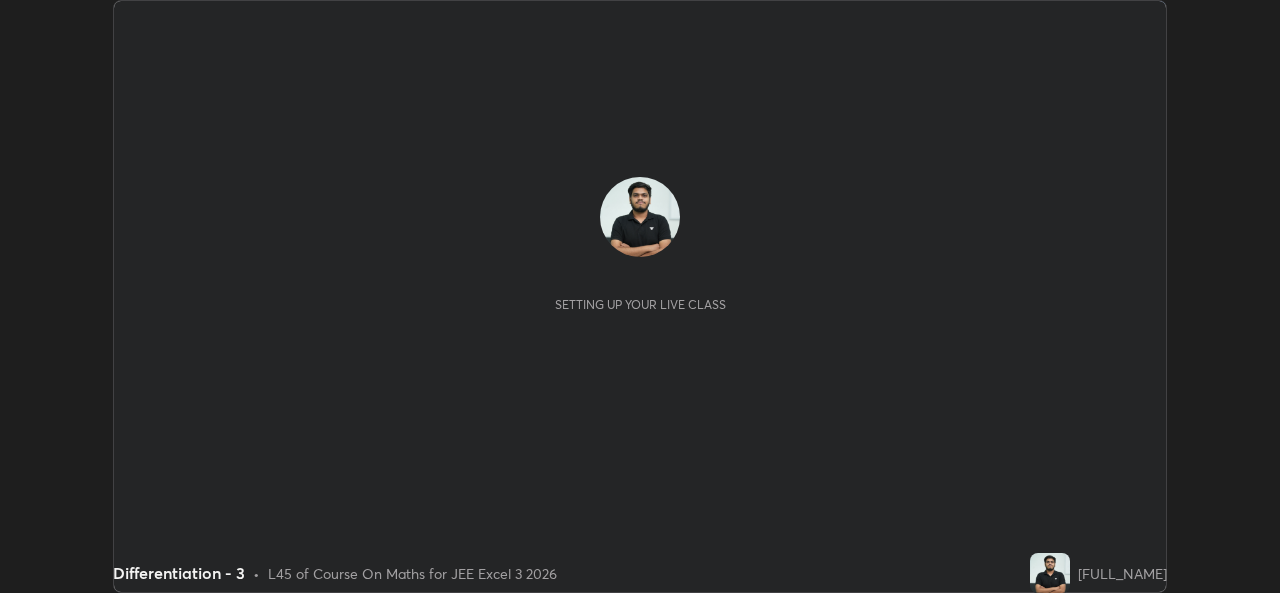 scroll, scrollTop: 0, scrollLeft: 0, axis: both 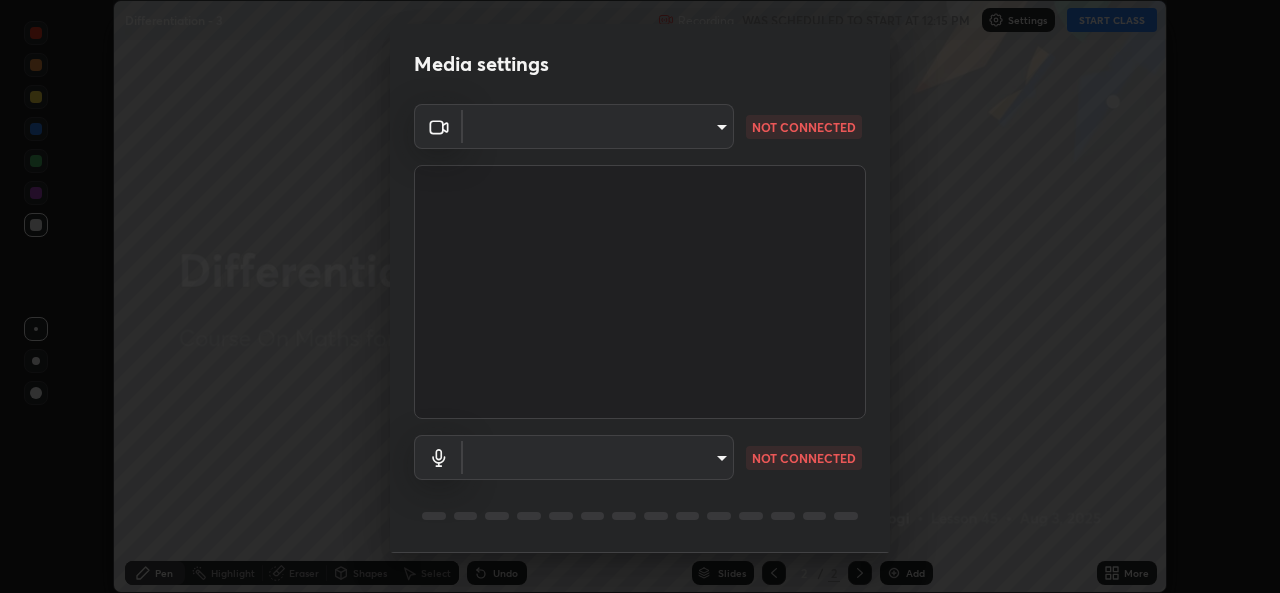 type on "[HASH]" 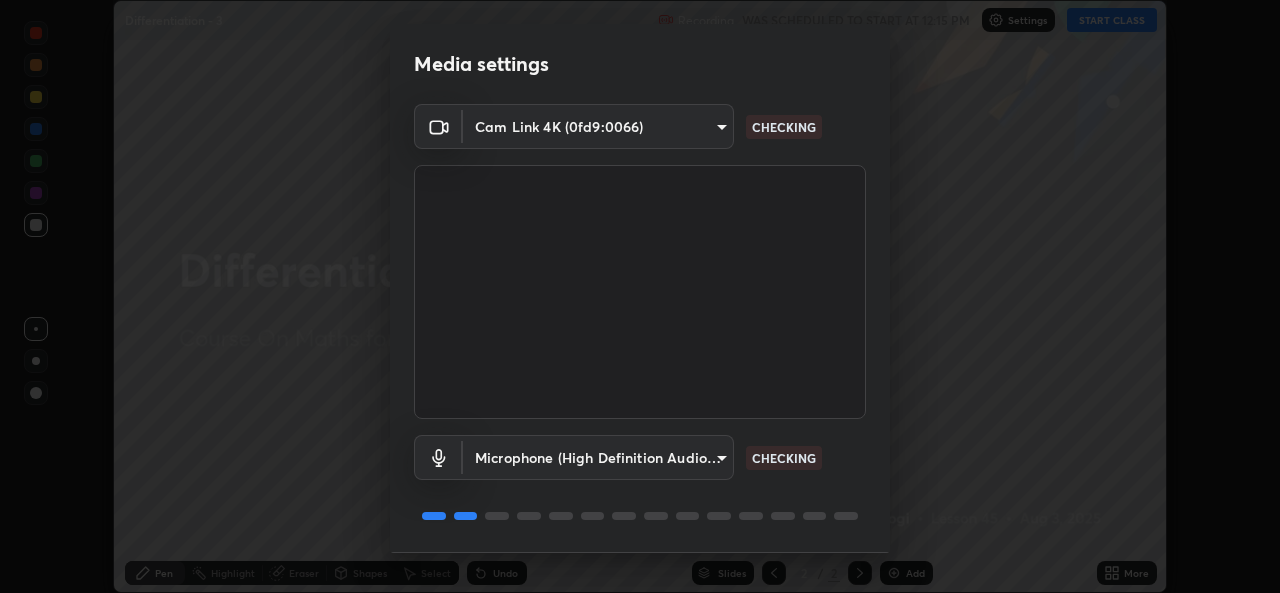scroll, scrollTop: 63, scrollLeft: 0, axis: vertical 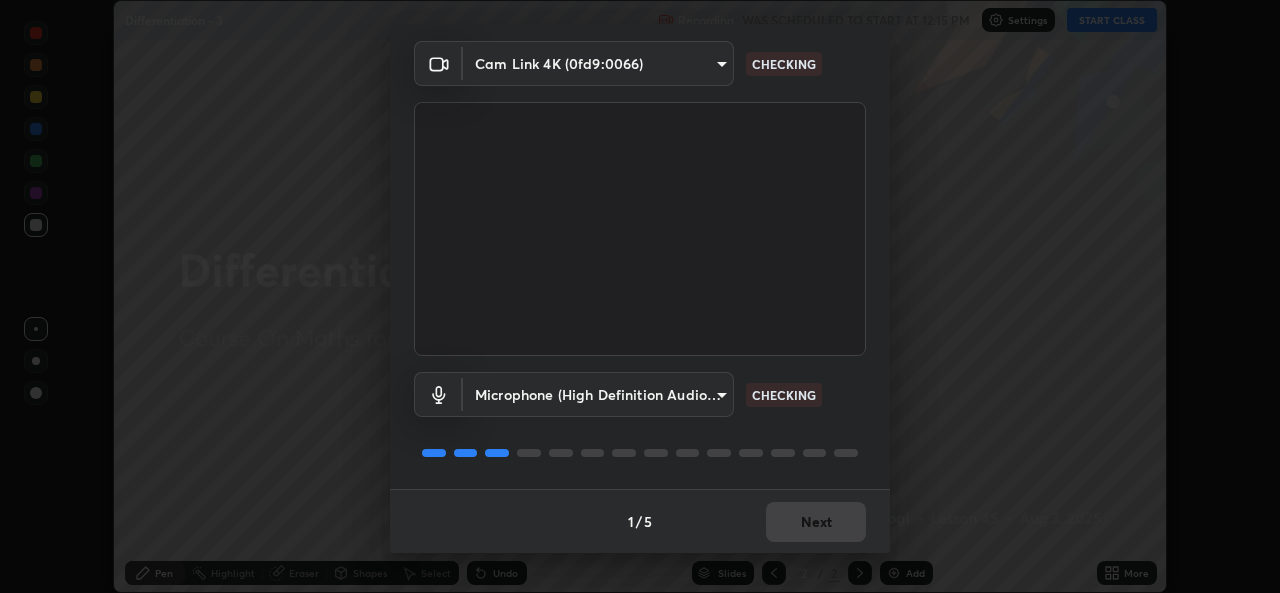 click on "Erase all Differentiation - 3 Recording WAS SCHEDULED TO START AT  12:15 PM Settings START CLASS Setting up your live class Differentiation - 3 • L45 of Course On Maths for JEE Excel 3 2026 [FULL_NAME] Pen Highlight Eraser Shapes Select Undo Slides 2 / 2 Add More No doubts shared Encourage your learners to ask a doubt for better clarity Report an issue Reason for reporting Buffering Chat not working Audio - Video sync issue Educator video quality low ​ Attach an image Report Media settings Cam Link 4K (0fd9:0066) [HASH] CHECKING Microphone (High Definition Audio Device) [HASH] CHECKING 1 / 5 Next" at bounding box center (640, 296) 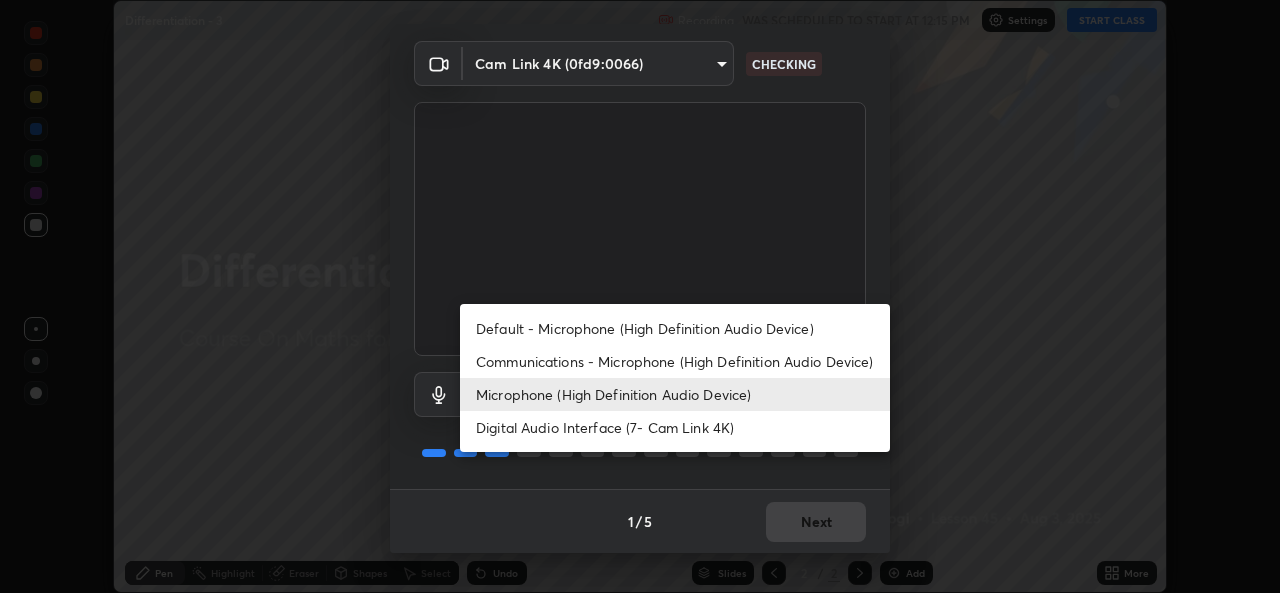 click on "Communications - Microphone (High Definition Audio Device)" at bounding box center [675, 361] 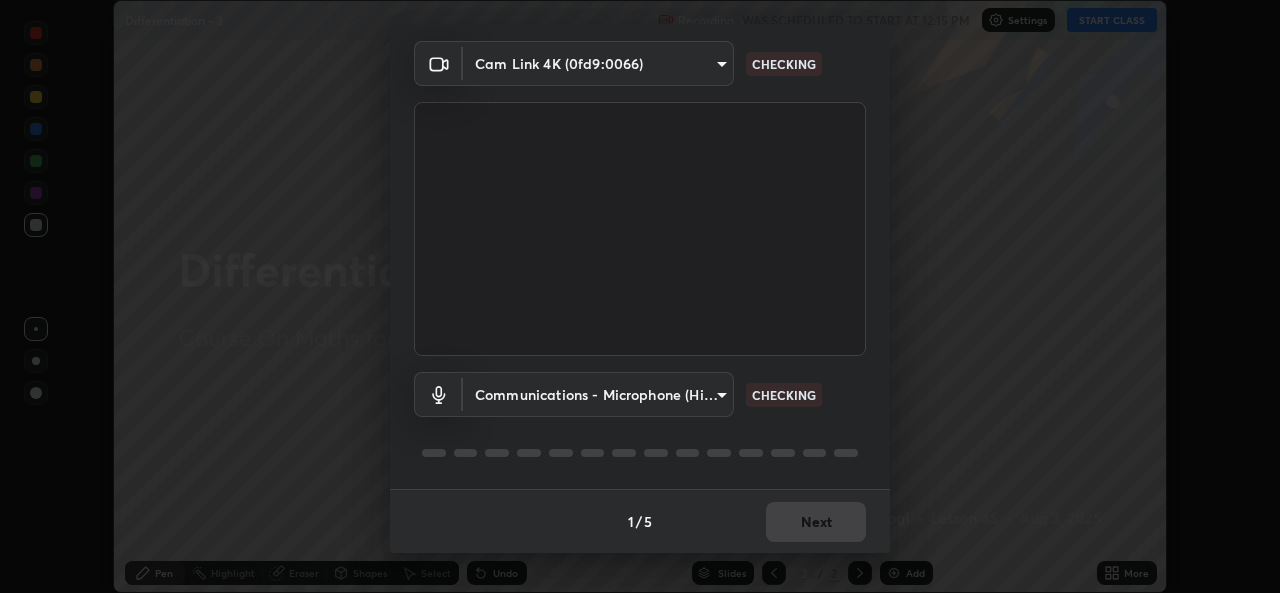 click on "Erase all Differentiation - 3 Recording WAS SCHEDULED TO START AT  12:15 PM Settings START CLASS Setting up your live class Differentiation - 3 • L45 of Course On Maths for JEE Excel 3 2026 [FULL_NAME] Pen Highlight Eraser Shapes Select Undo Slides 2 / 2 Add More No doubts shared Encourage your learners to ask a doubt for better clarity Report an issue Reason for reporting Buffering Chat not working Audio - Video sync issue Educator video quality low ​ Attach an image Report Media settings Cam Link 4K (0fd9:0066) [HASH] CHECKING Communications - Microphone (High Definition Audio Device) communications CHECKING 1 / 5 Next Default - Microphone (High Definition Audio Device) Communications - Microphone (High Definition Audio Device) Microphone (High Definition Audio Device) Digital Audio Interface (7- Cam Link 4K)" at bounding box center (640, 296) 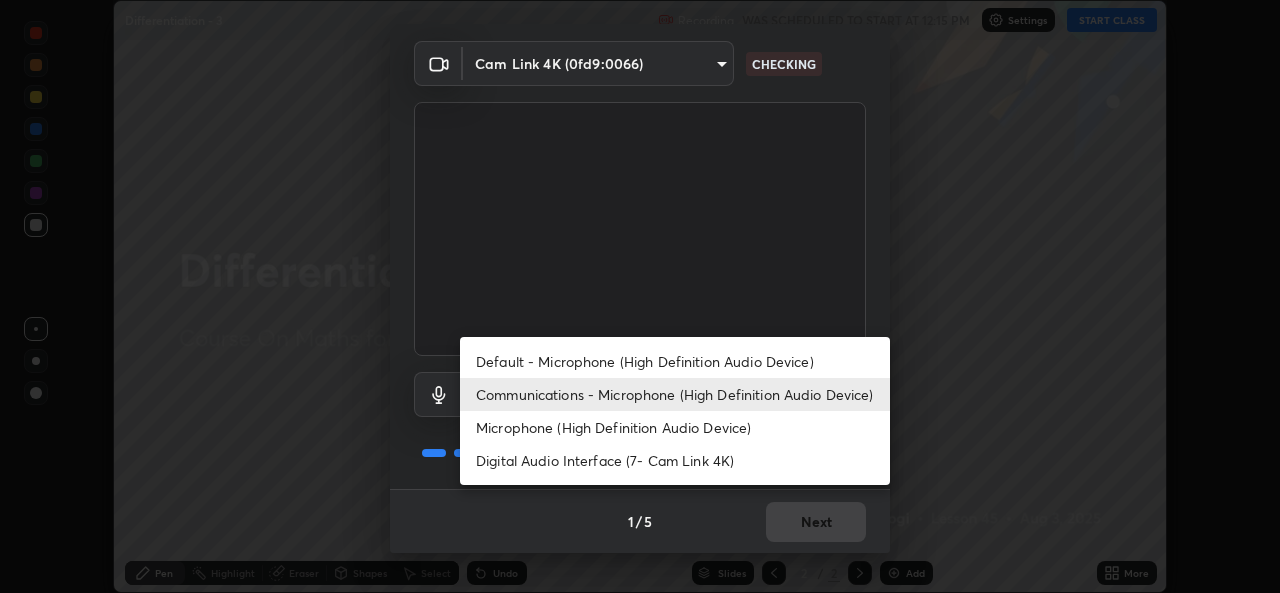 click on "Microphone (High Definition Audio Device)" at bounding box center (675, 427) 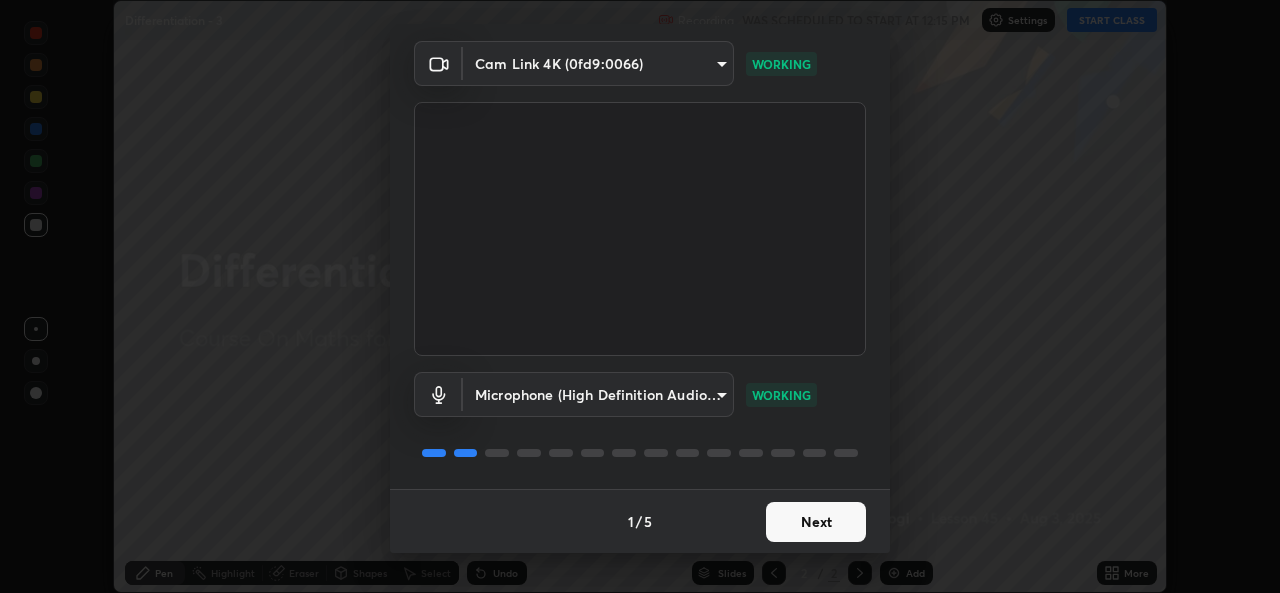 click on "Next" at bounding box center (816, 522) 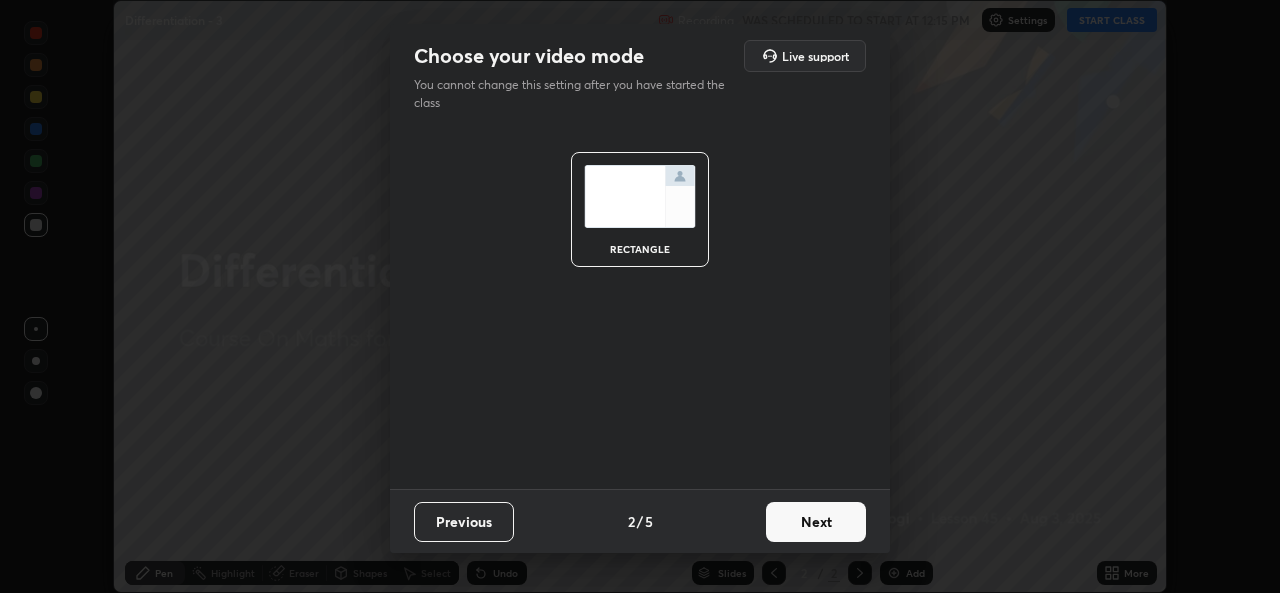 click on "Next" at bounding box center [816, 522] 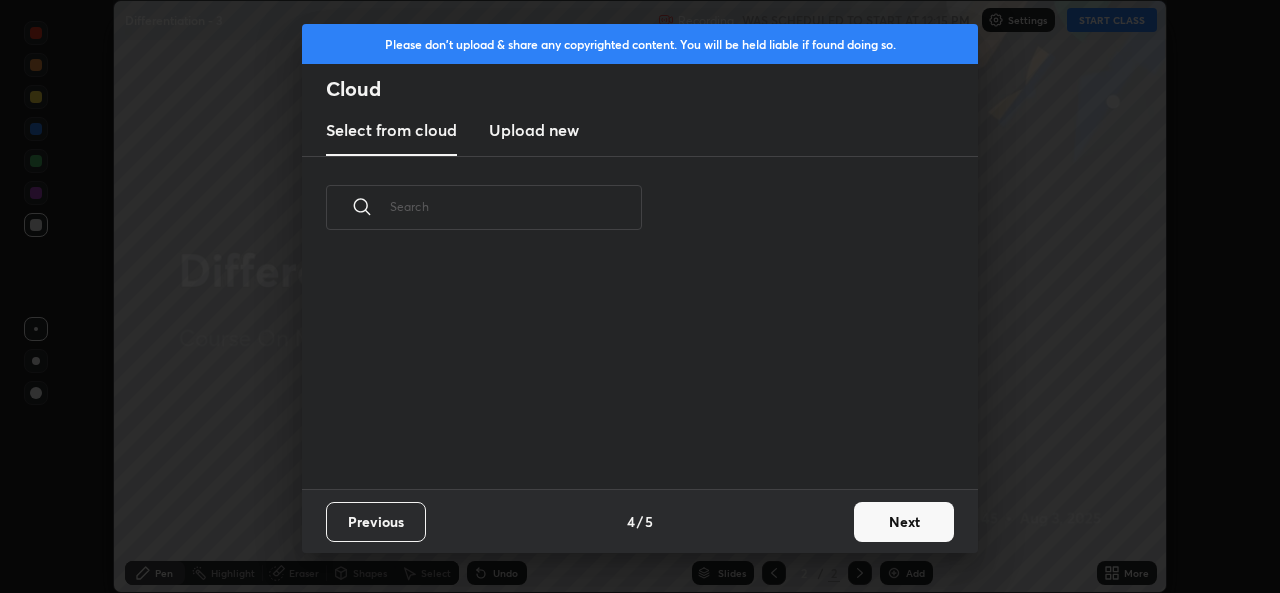 click on "Previous 4 / 5 Next" at bounding box center (640, 521) 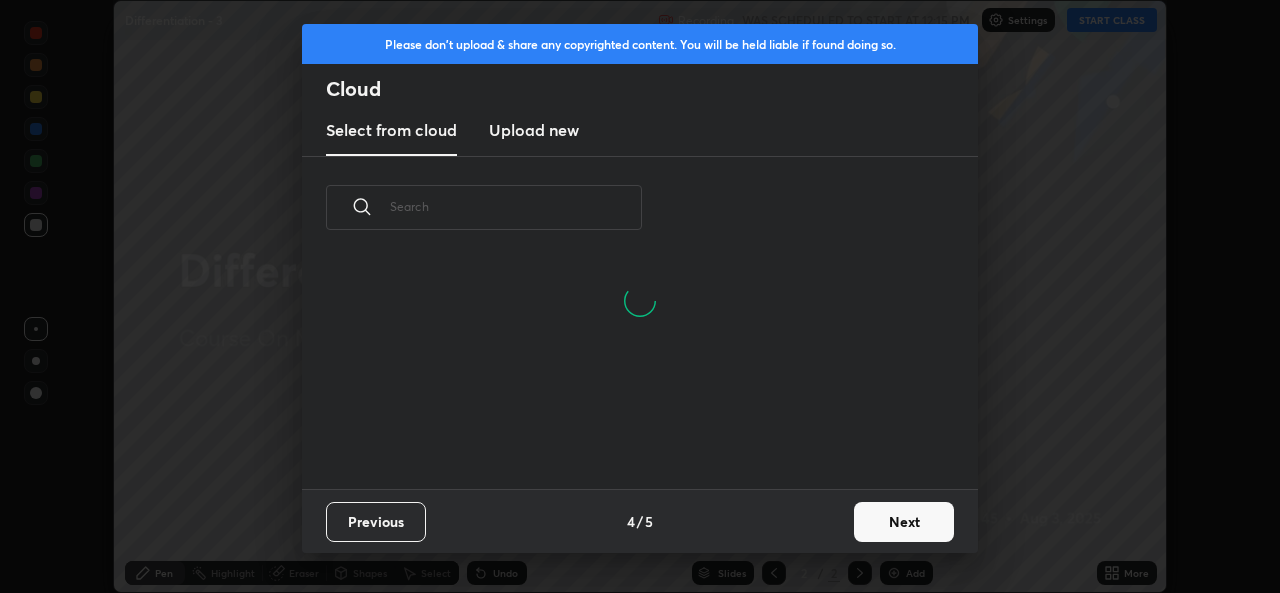 click on "Next" at bounding box center [904, 522] 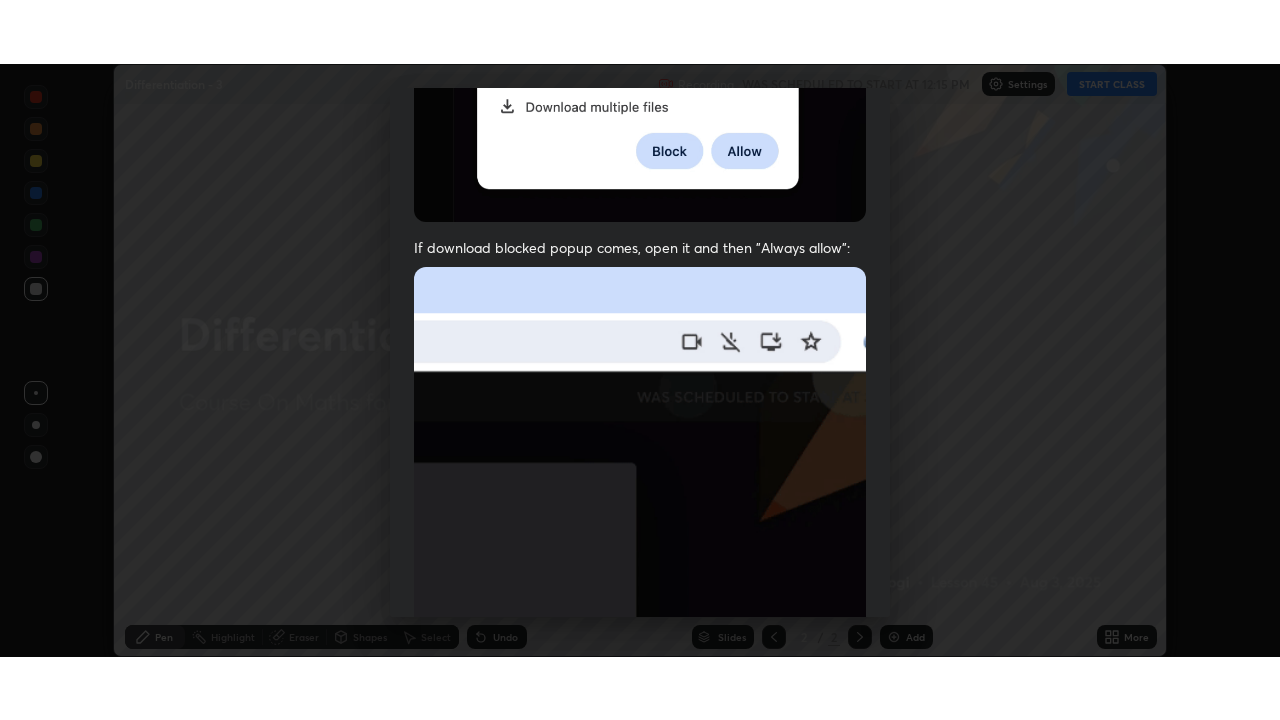 scroll, scrollTop: 471, scrollLeft: 0, axis: vertical 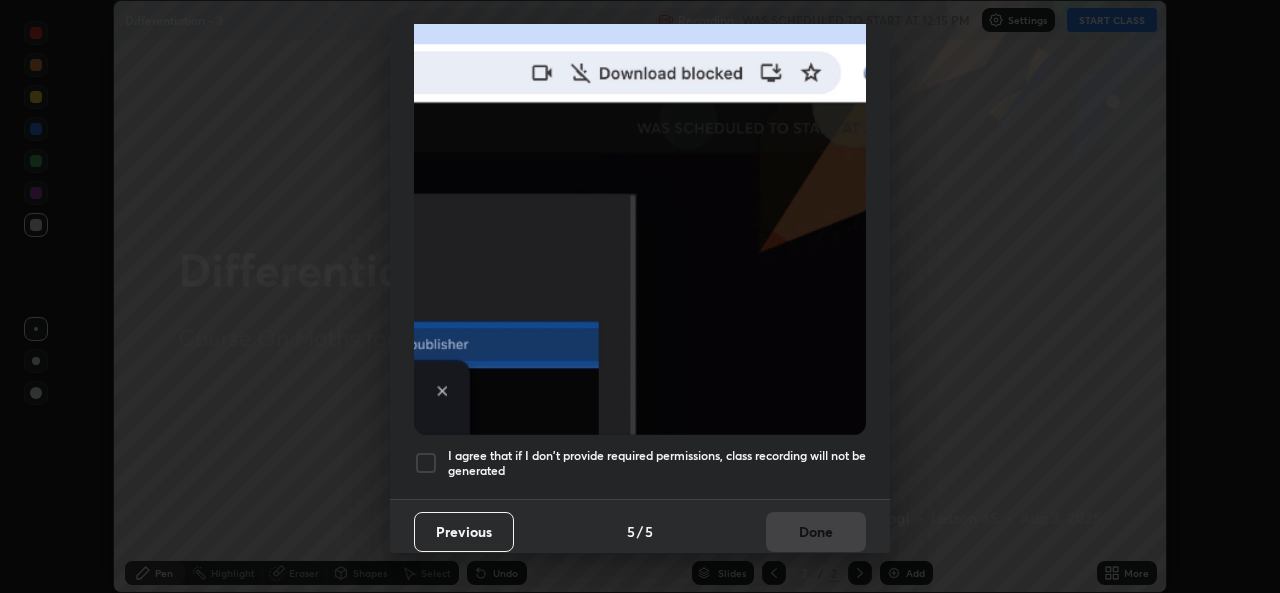 click at bounding box center [426, 463] 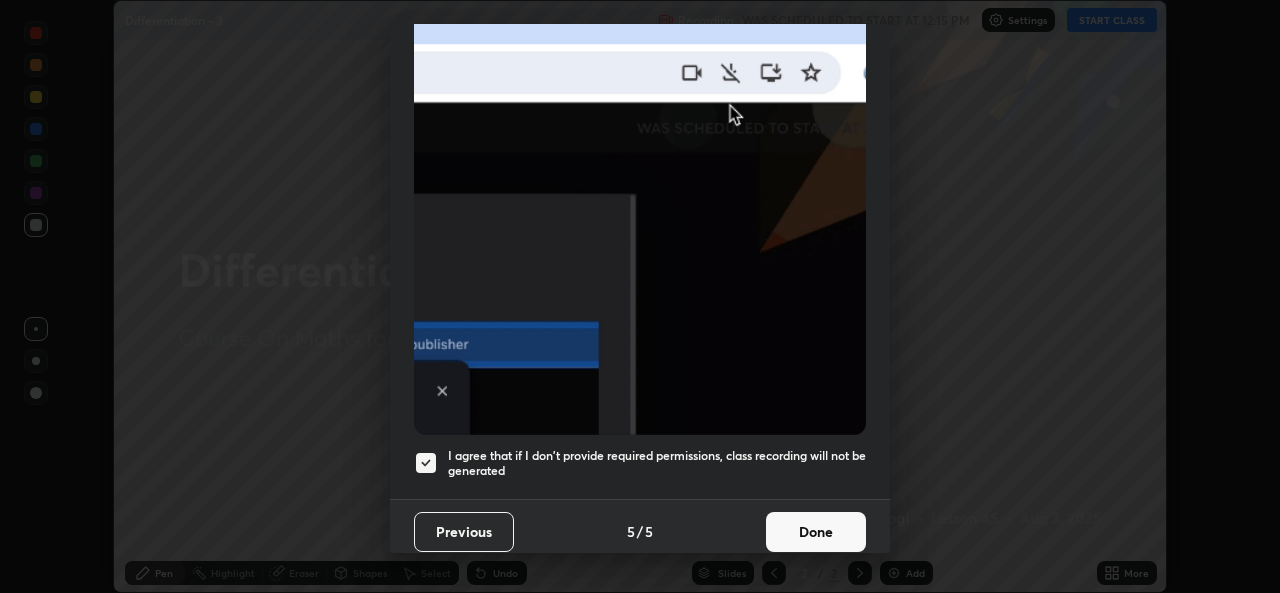 click on "Done" at bounding box center (816, 532) 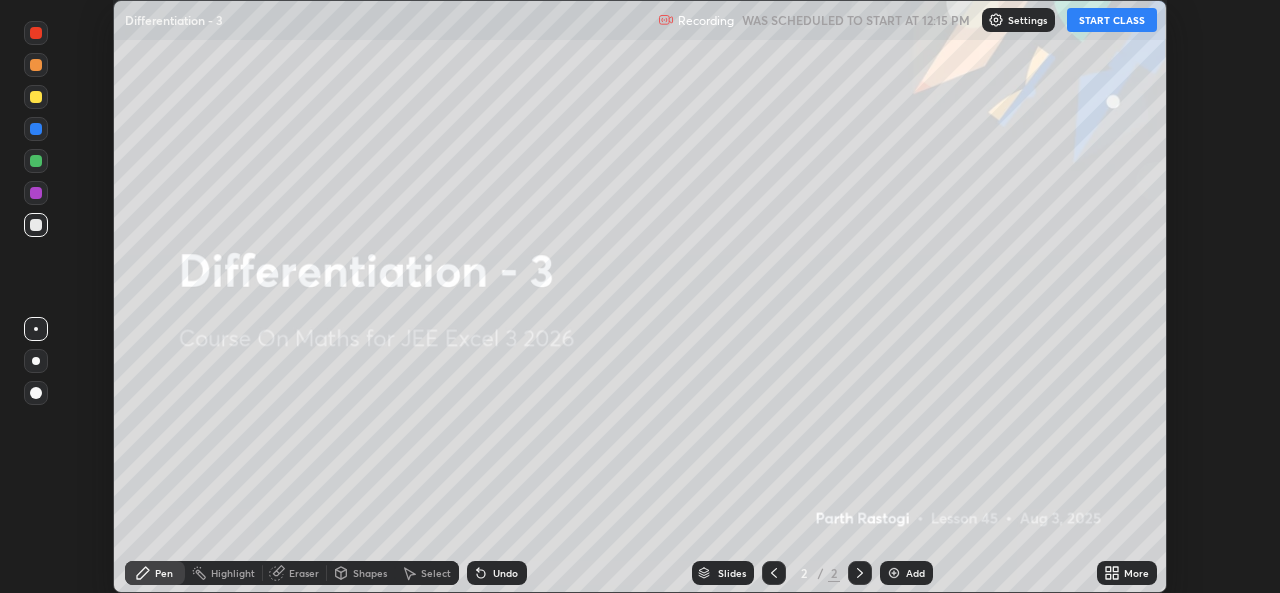click on "START CLASS" at bounding box center [1112, 20] 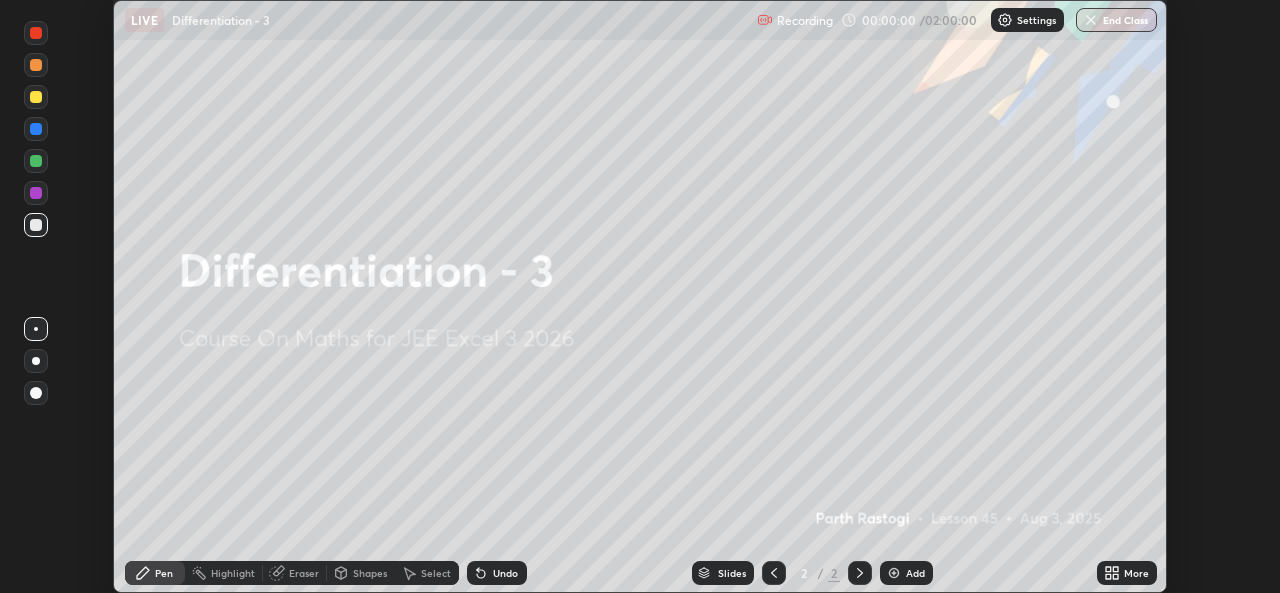 click 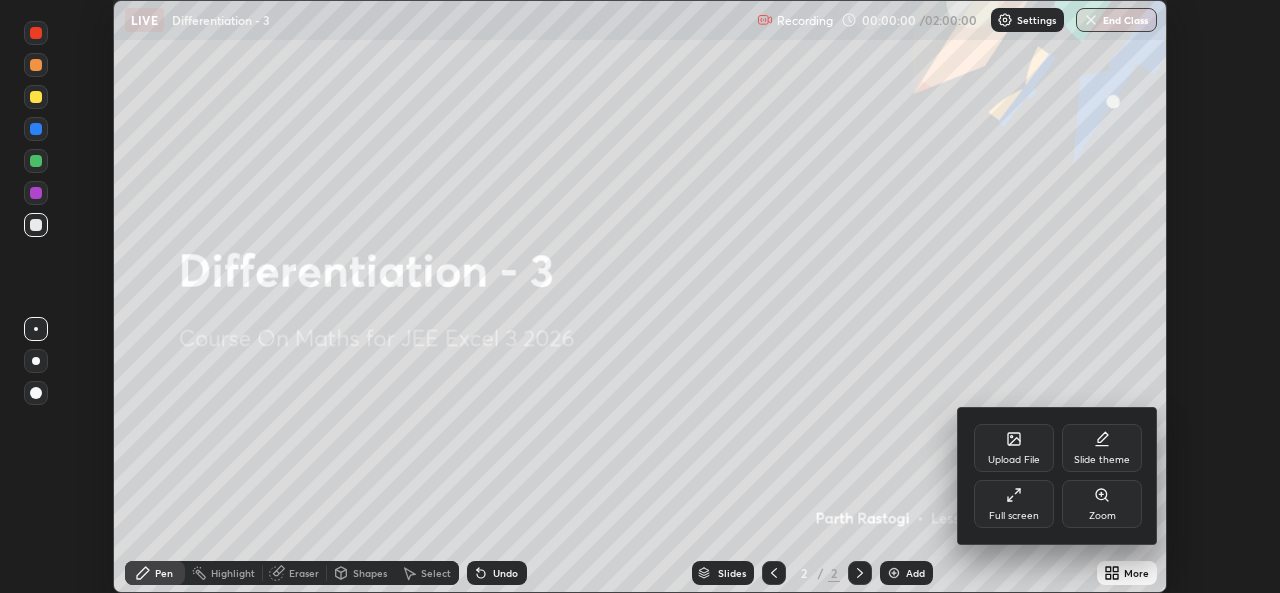 click on "Full screen" at bounding box center [1014, 504] 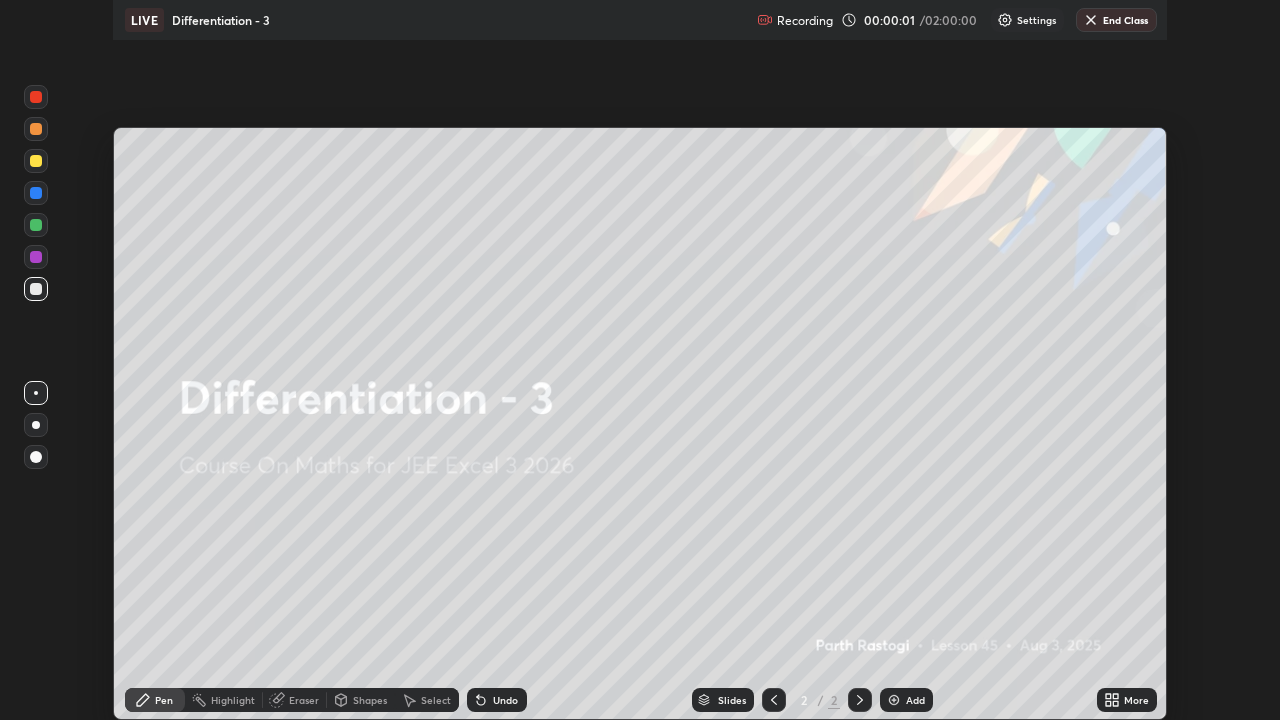 scroll, scrollTop: 99280, scrollLeft: 98720, axis: both 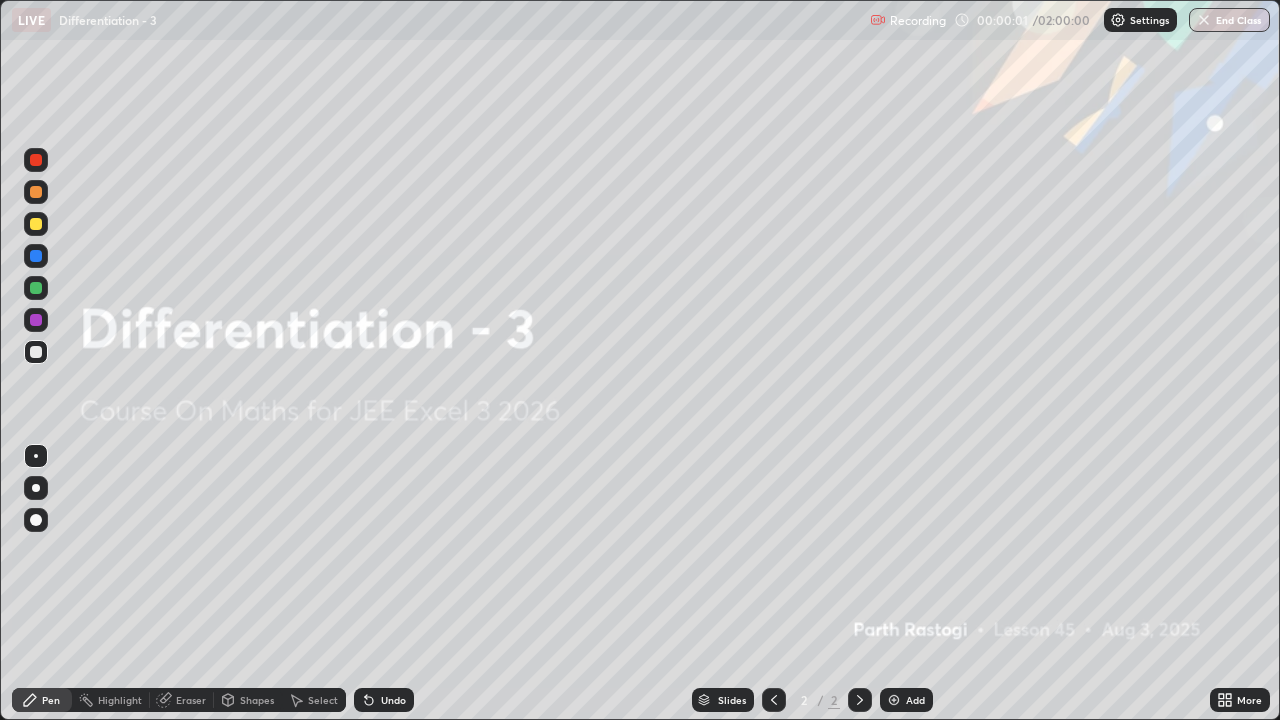 click at bounding box center (894, 700) 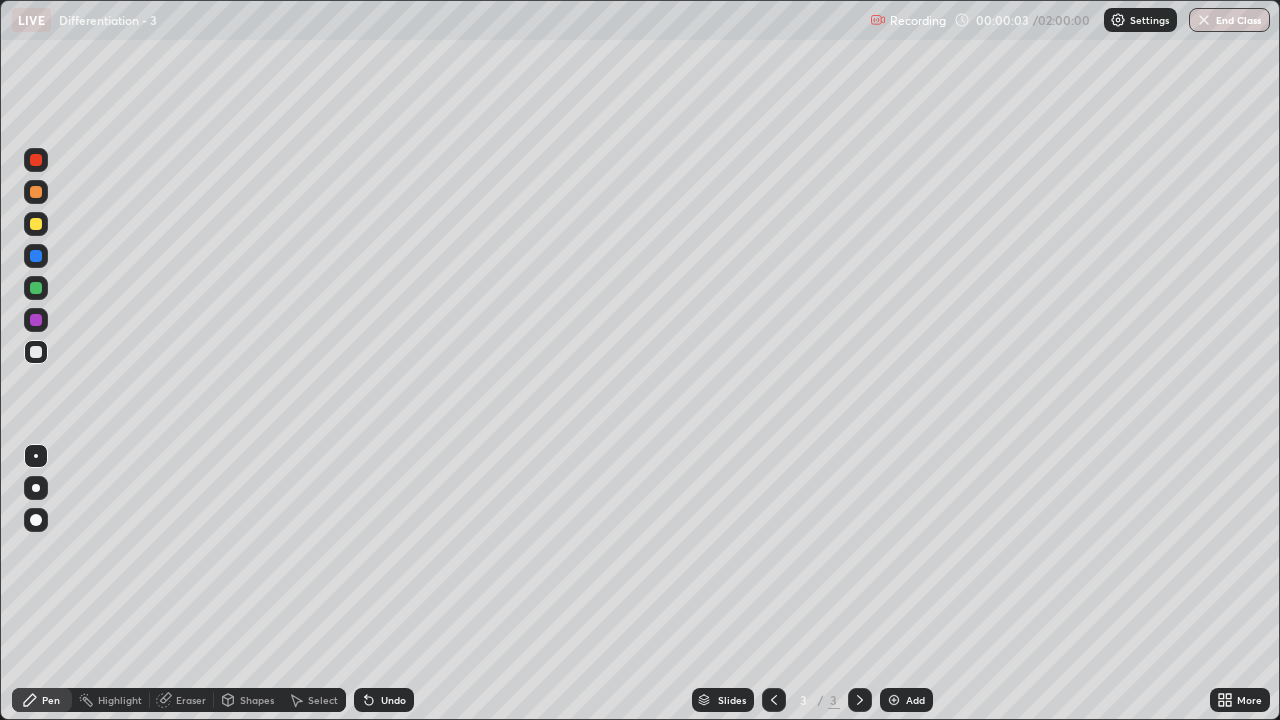 click at bounding box center (36, 488) 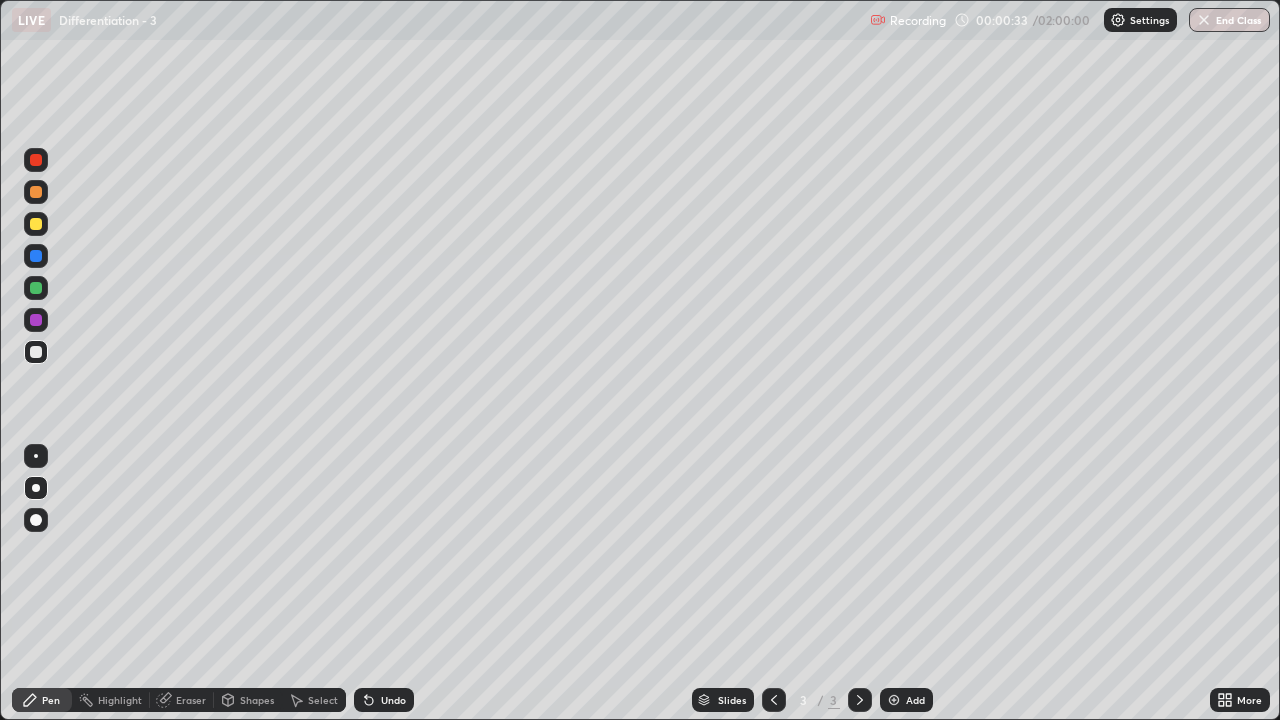 click at bounding box center (36, 288) 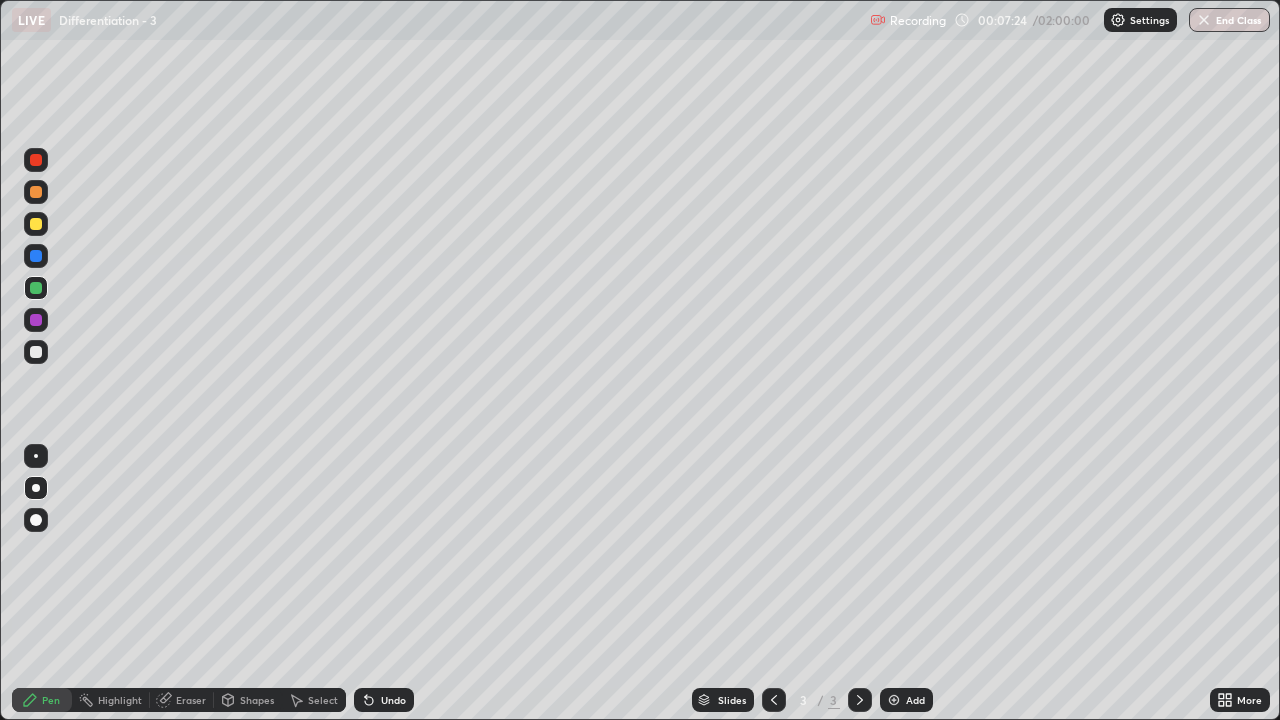 click at bounding box center [36, 352] 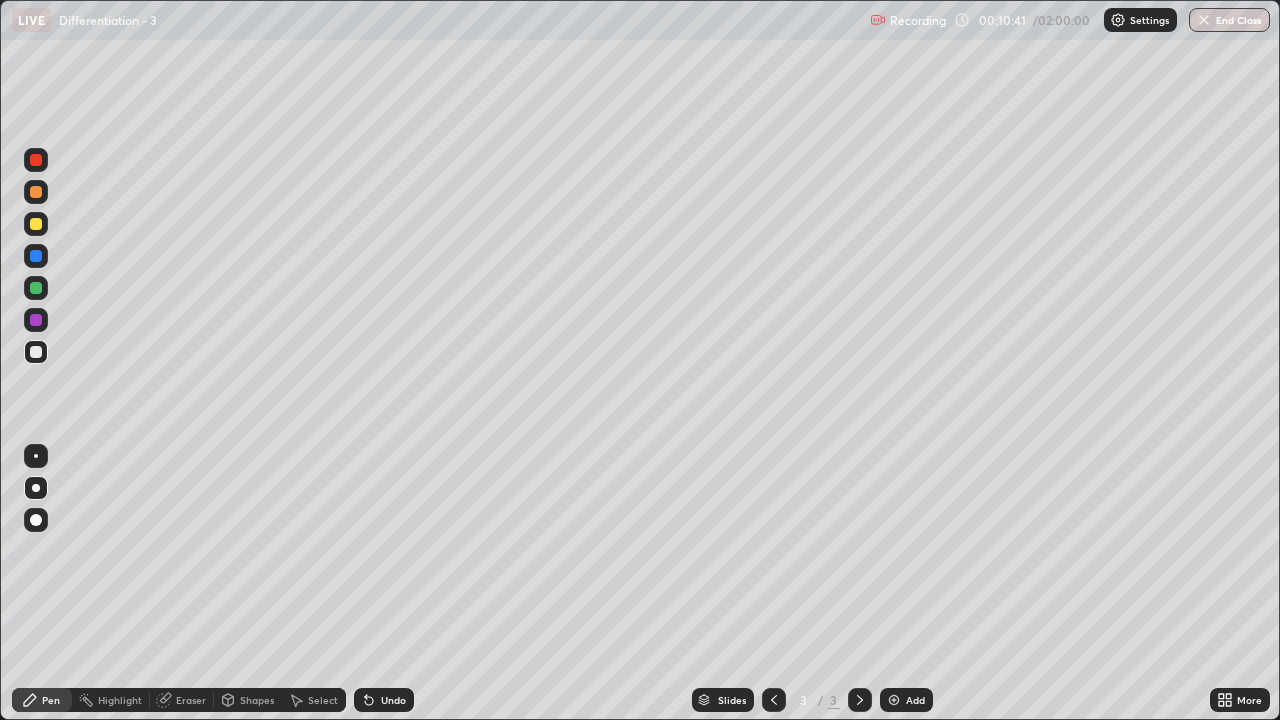 click on "Add" at bounding box center (915, 700) 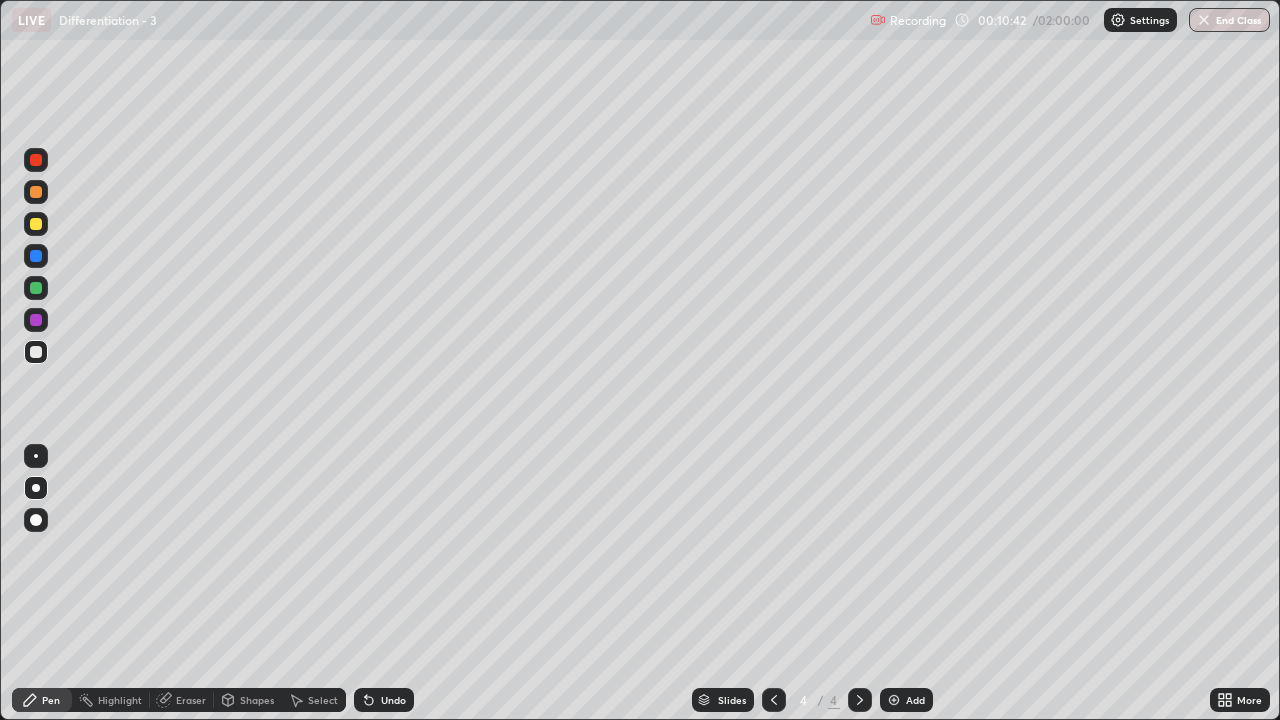 click at bounding box center [36, 352] 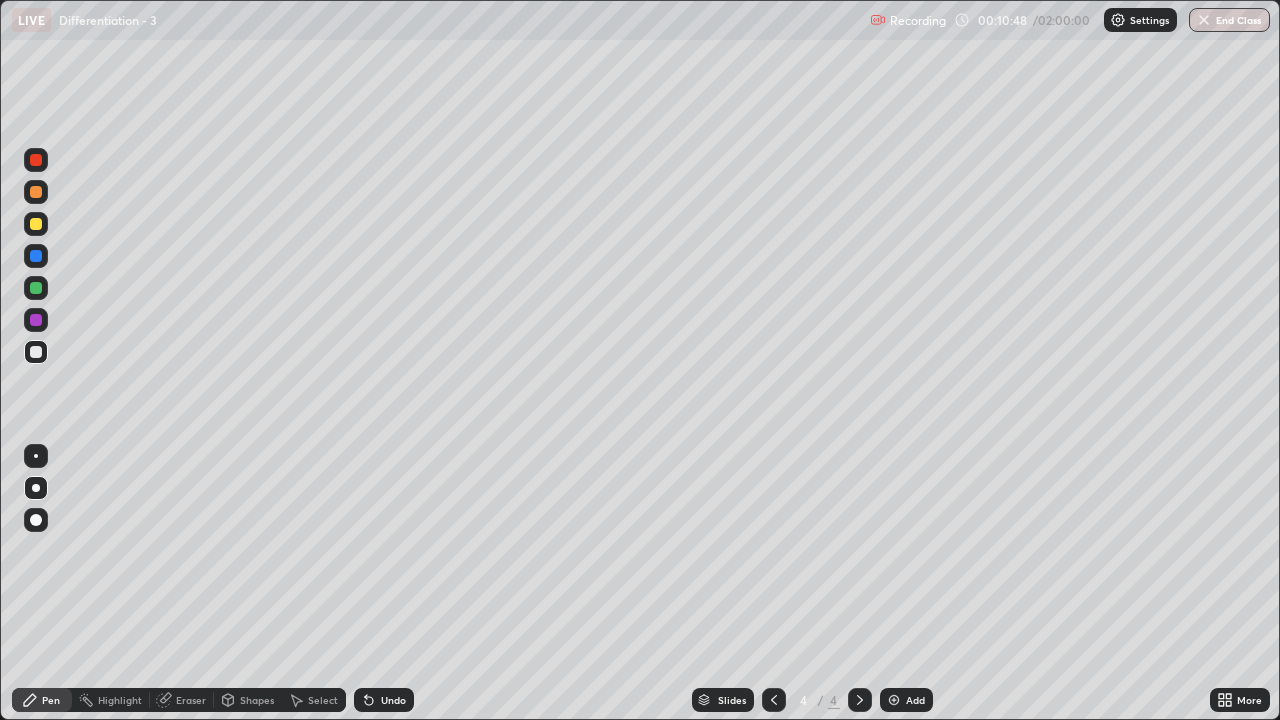 click 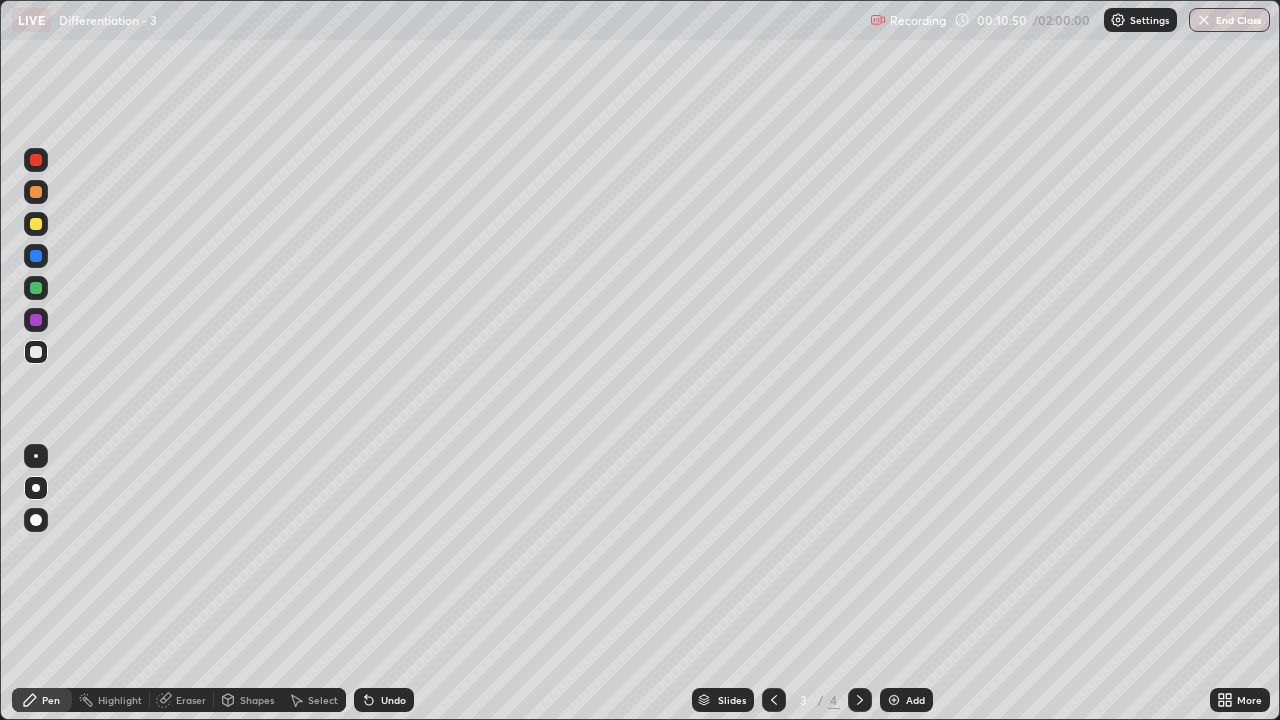 click at bounding box center (860, 700) 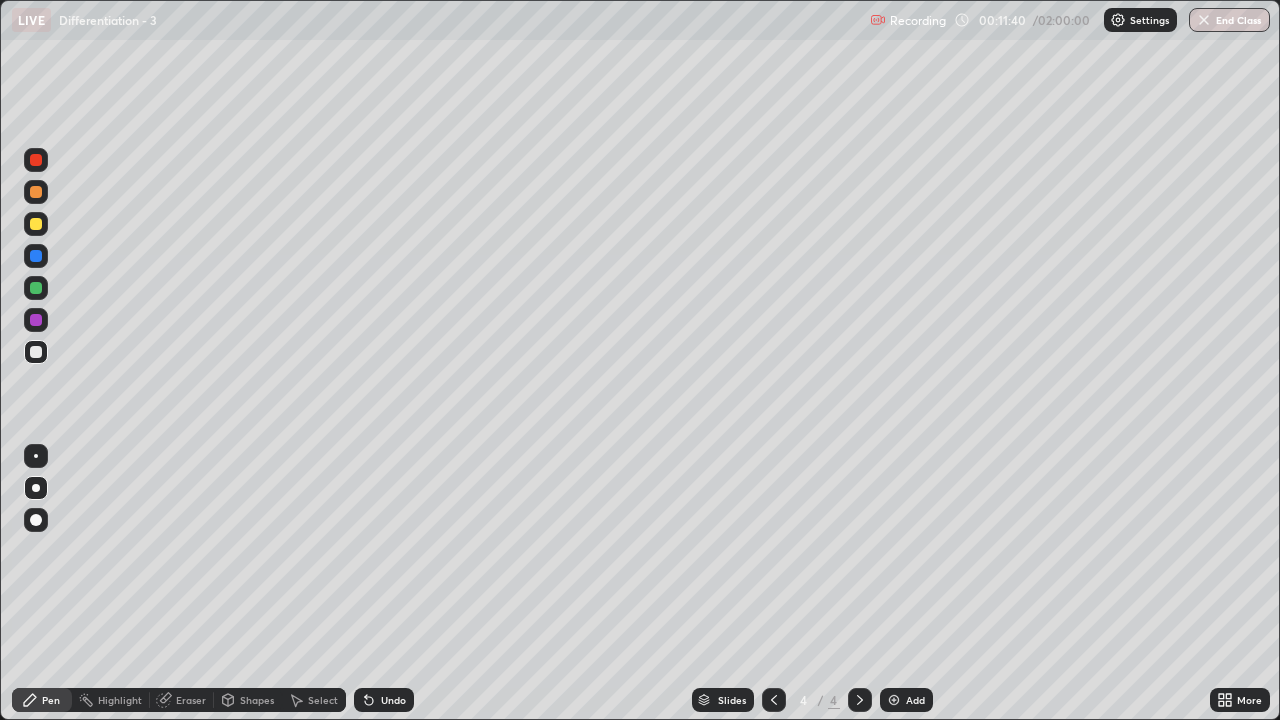 click at bounding box center [774, 700] 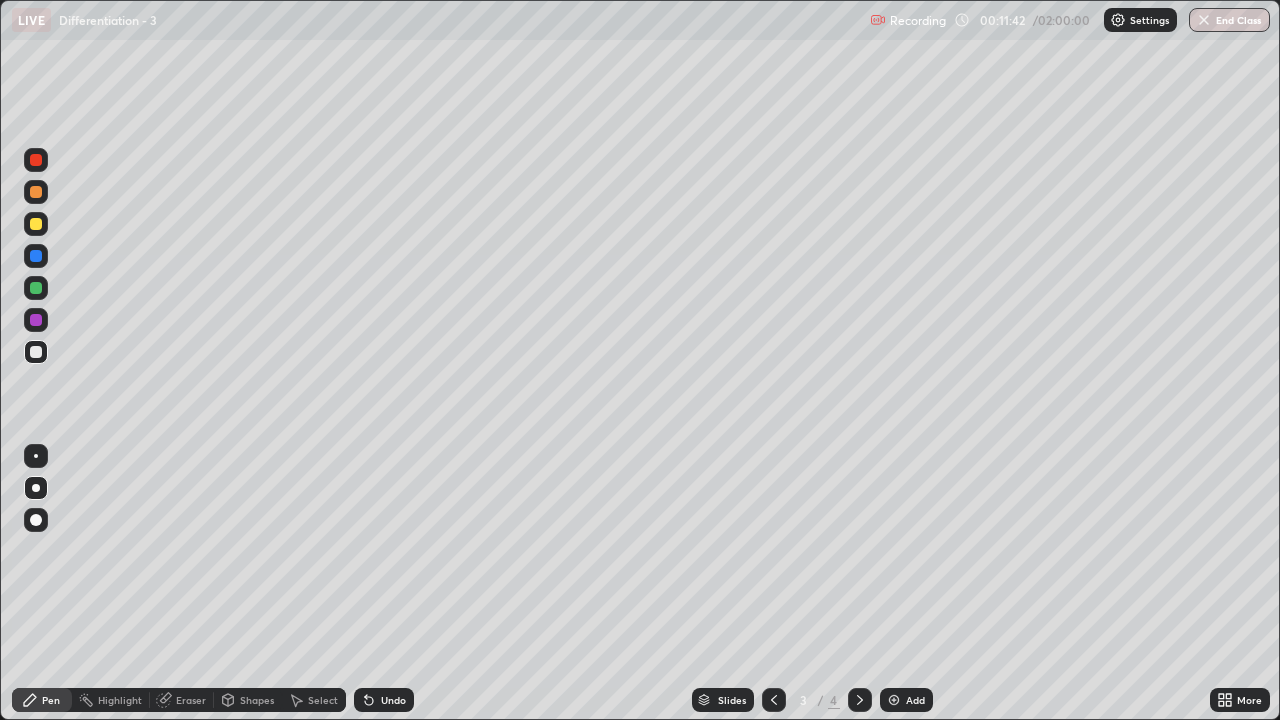 click 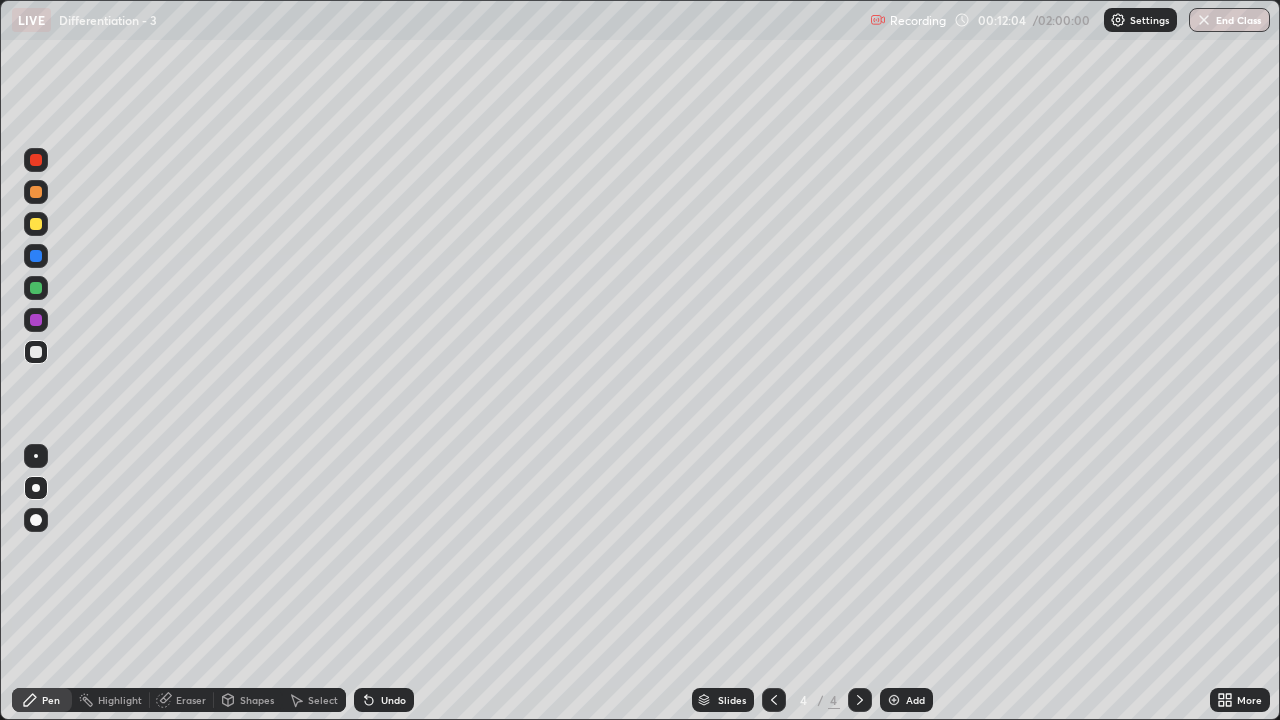 click at bounding box center (36, 224) 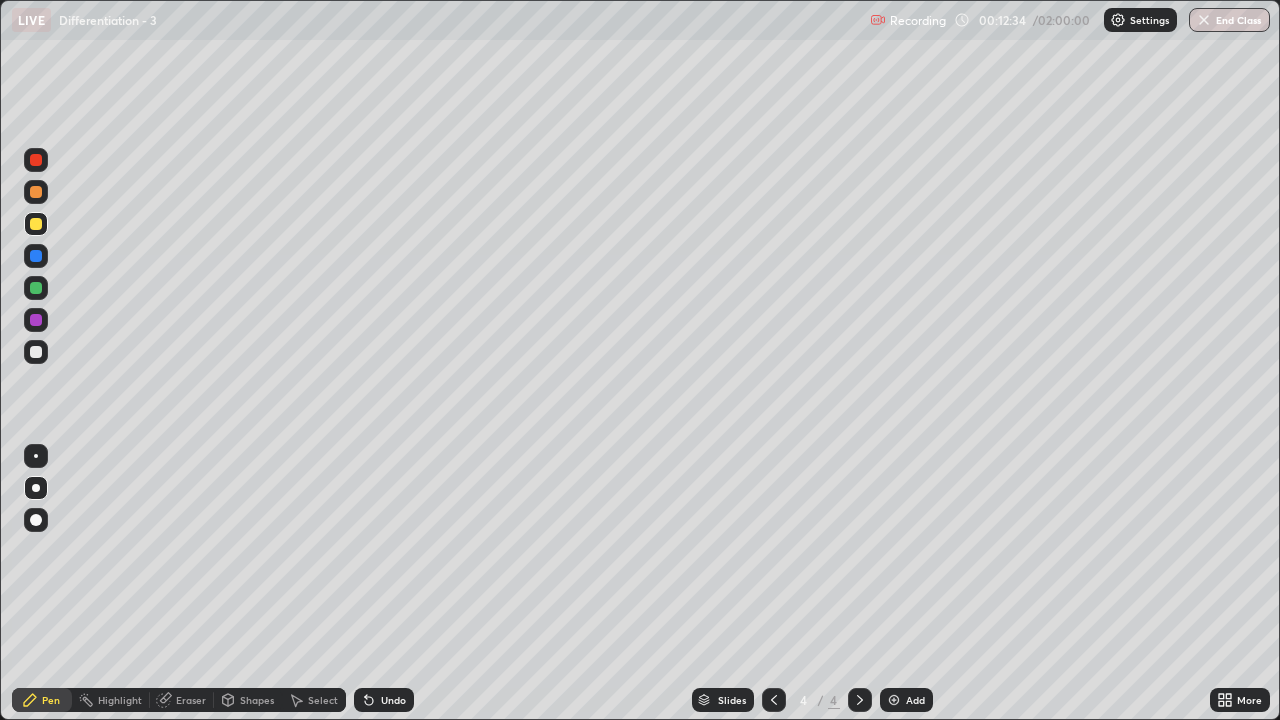 click at bounding box center [36, 352] 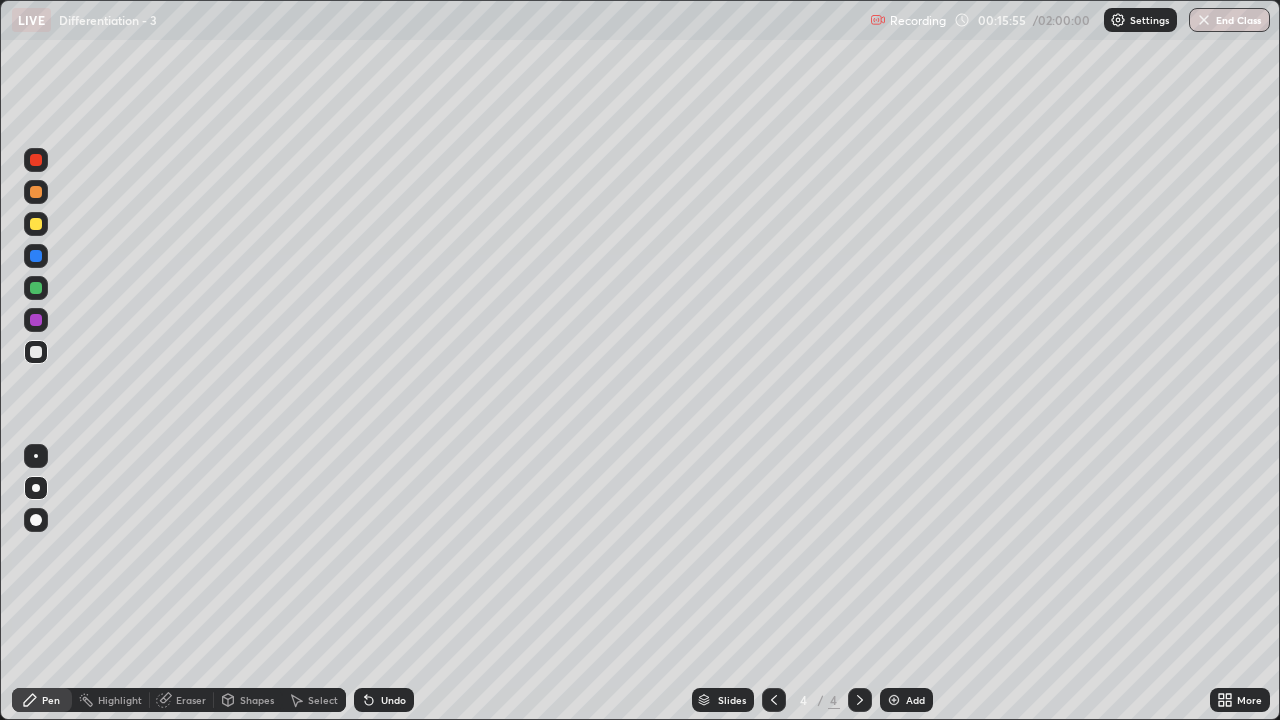 click 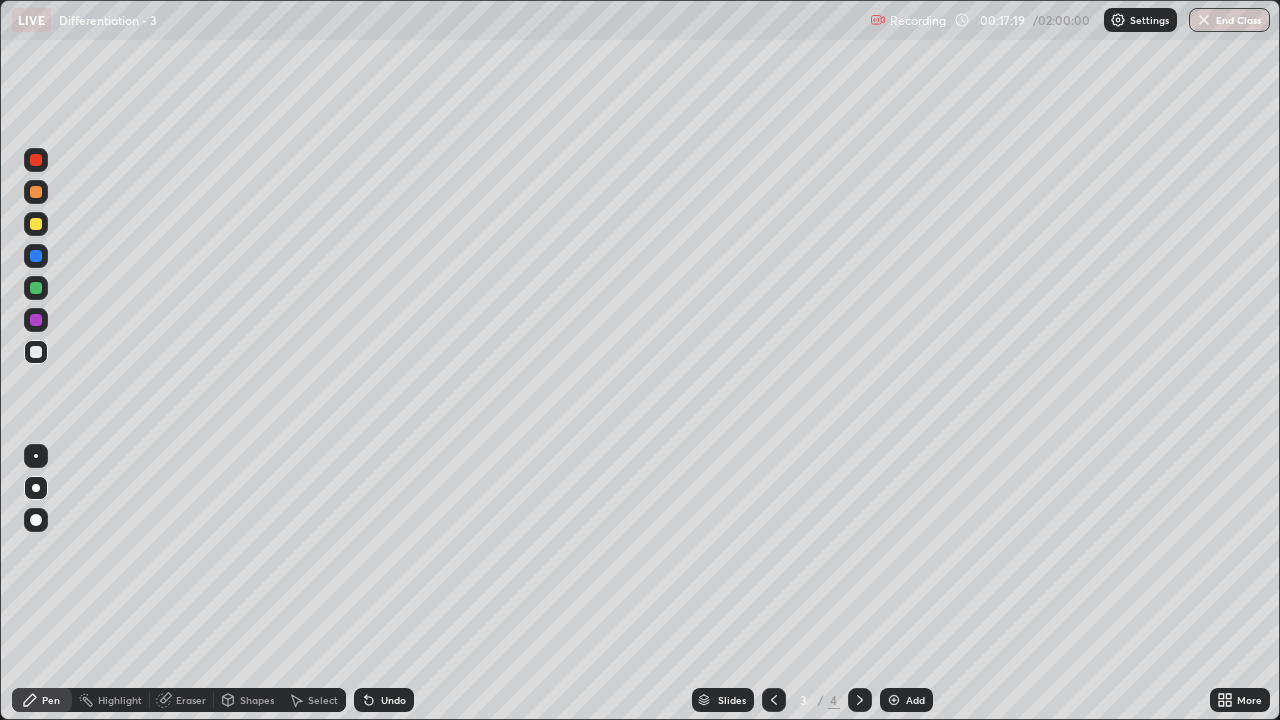 click on "Select" at bounding box center (314, 700) 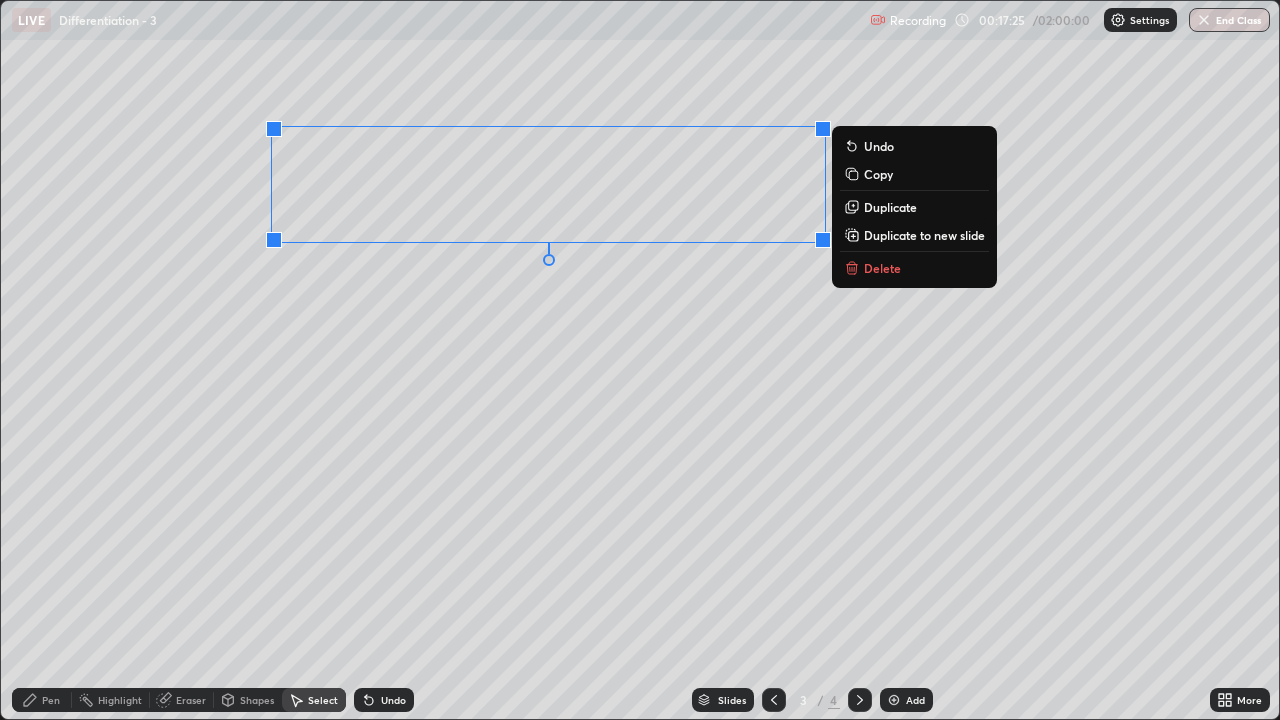 click on "Duplicate to new slide" at bounding box center [924, 235] 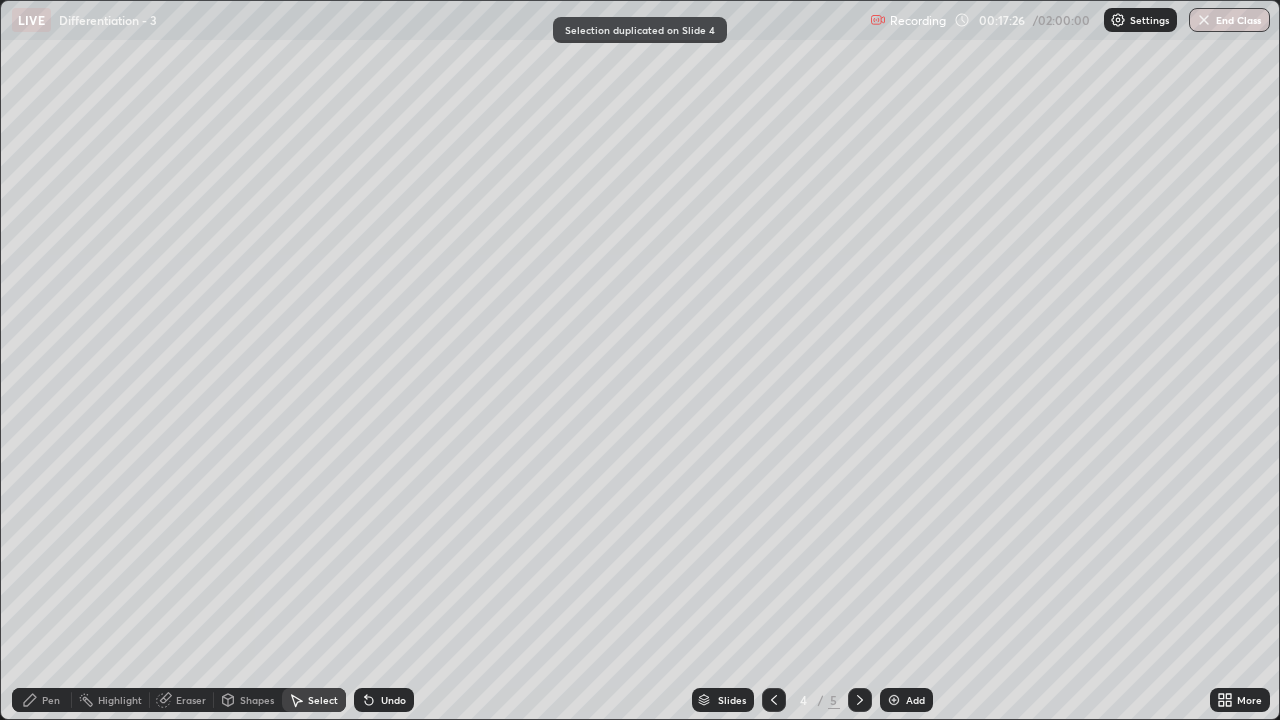 click on "Eraser" at bounding box center (191, 700) 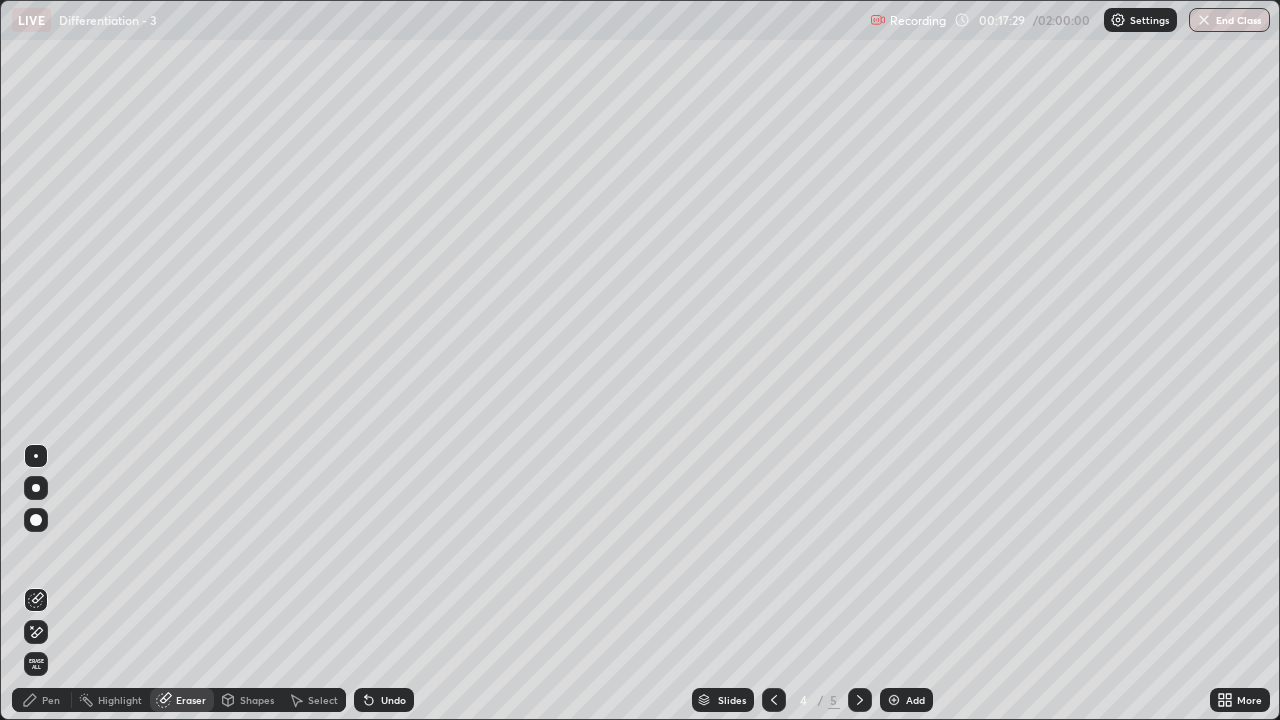click on "Select" at bounding box center (323, 700) 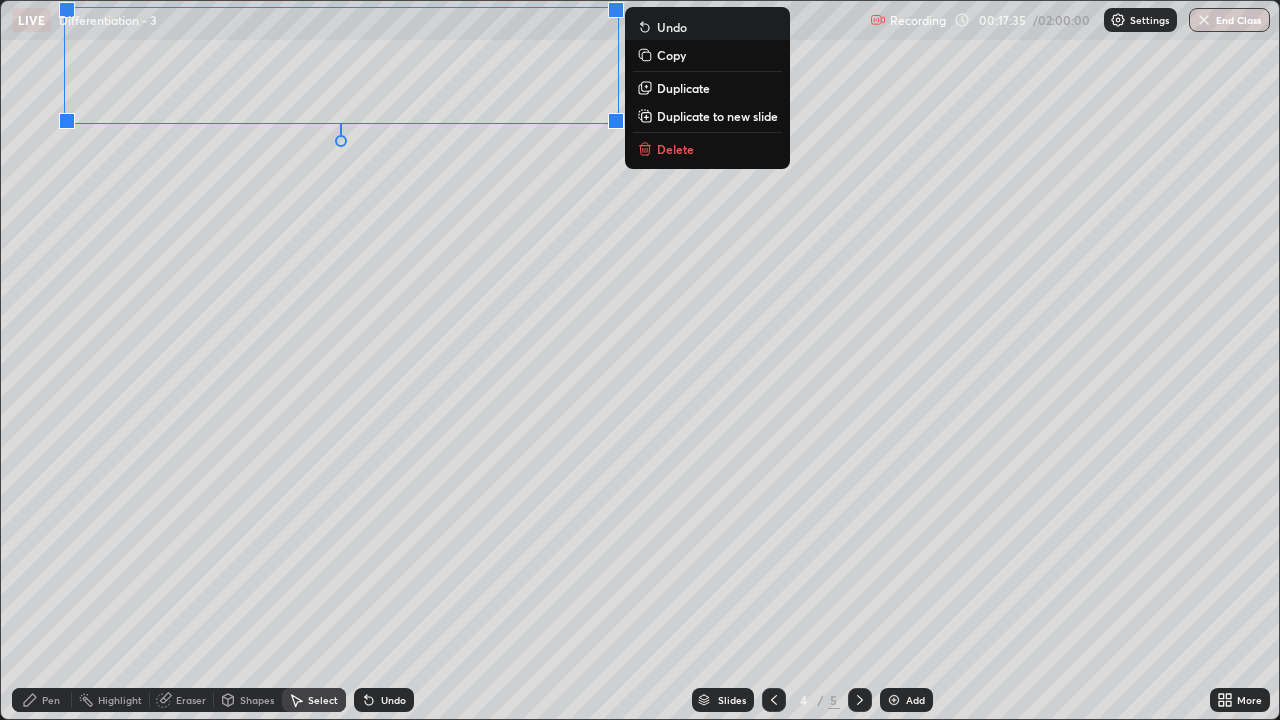 click 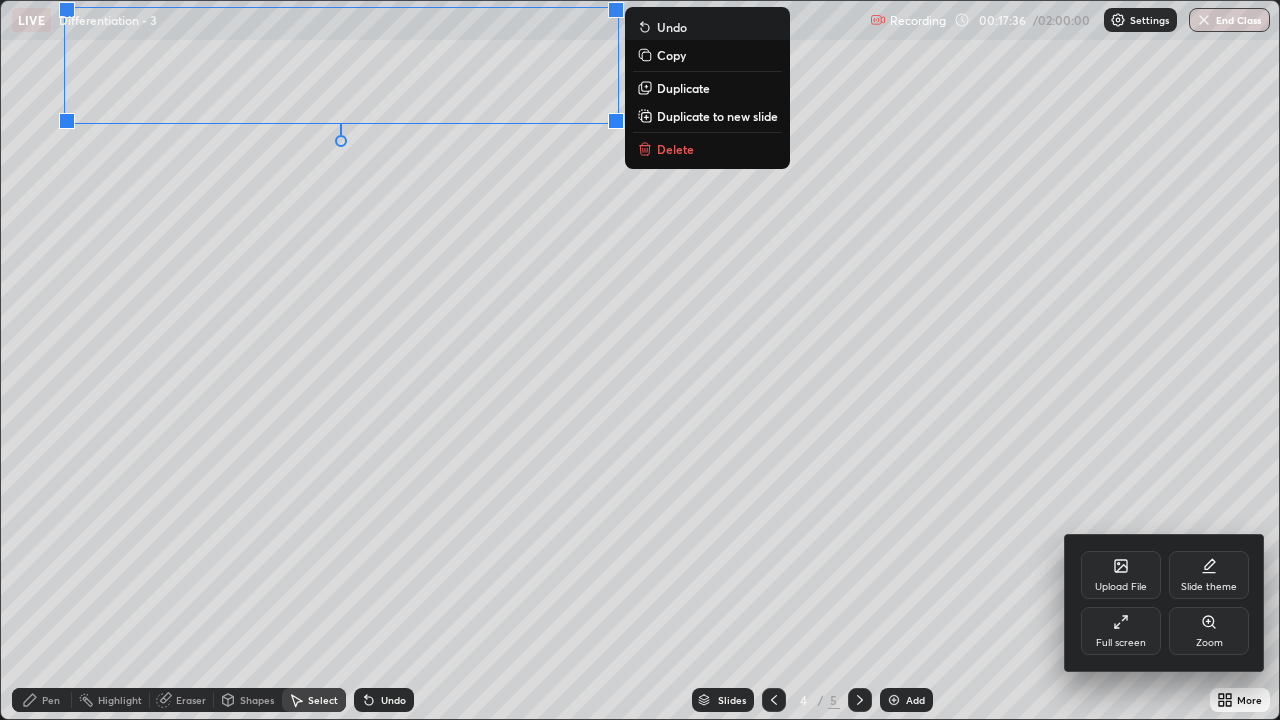 click on "Full screen" at bounding box center [1121, 631] 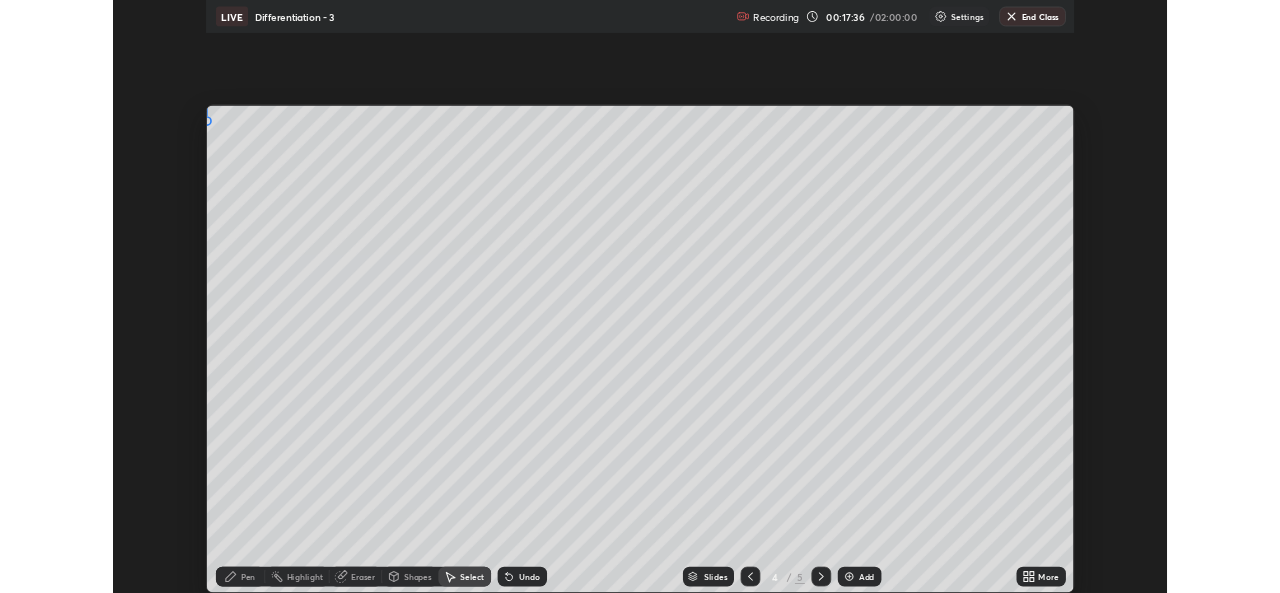 scroll, scrollTop: 593, scrollLeft: 1280, axis: both 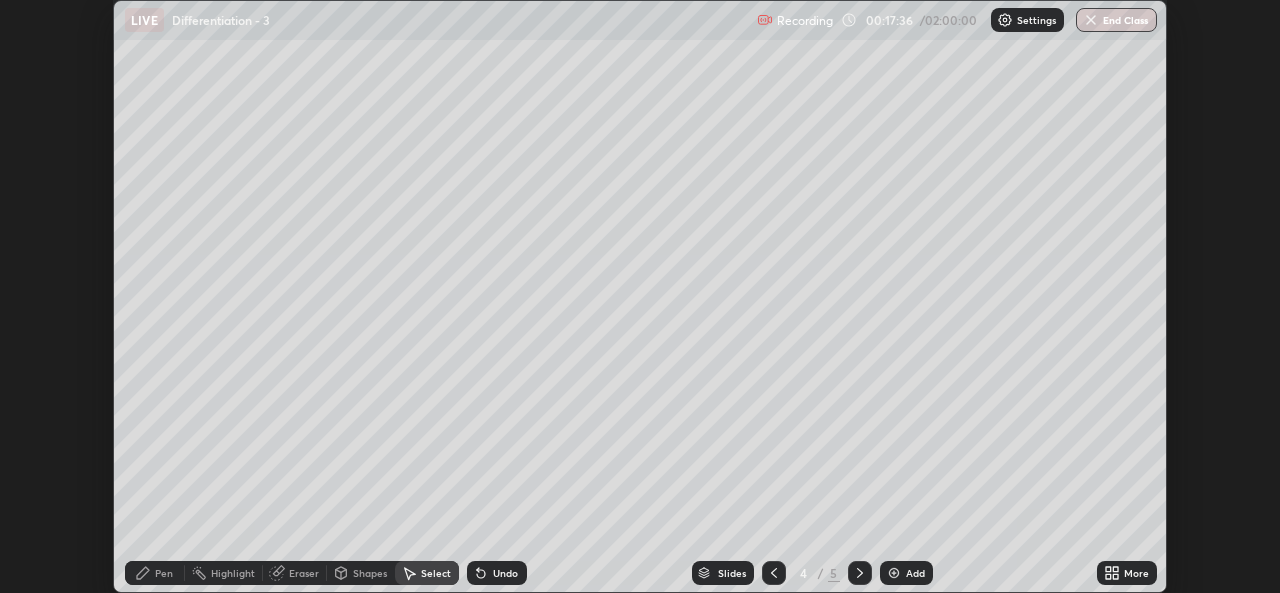 click on "More" at bounding box center (1136, 573) 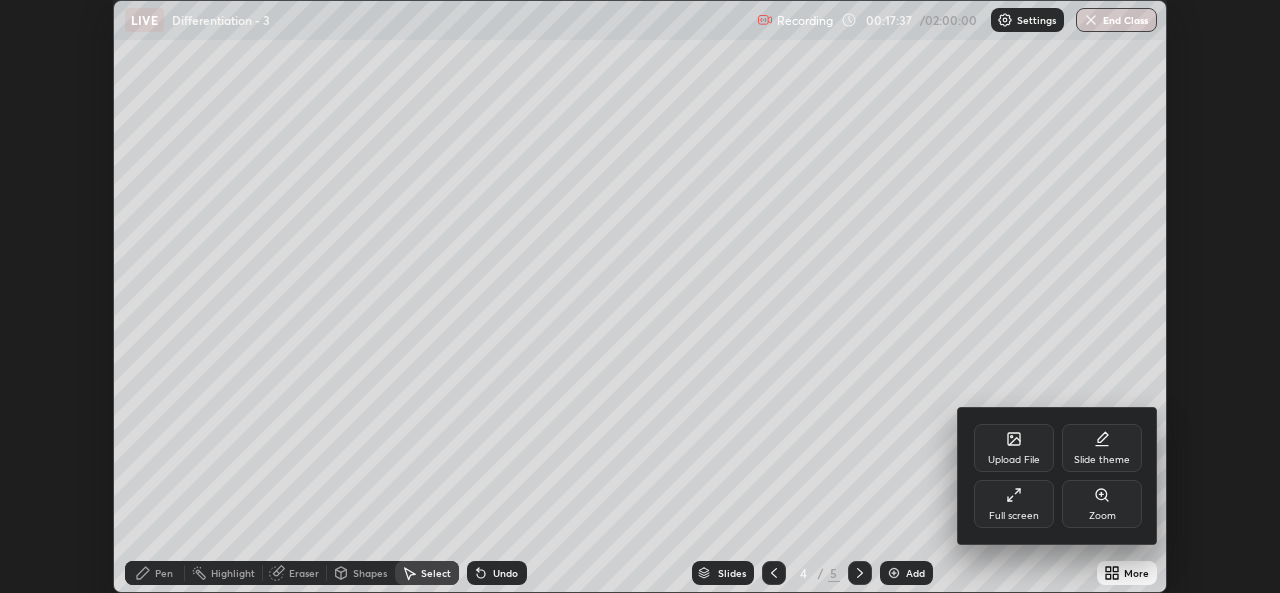 click on "Full screen" at bounding box center (1014, 516) 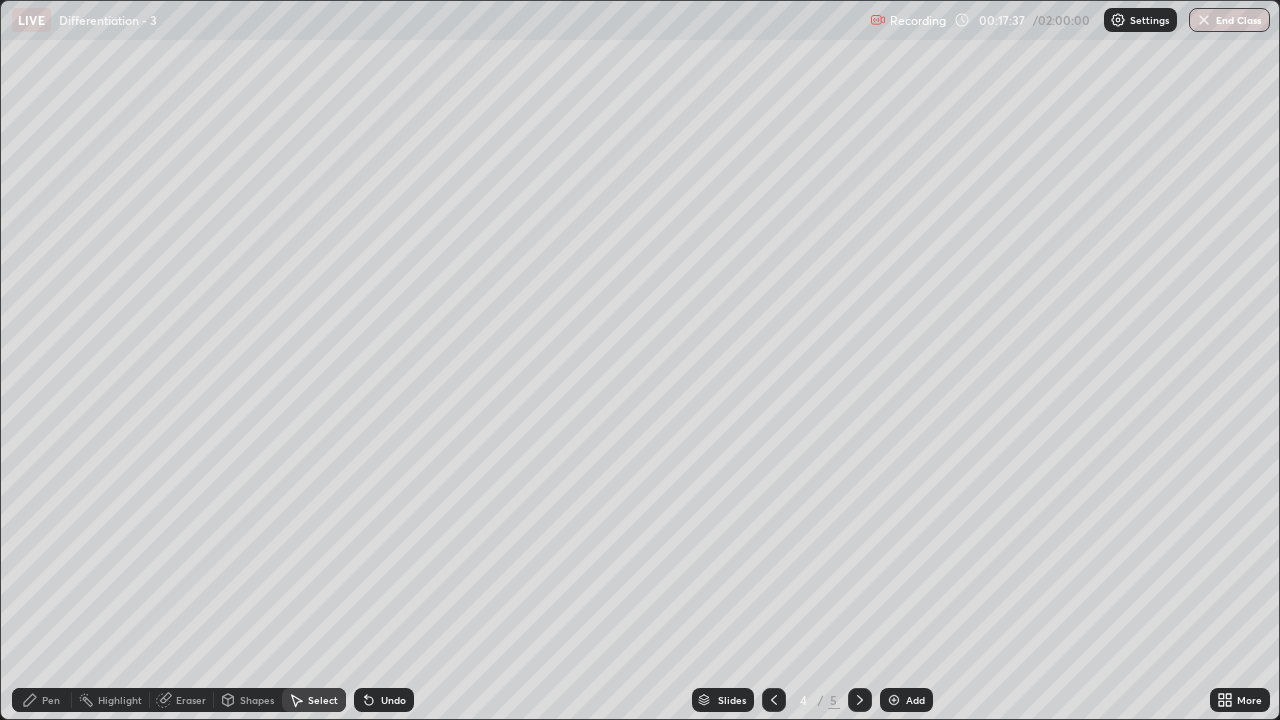 scroll, scrollTop: 99280, scrollLeft: 98720, axis: both 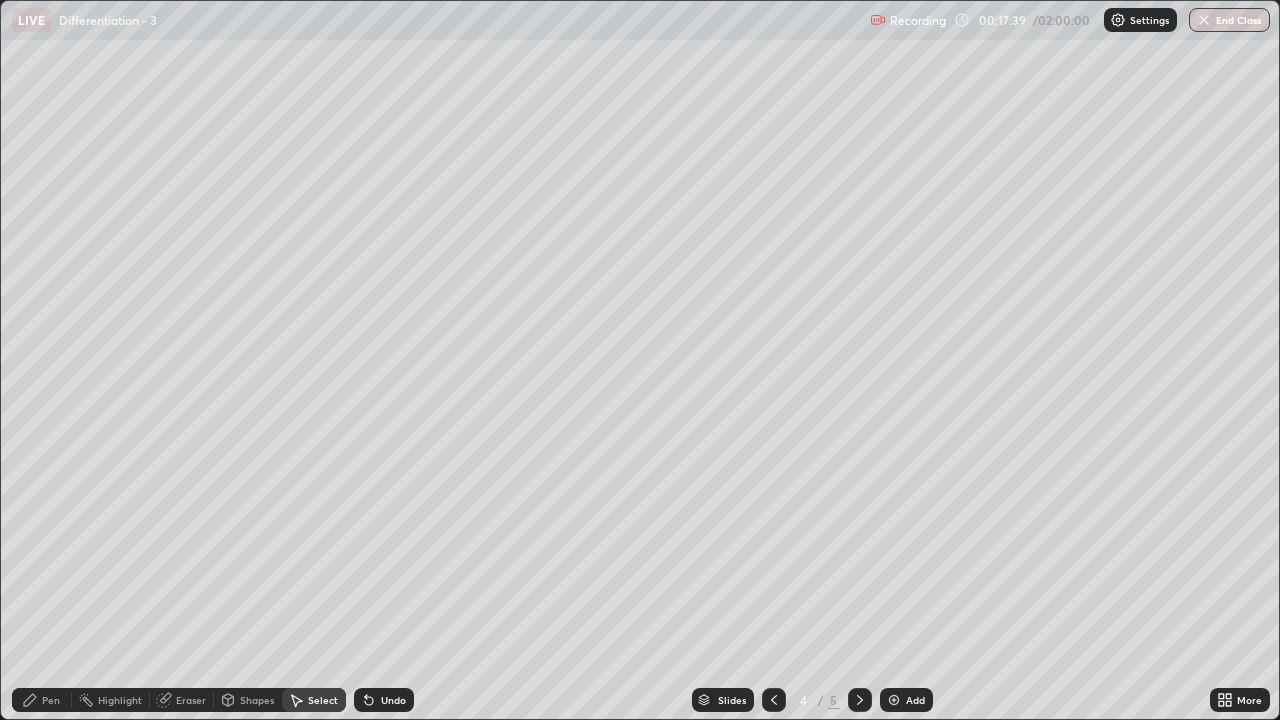 click on "Pen" at bounding box center [42, 700] 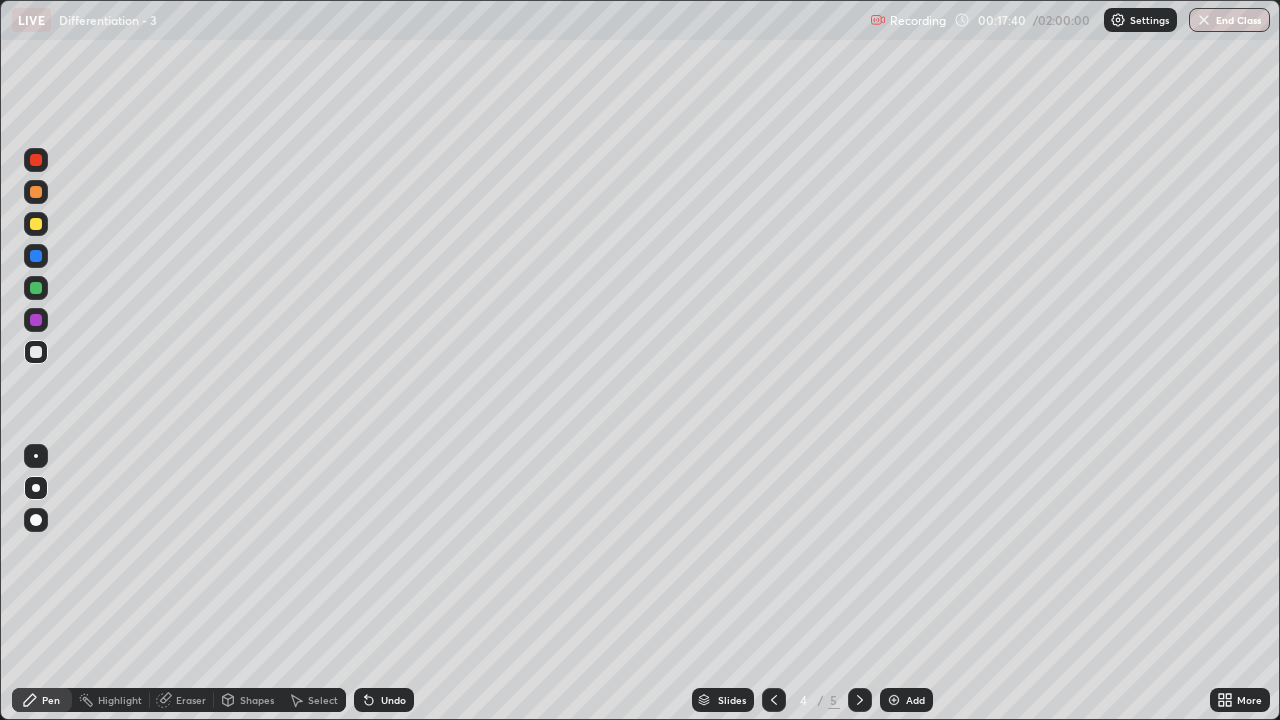 click at bounding box center [36, 352] 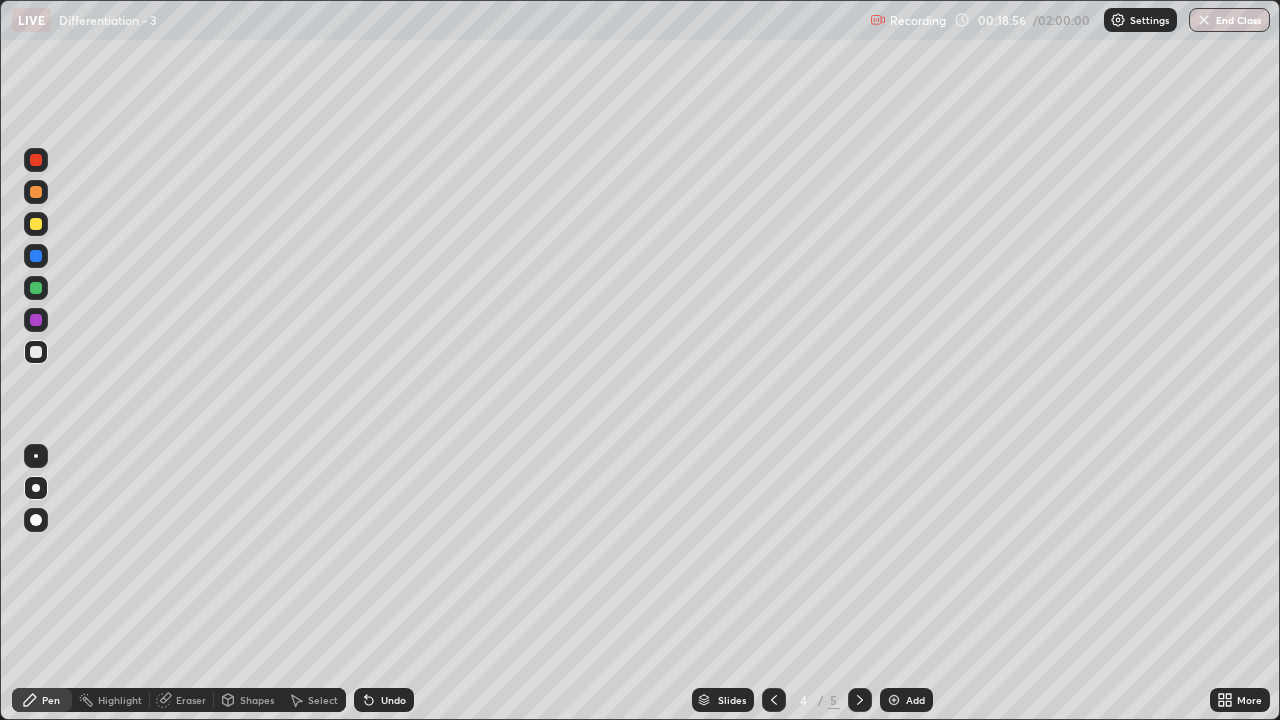 click on "Undo" at bounding box center (384, 700) 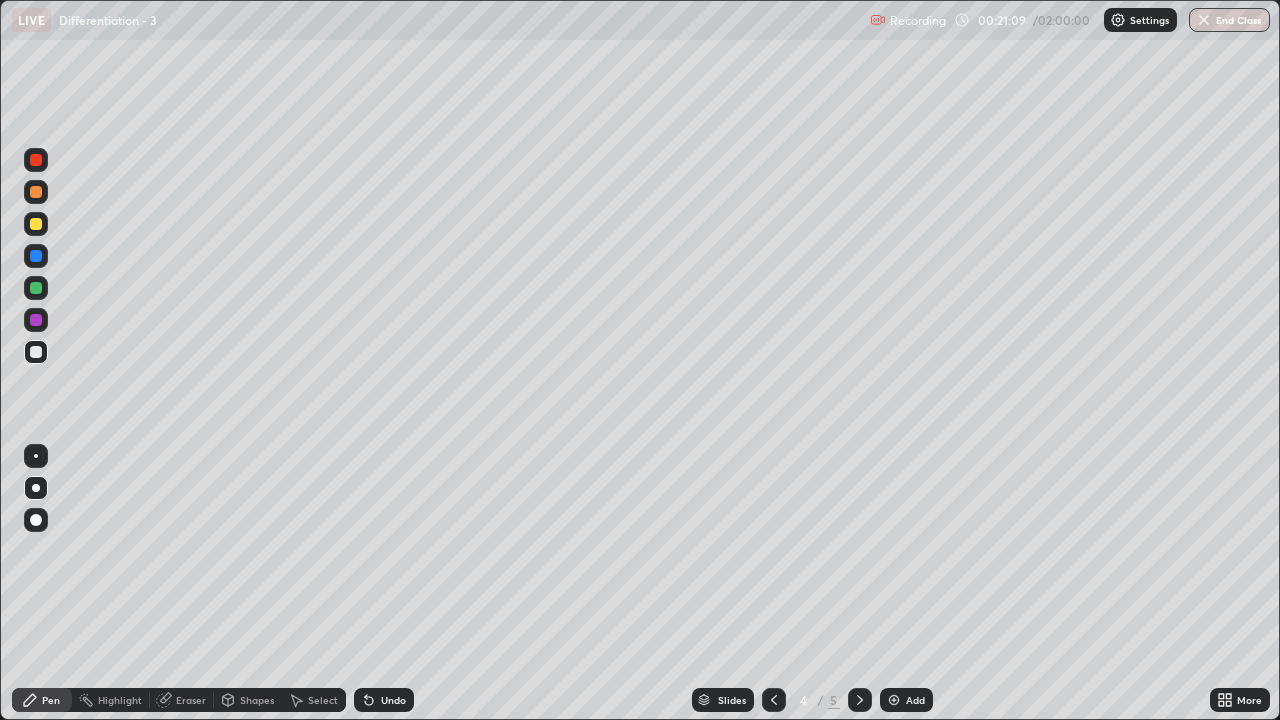 click at bounding box center [36, 224] 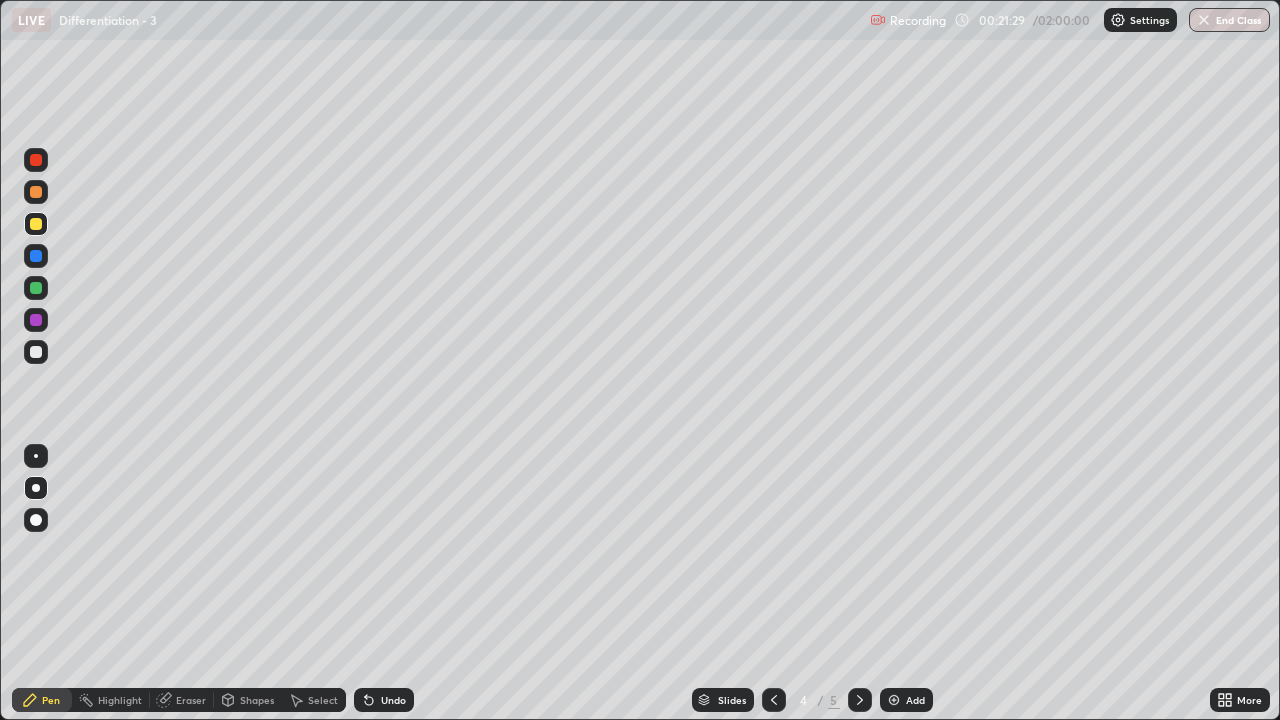click on "Eraser" at bounding box center (182, 700) 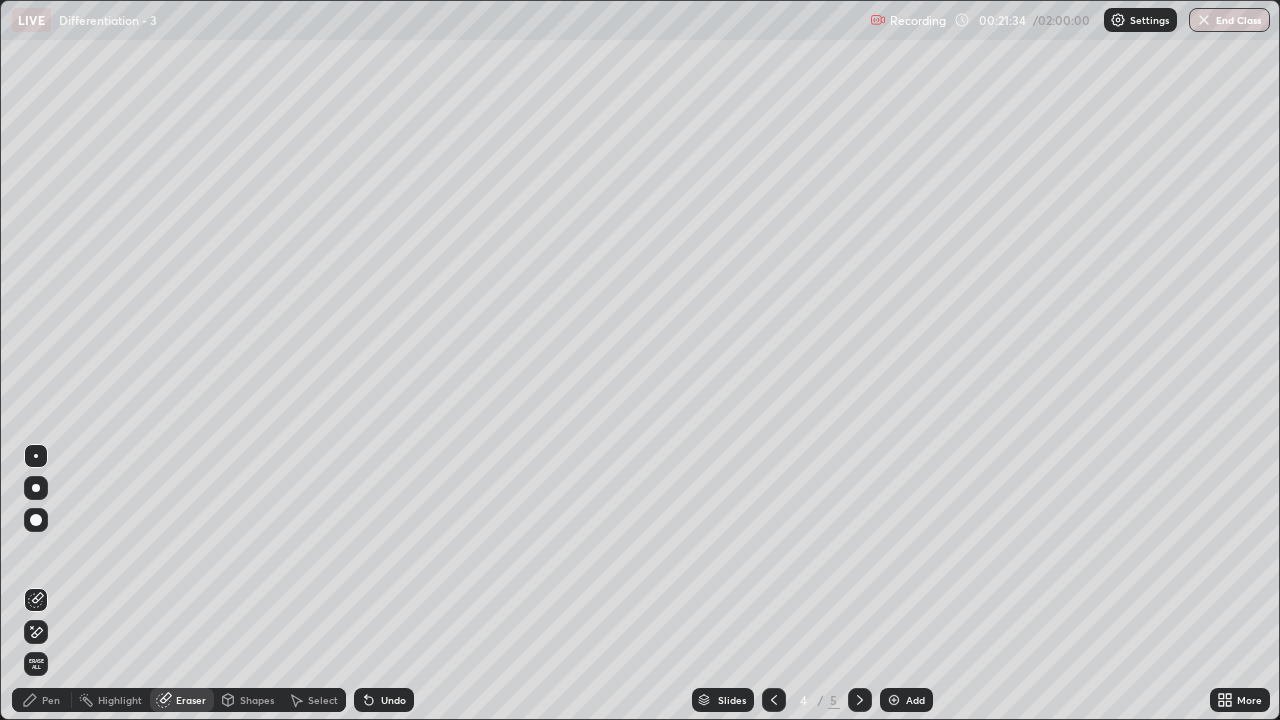 click on "Eraser" at bounding box center [182, 700] 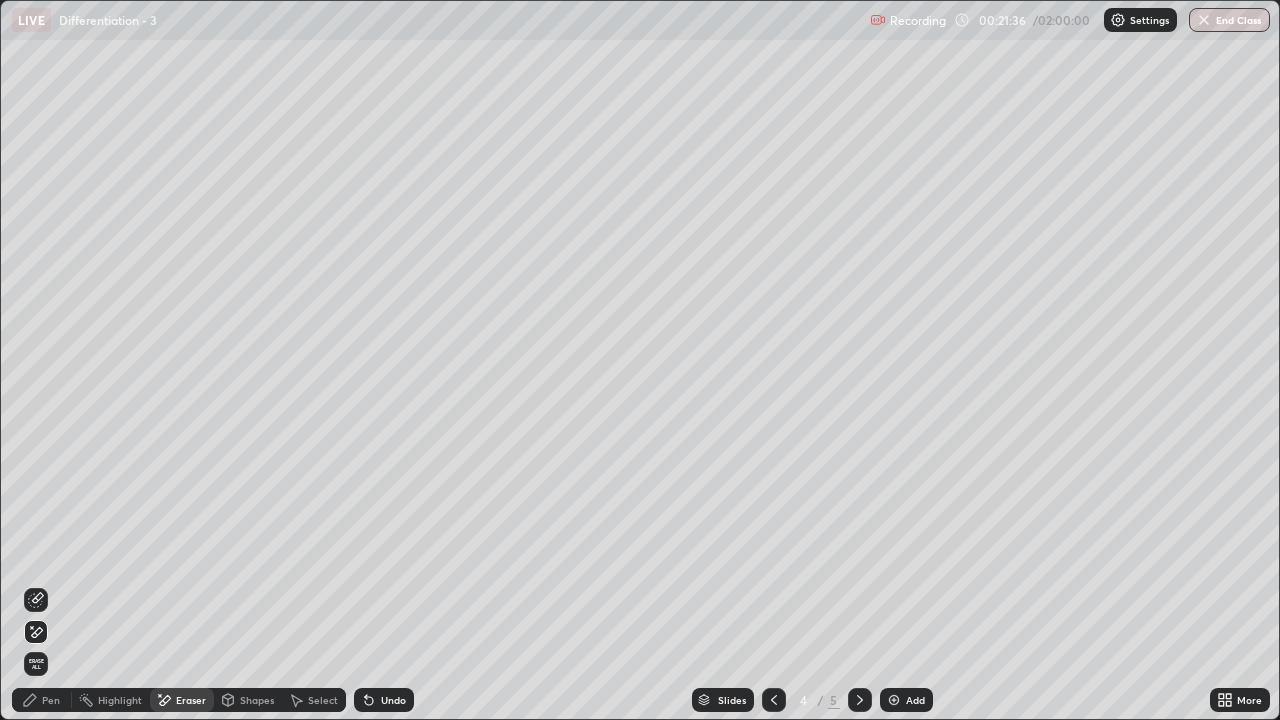 click on "Pen" at bounding box center (51, 700) 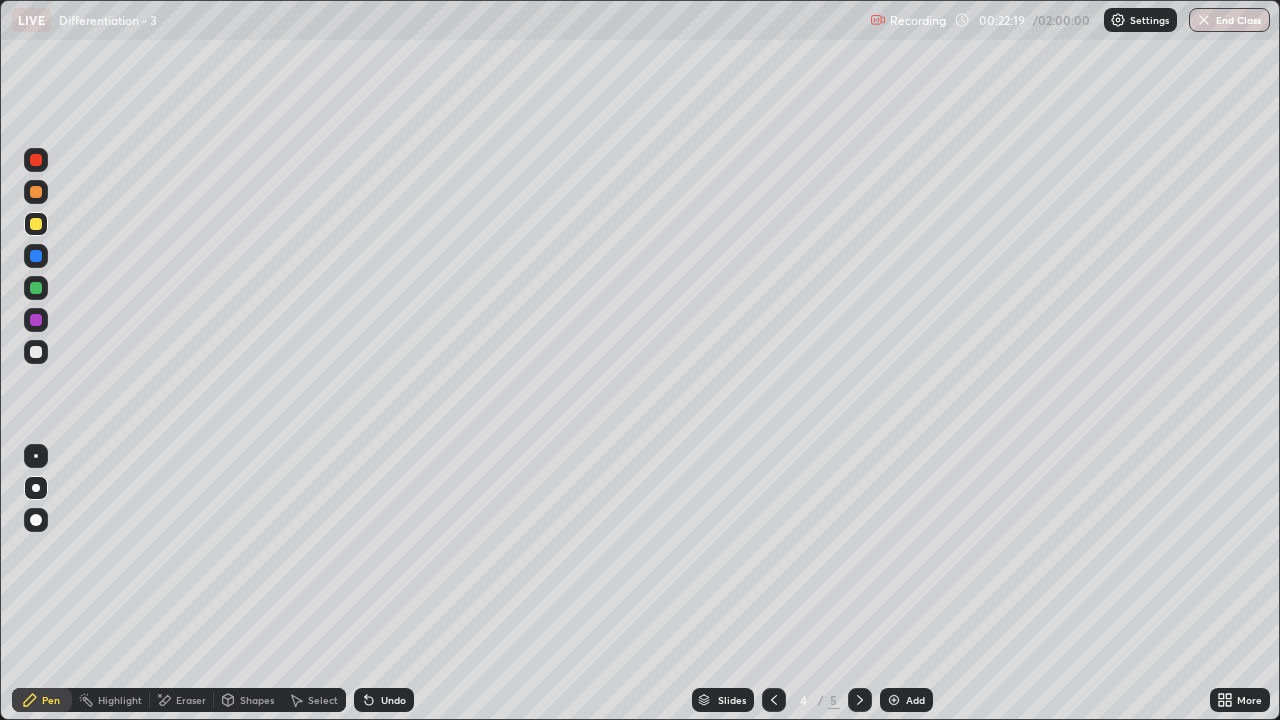click on "Undo" at bounding box center [384, 700] 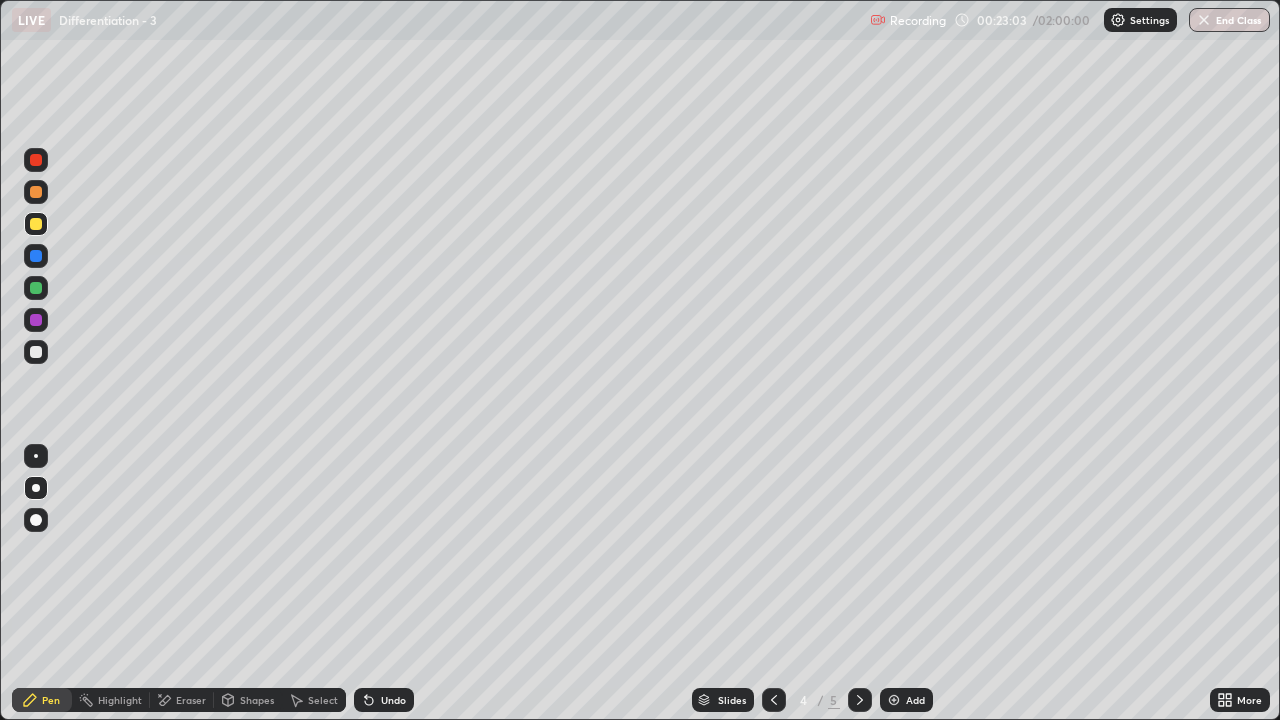 click 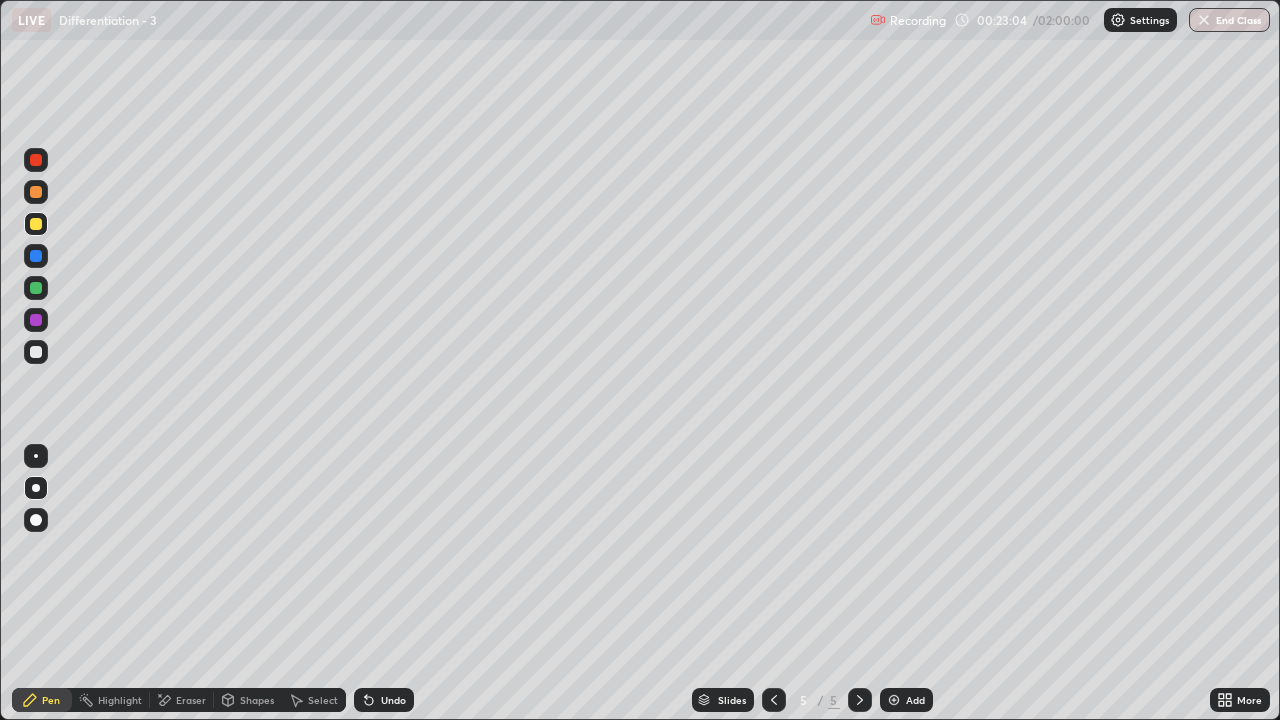 click on "Add" at bounding box center (906, 700) 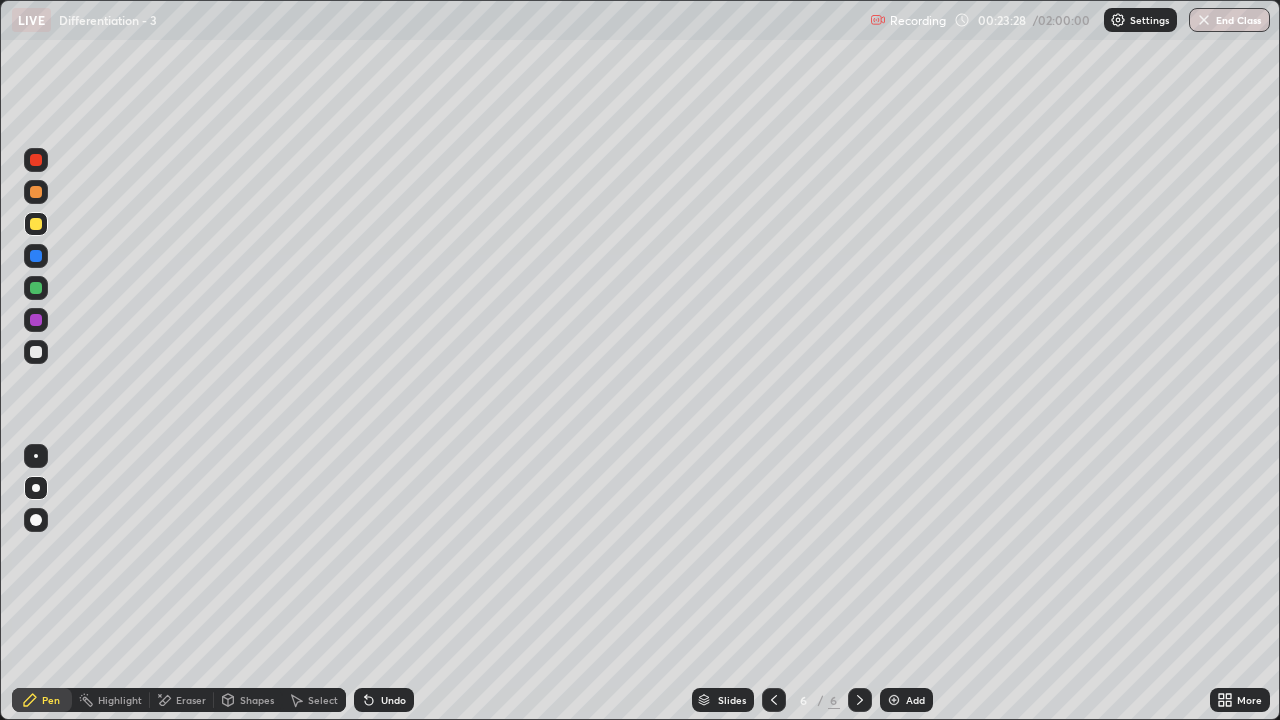 click 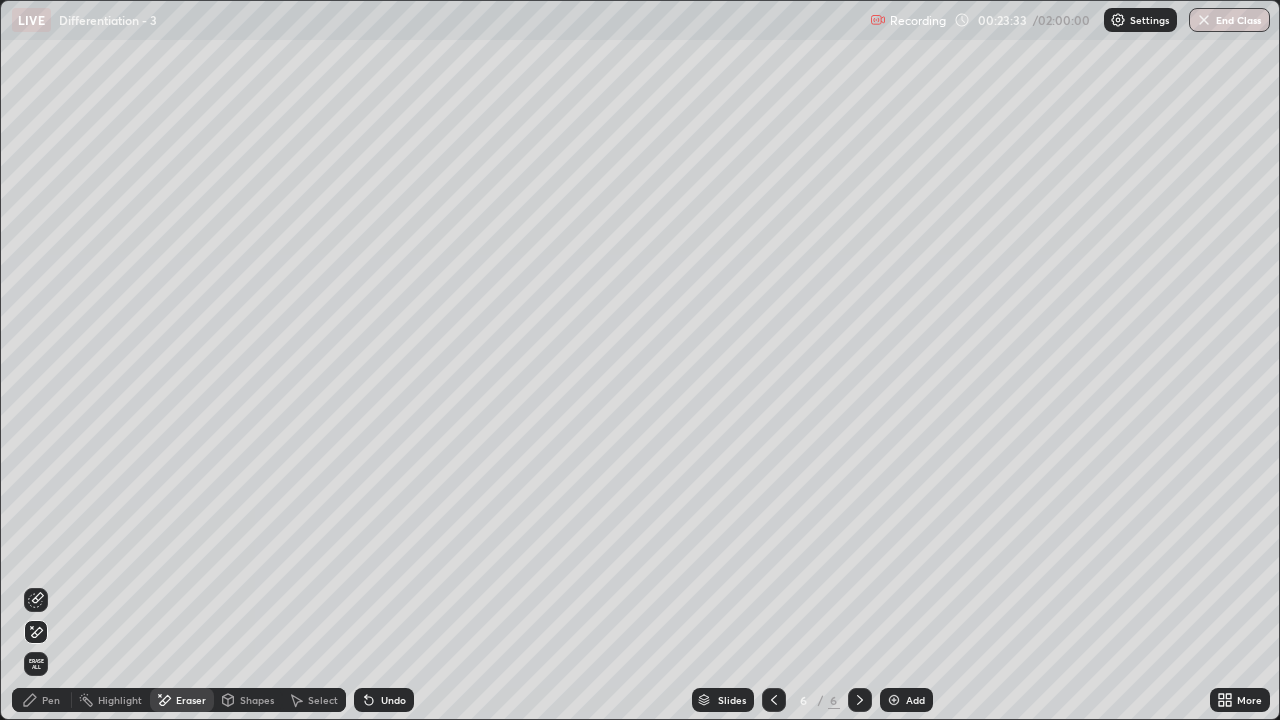 click on "Select" at bounding box center (314, 700) 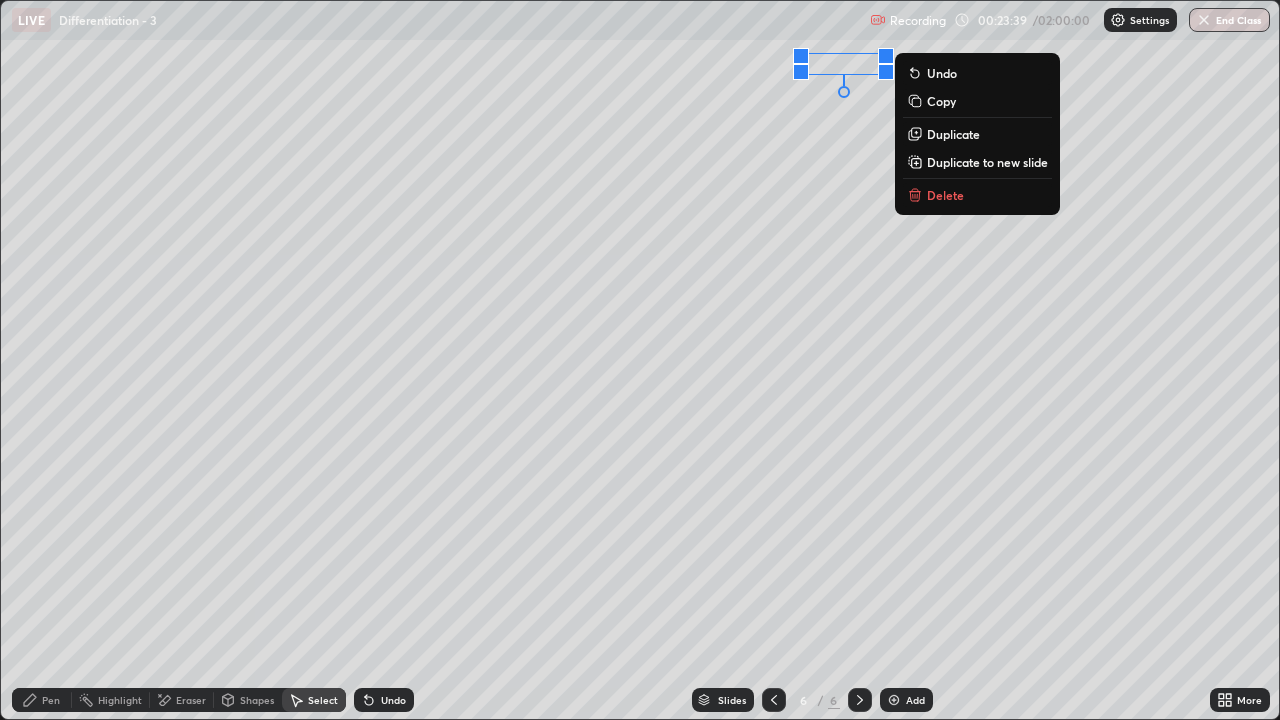 click on "Pen" at bounding box center (42, 700) 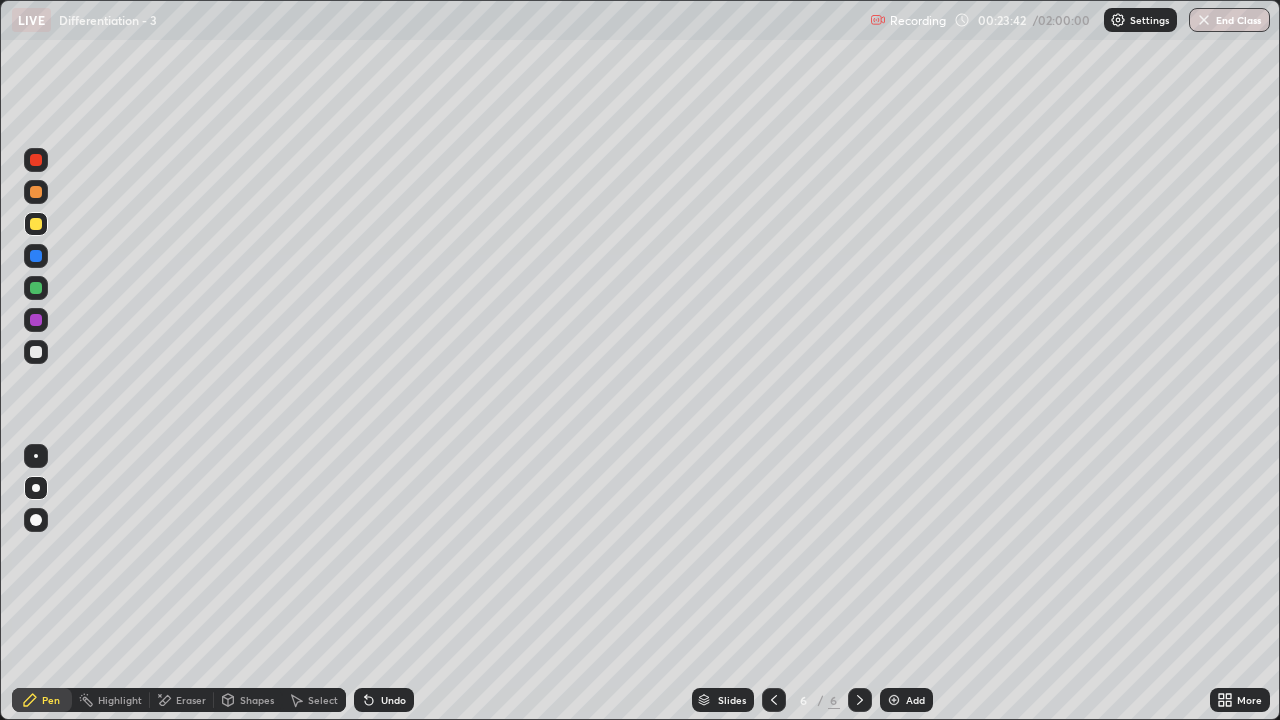 click 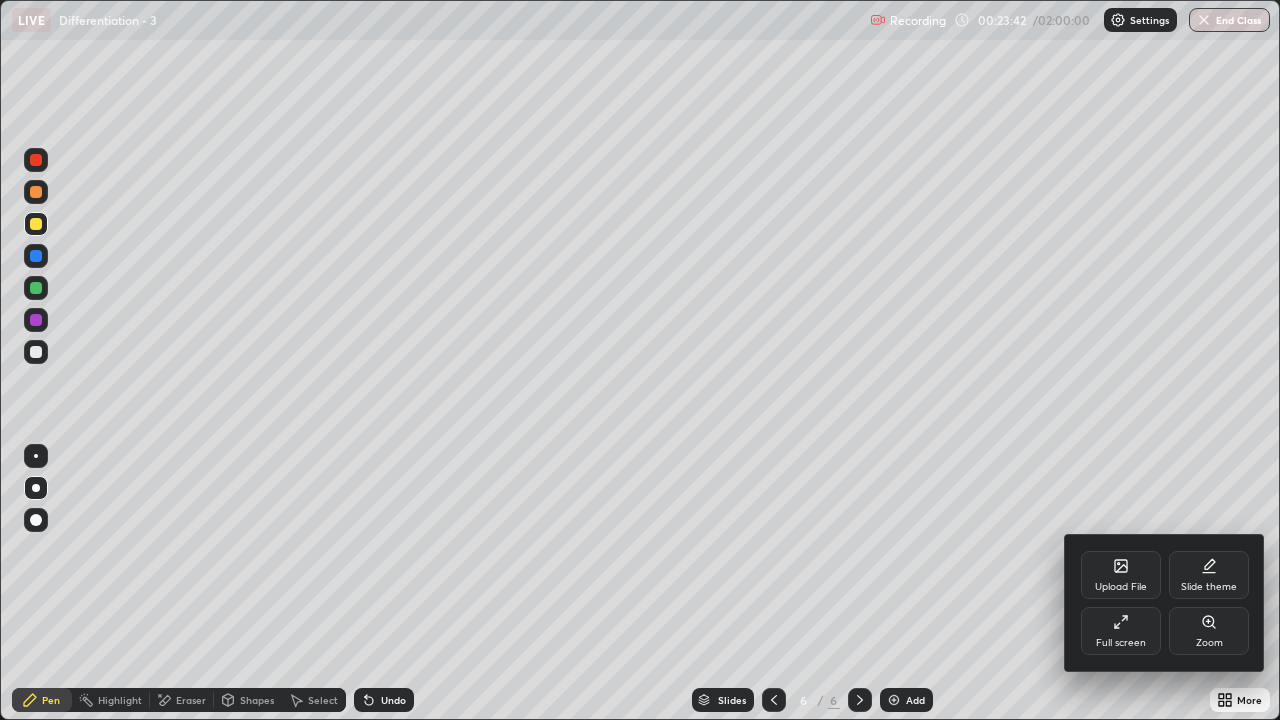 click on "Full screen" at bounding box center (1121, 643) 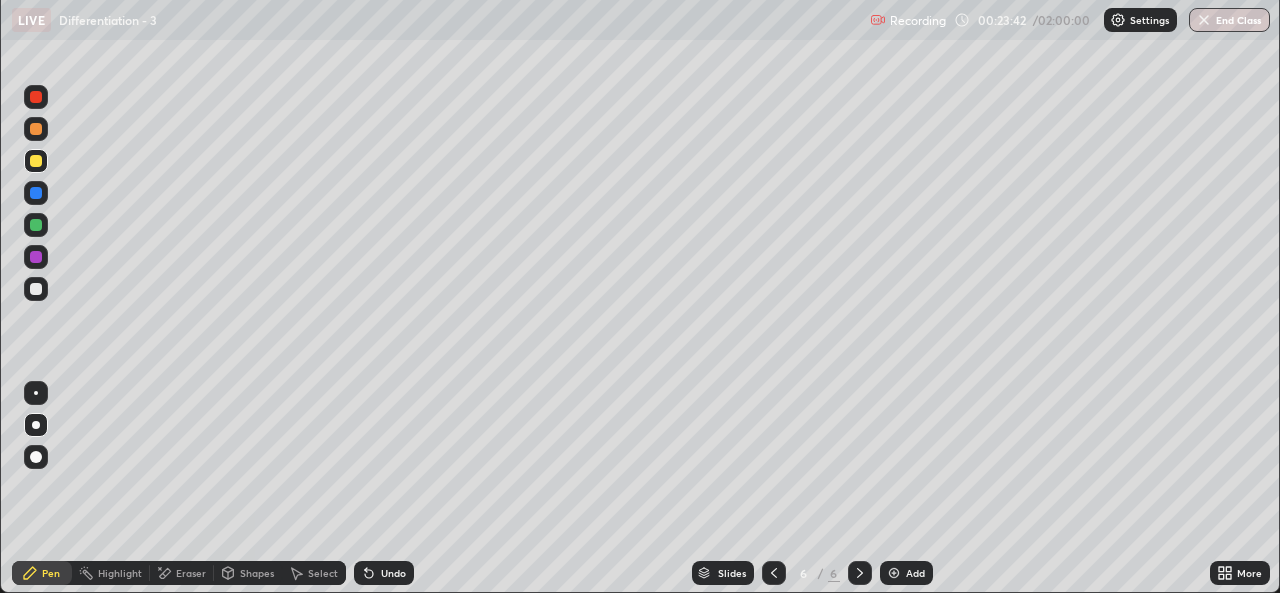 scroll, scrollTop: 593, scrollLeft: 1280, axis: both 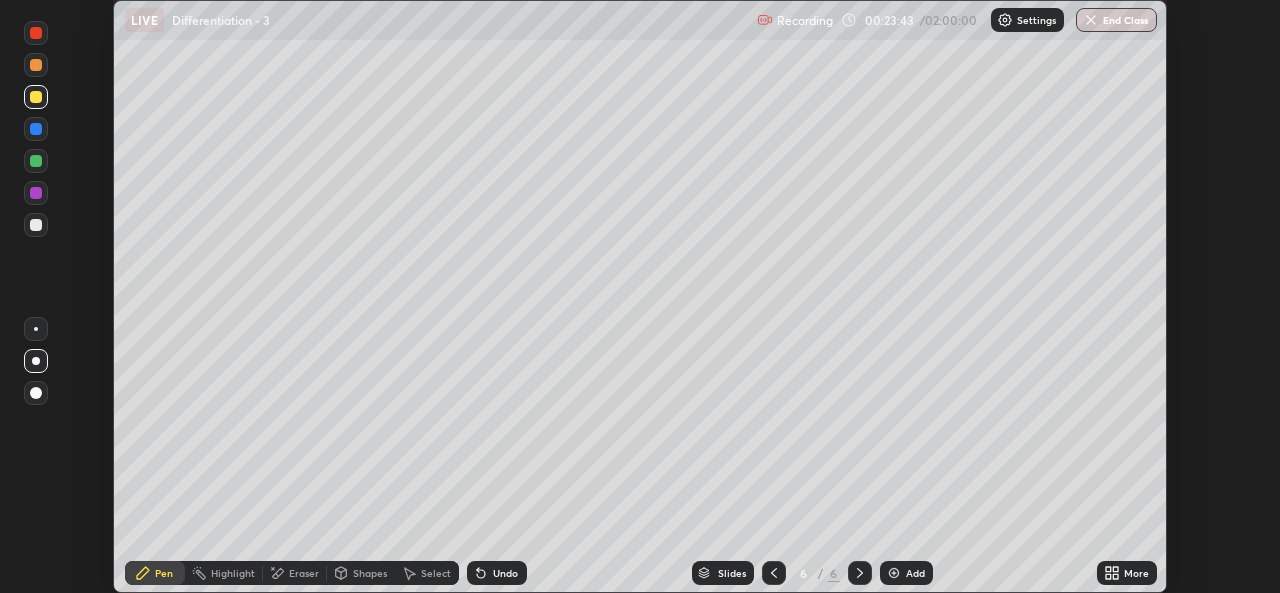 click on "More" at bounding box center [1136, 573] 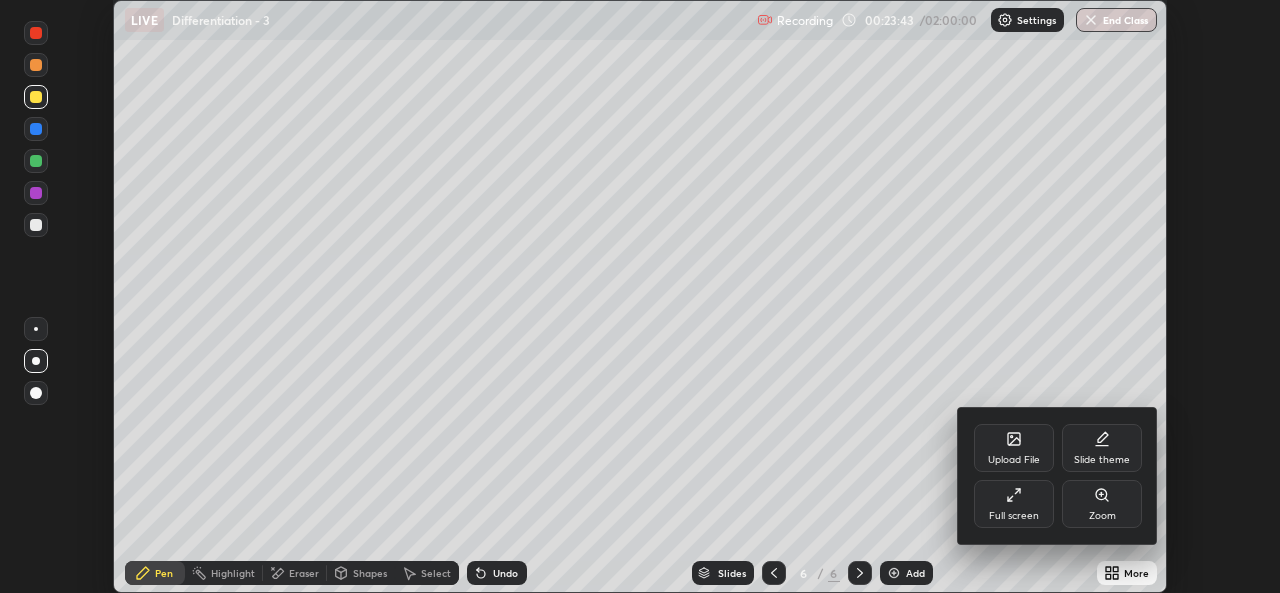 click on "Full screen" at bounding box center (1014, 516) 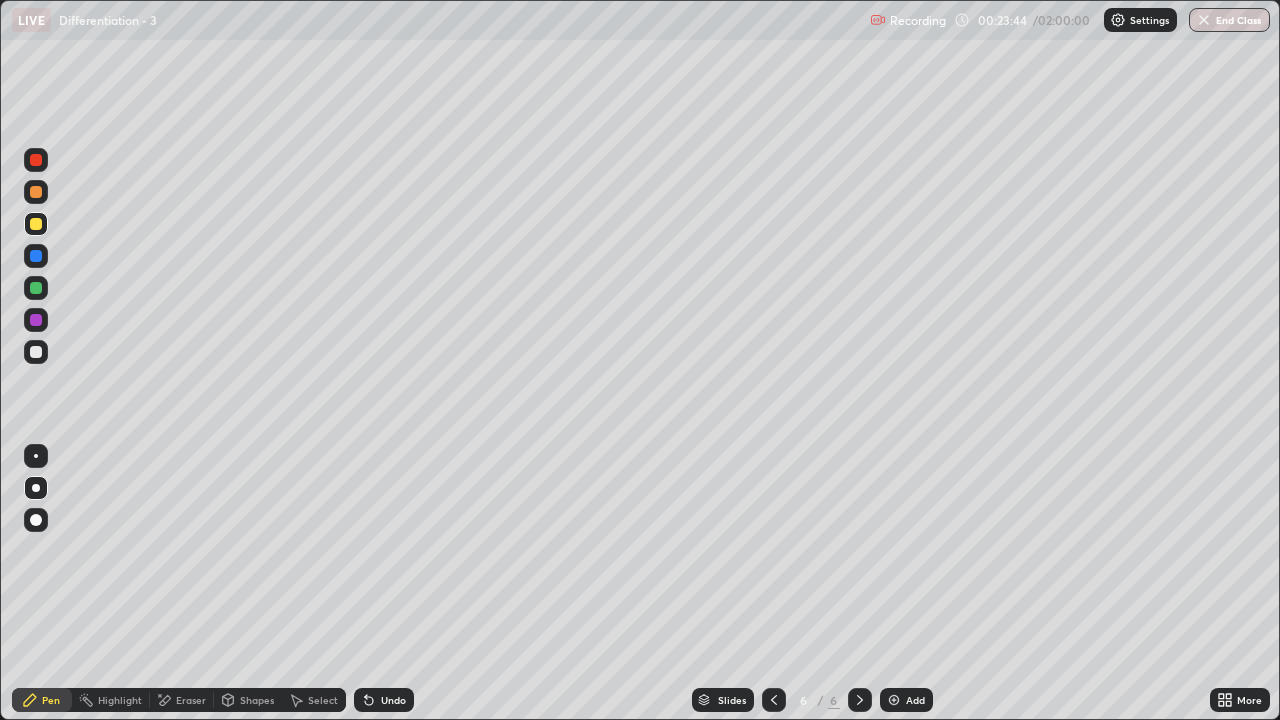 scroll, scrollTop: 99280, scrollLeft: 98720, axis: both 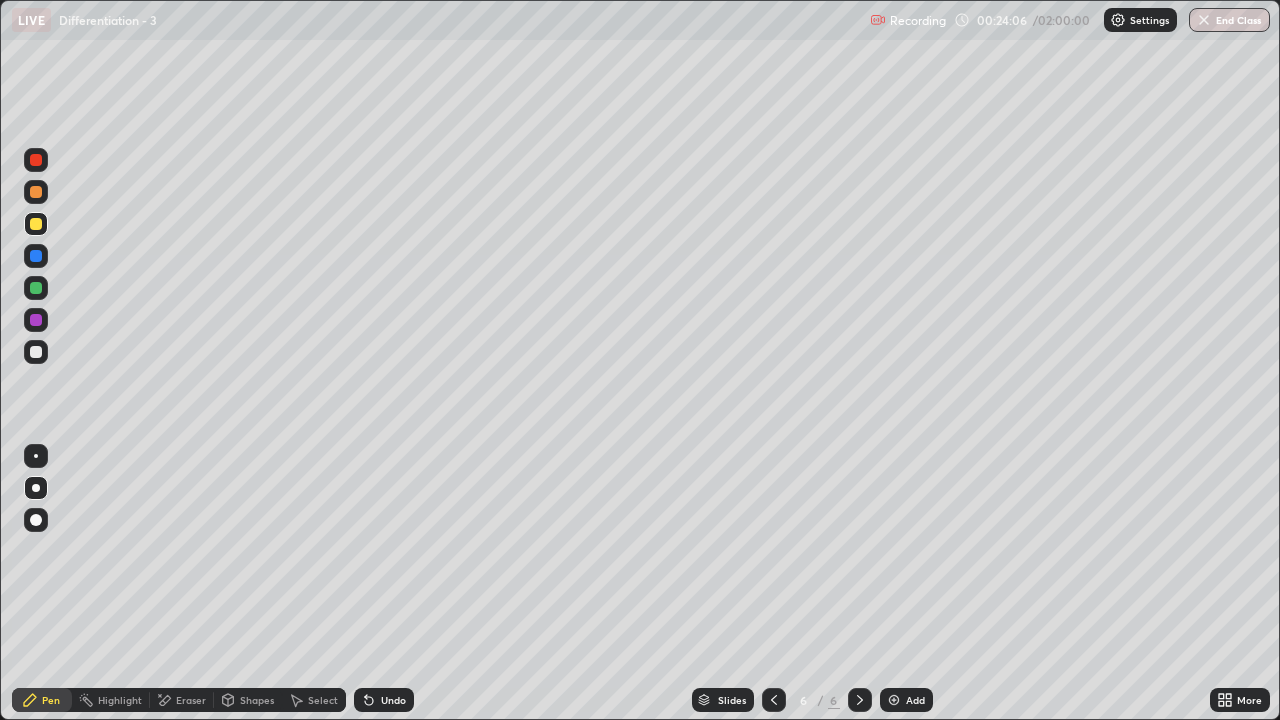 click at bounding box center (36, 352) 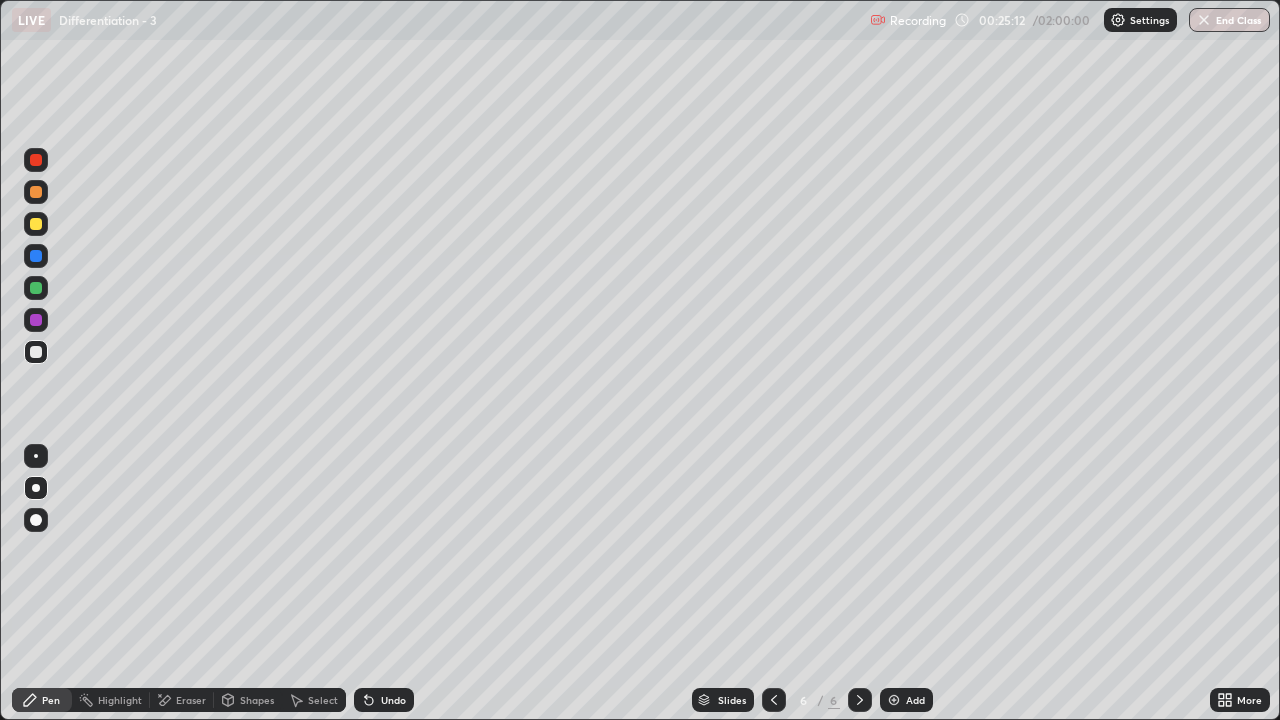click on "Undo" at bounding box center (393, 700) 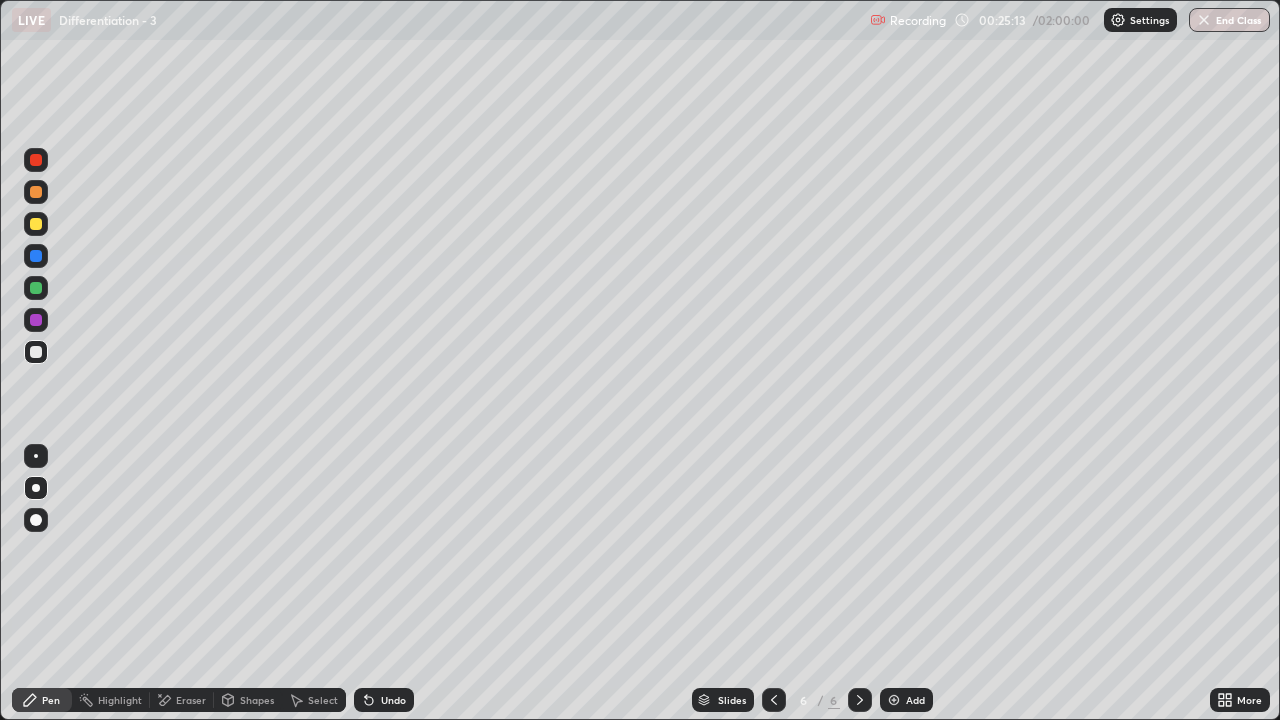 click on "Undo" at bounding box center (393, 700) 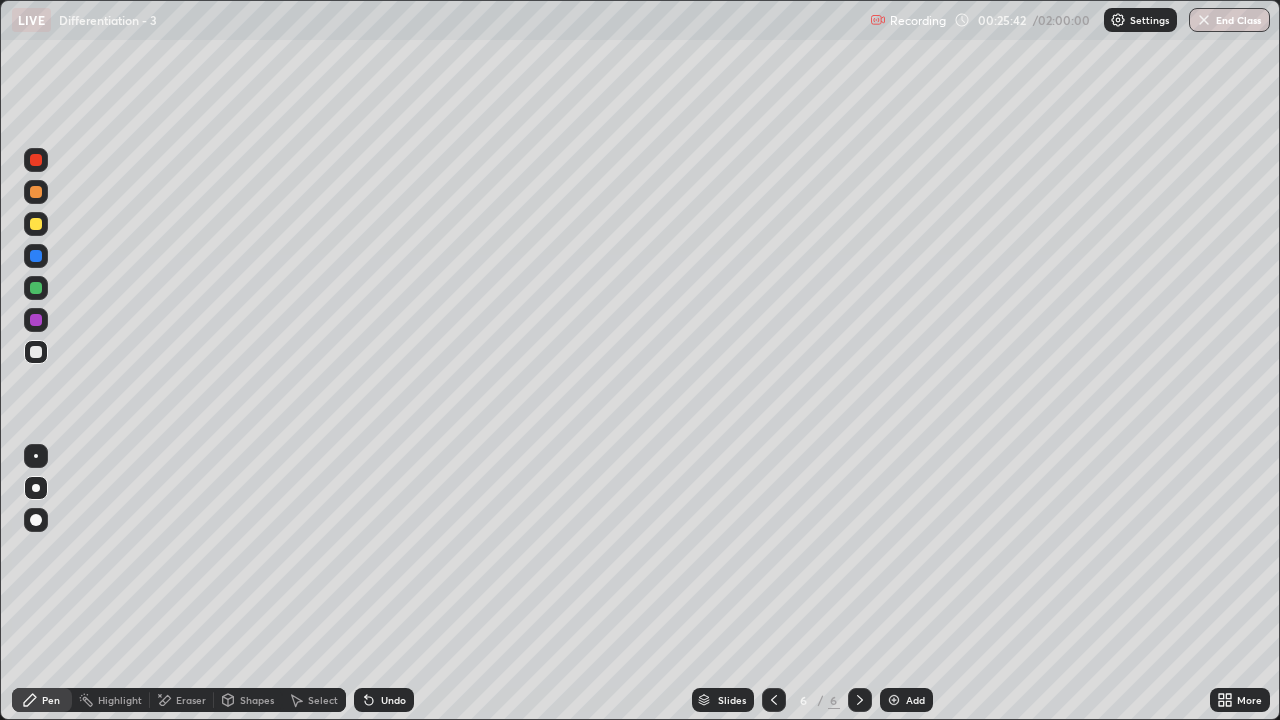 click at bounding box center (36, 288) 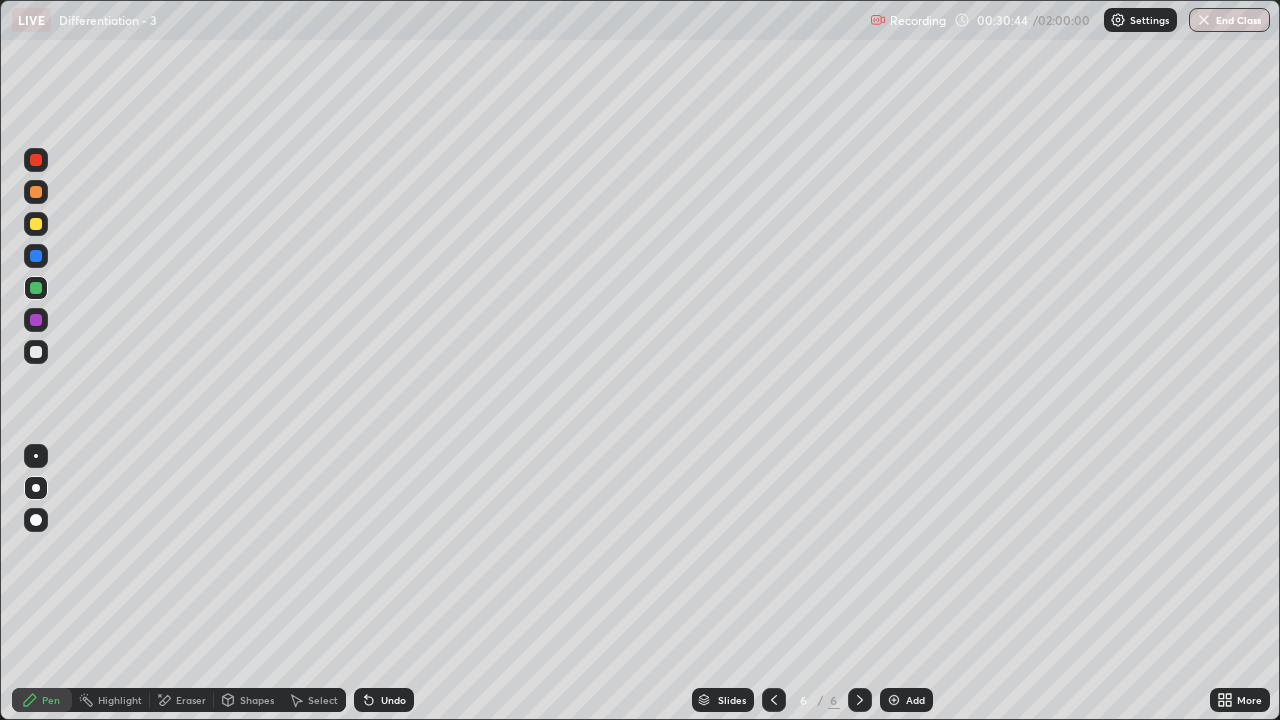 click on "Select" at bounding box center [314, 700] 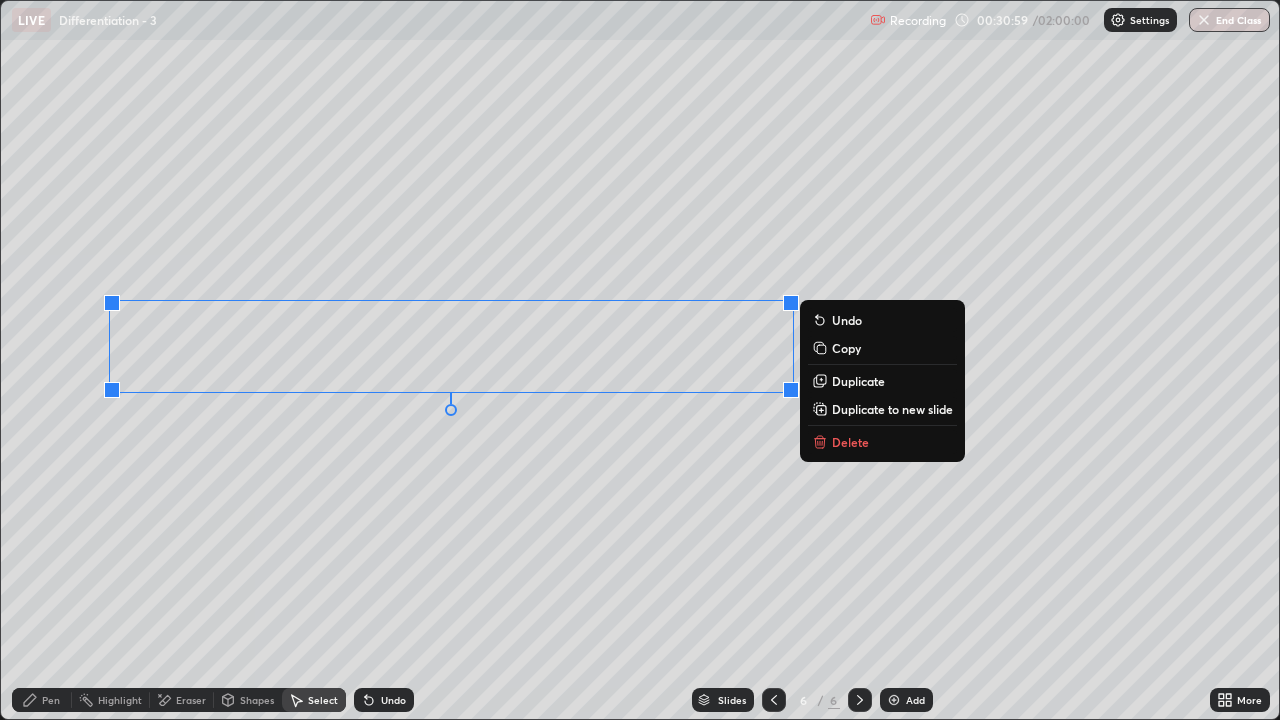 click on "Duplicate to new slide" at bounding box center [882, 409] 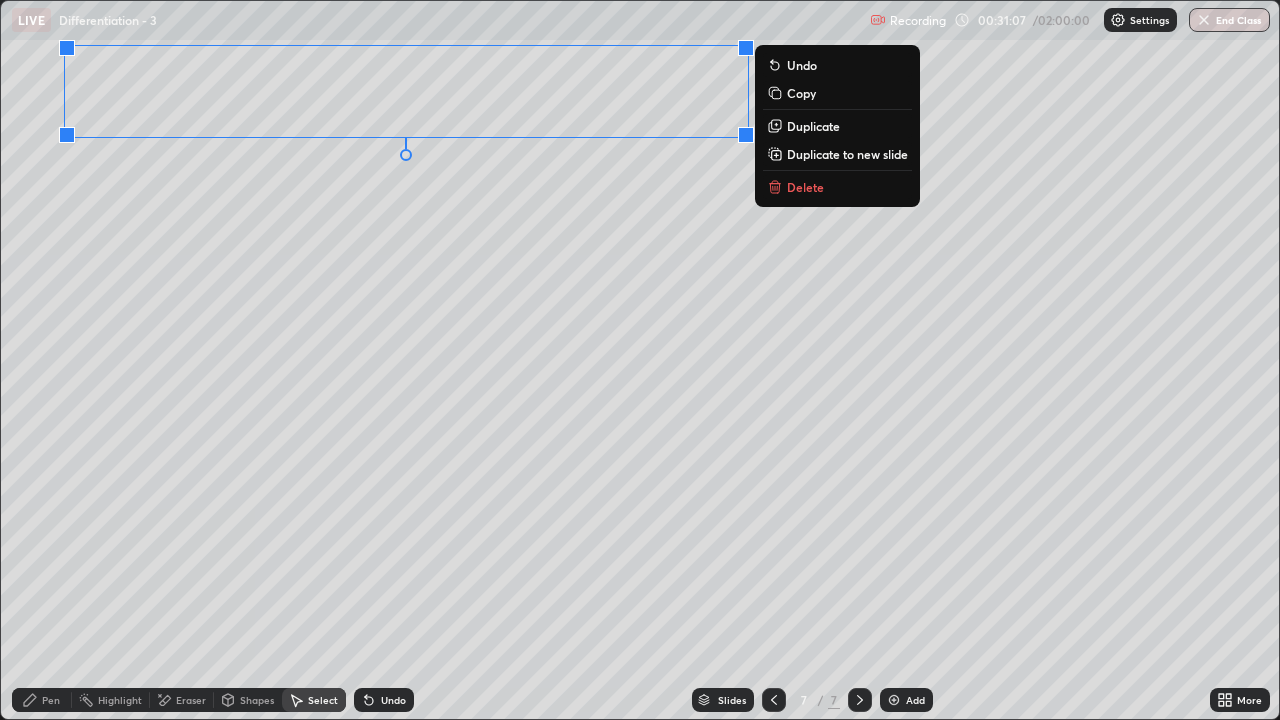 click 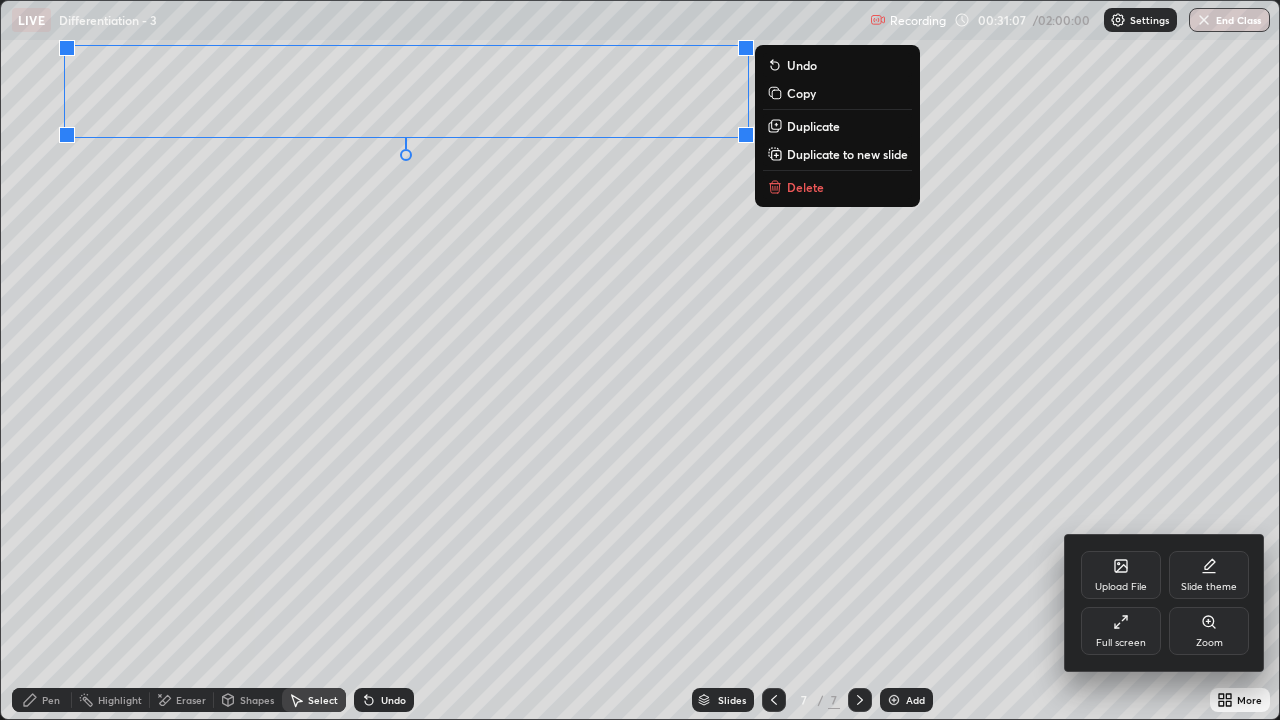 click 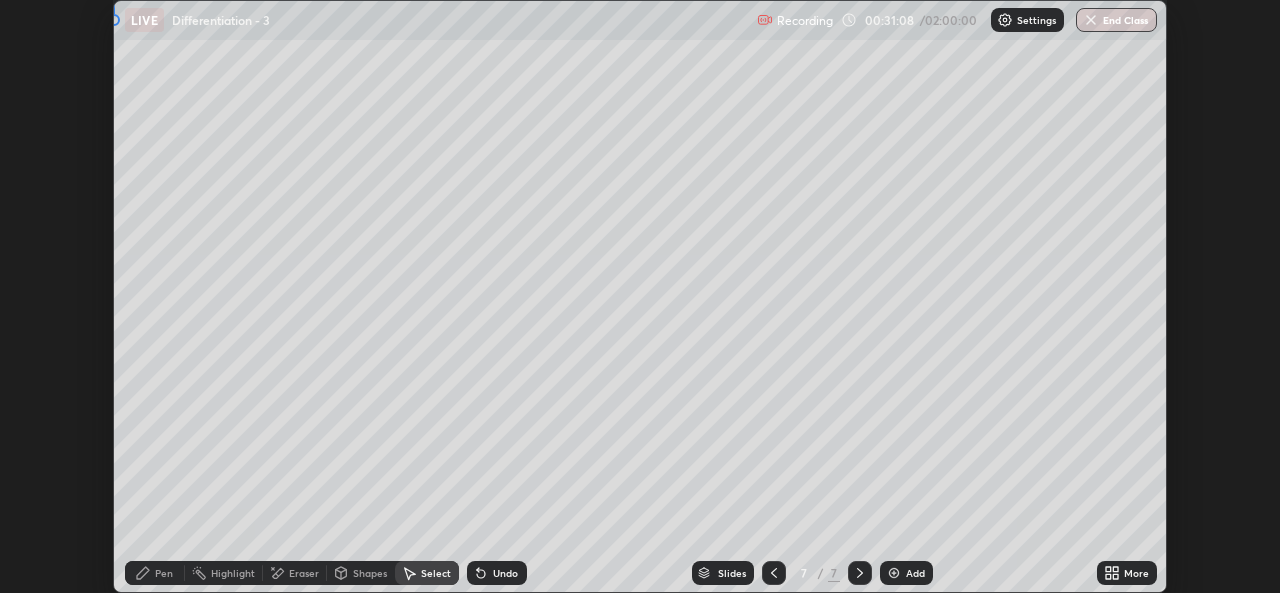 scroll, scrollTop: 593, scrollLeft: 1280, axis: both 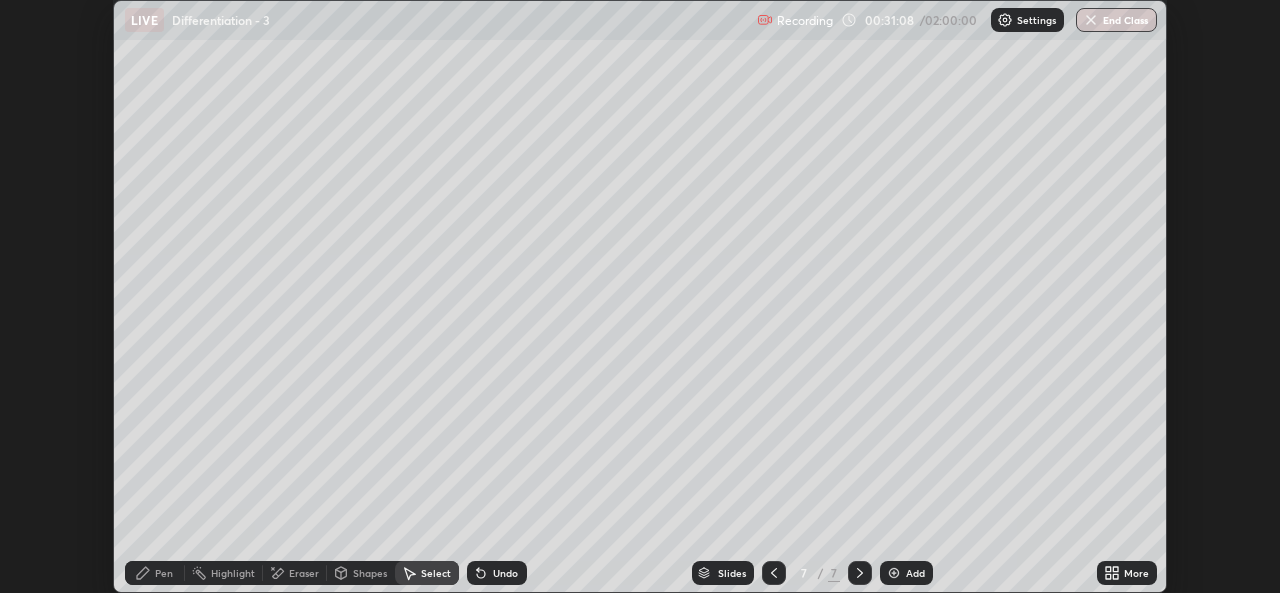 click 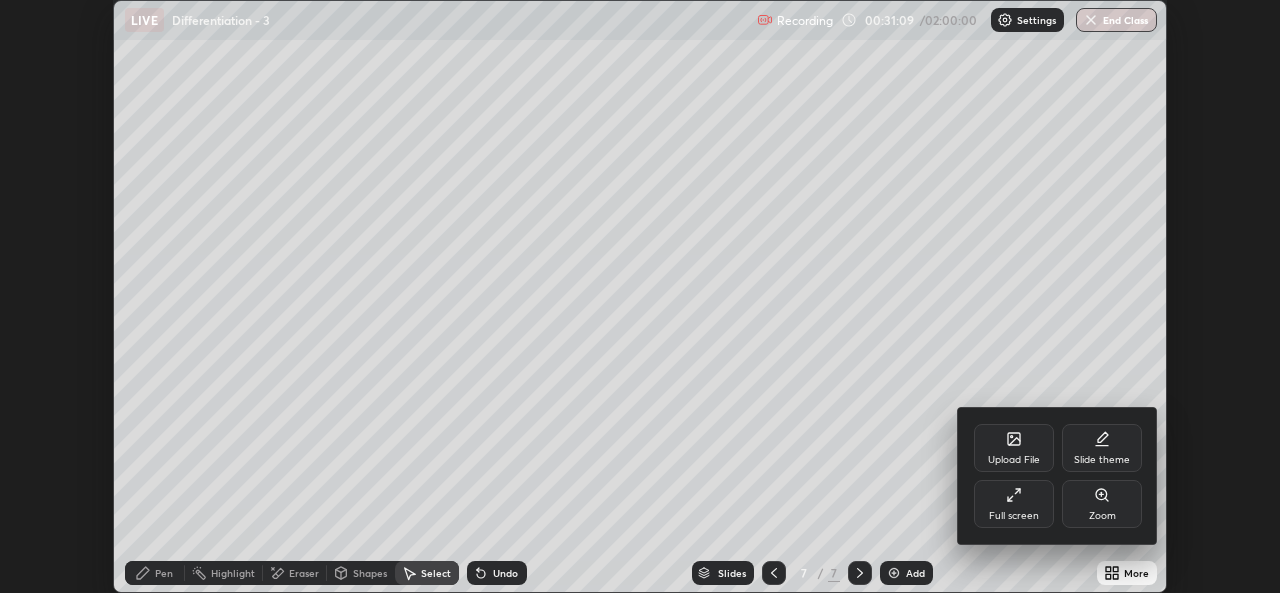 click on "Full screen" at bounding box center [1014, 504] 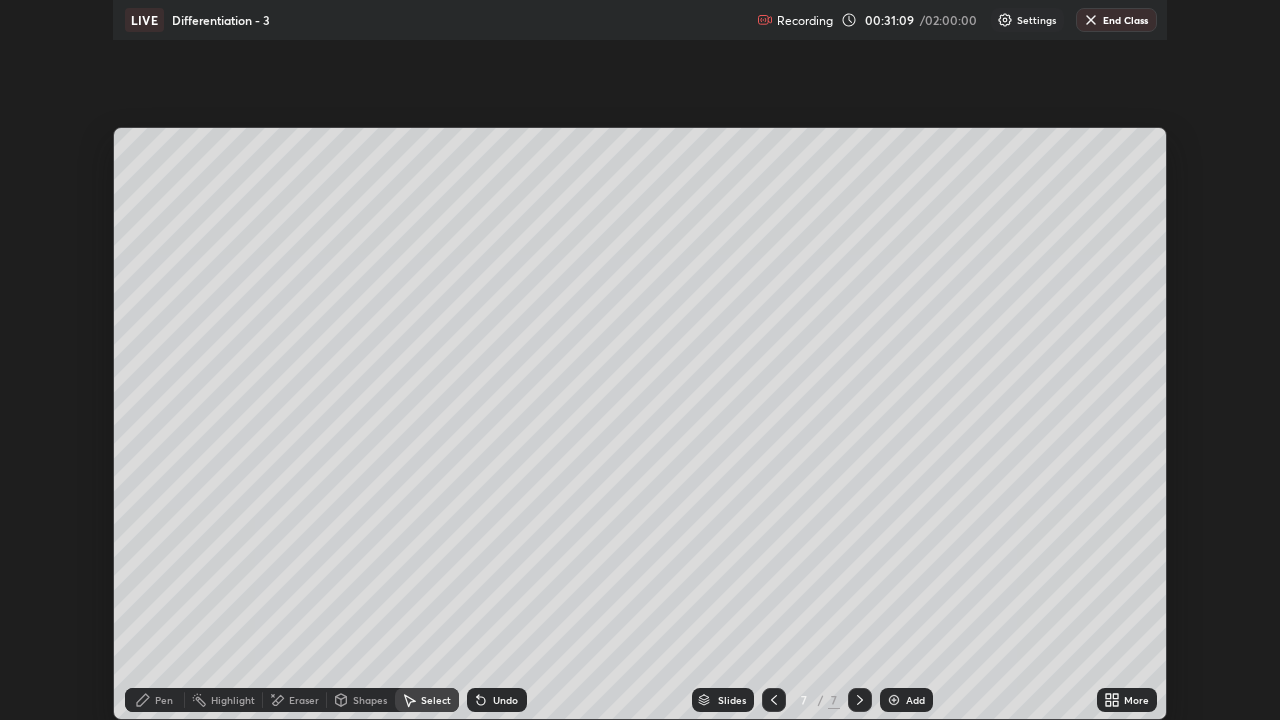 scroll, scrollTop: 99280, scrollLeft: 98720, axis: both 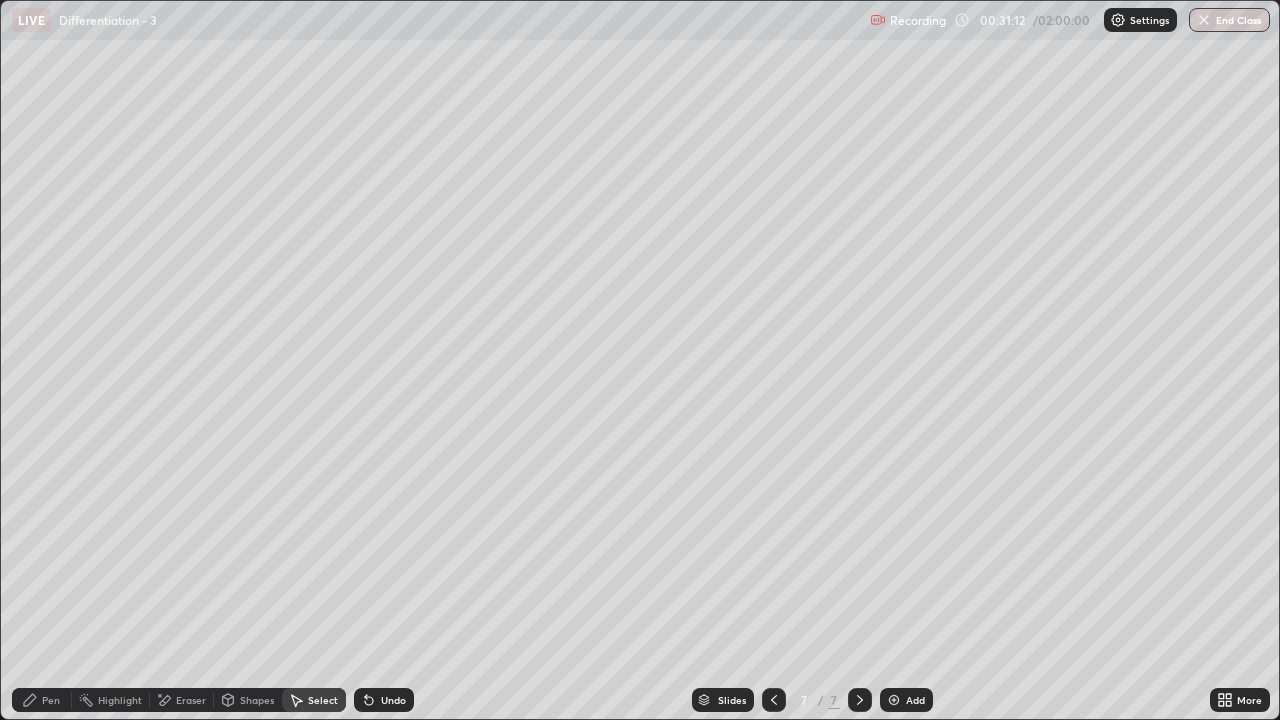 click on "Pen" at bounding box center (42, 700) 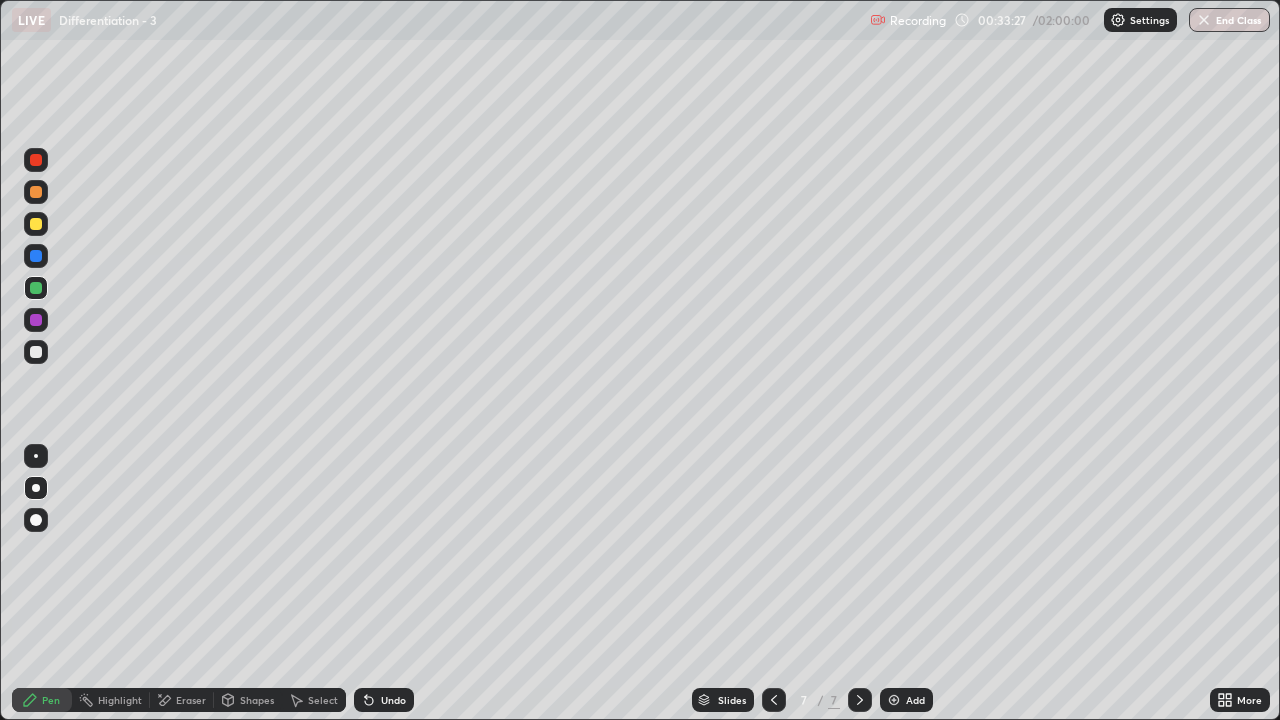 click on "Add" at bounding box center (915, 700) 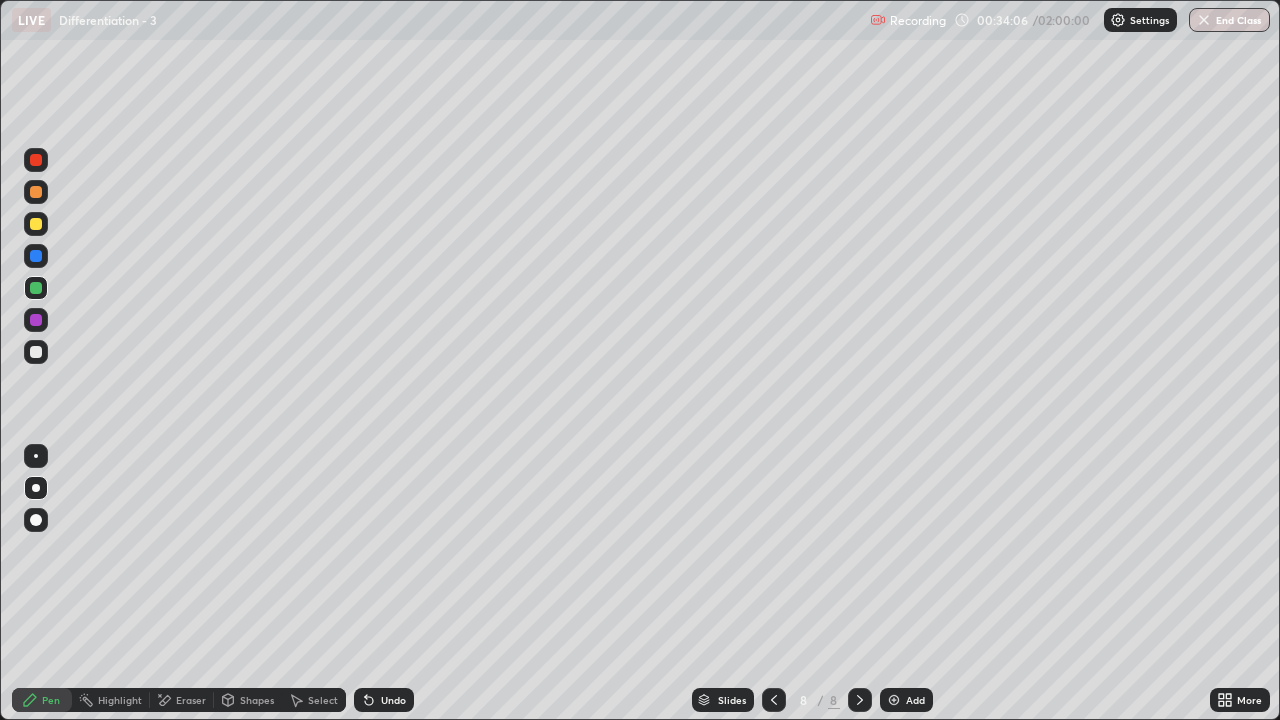 click on "Eraser" at bounding box center [182, 700] 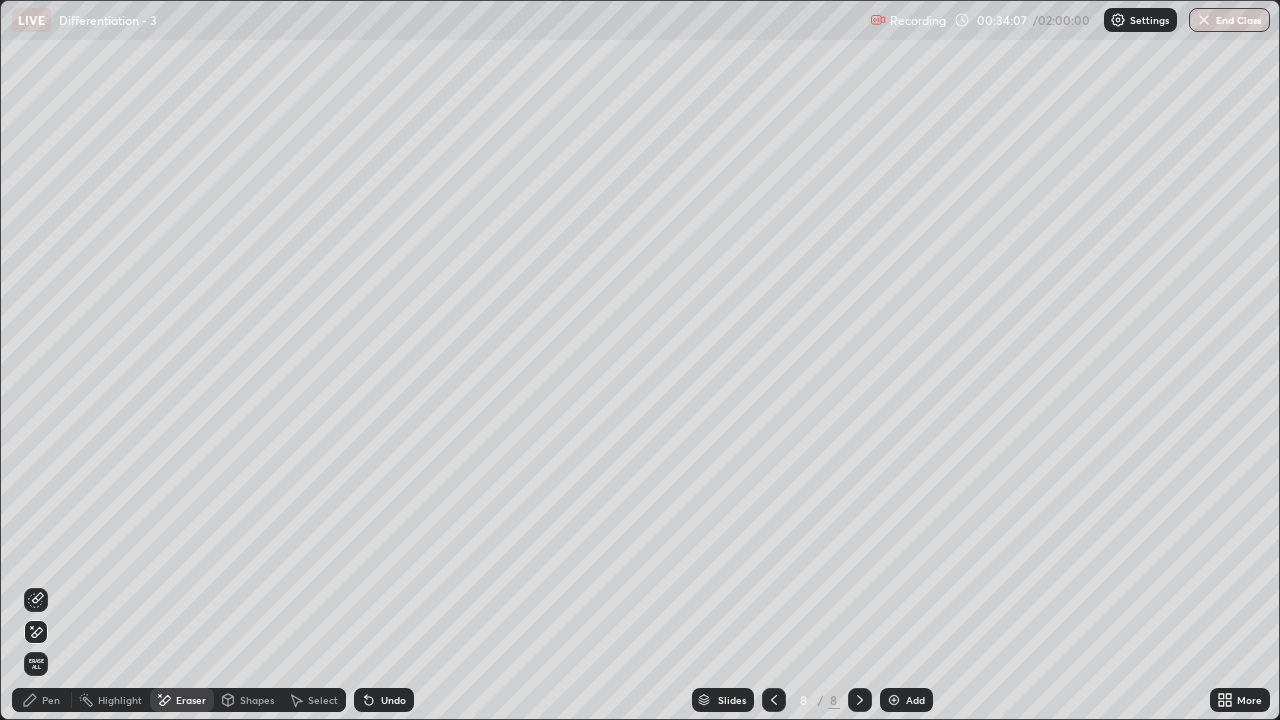 click on "Erase all" at bounding box center (36, 664) 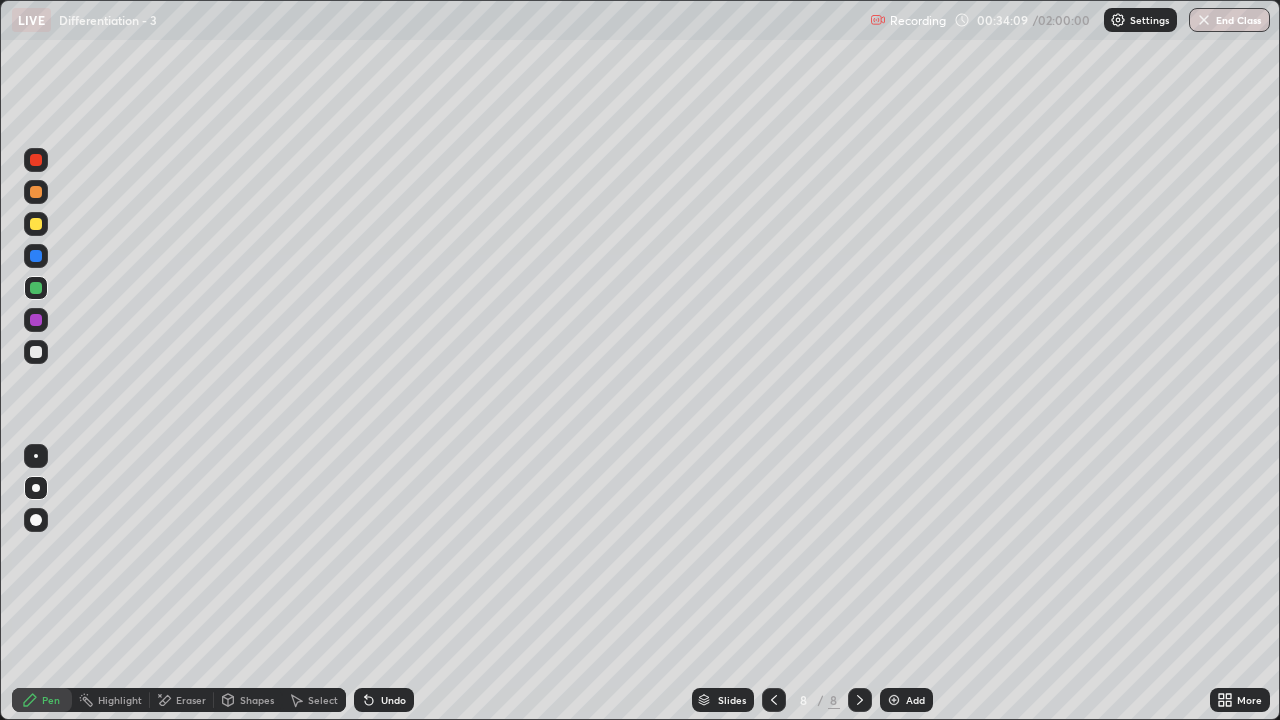 click 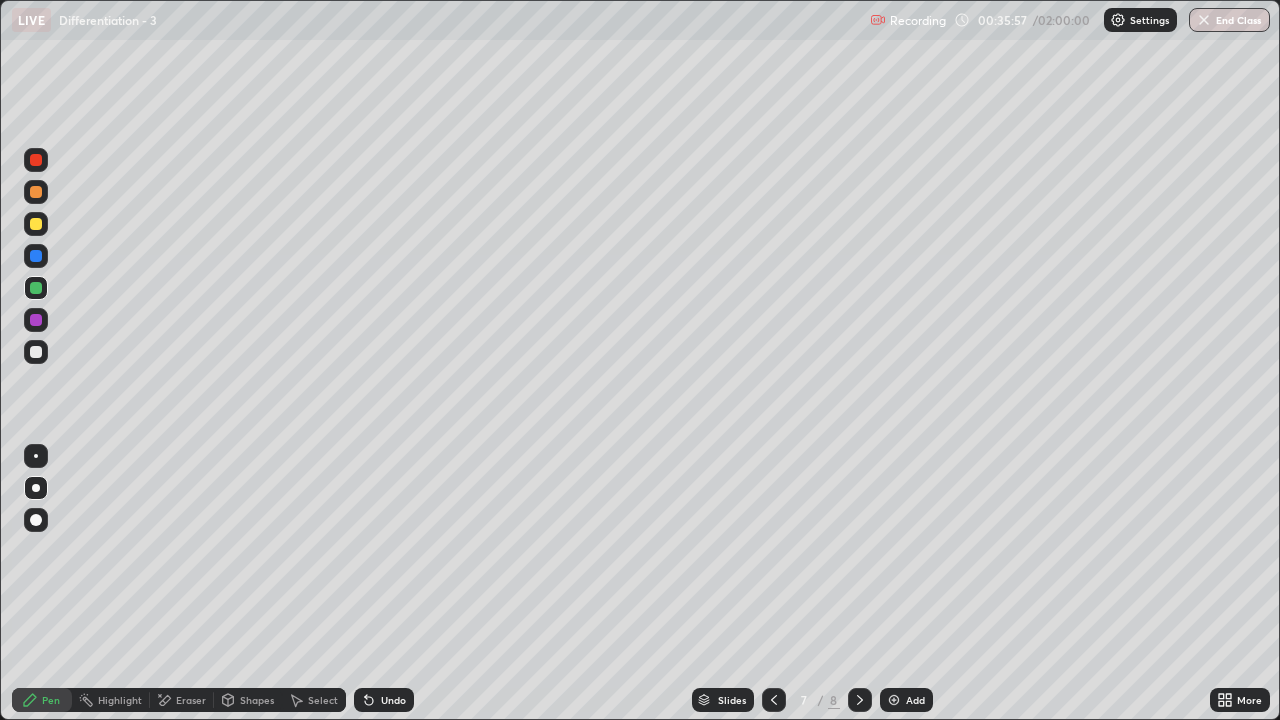 click at bounding box center (774, 700) 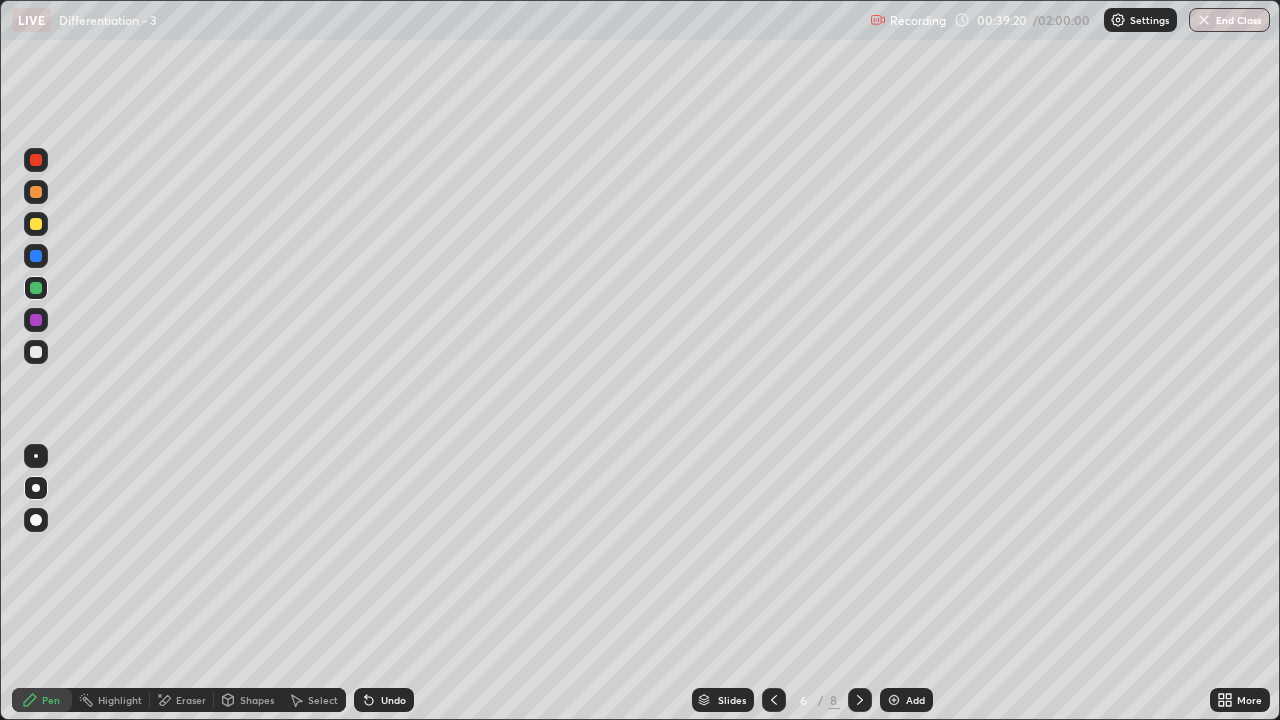 click on "Select" at bounding box center (323, 700) 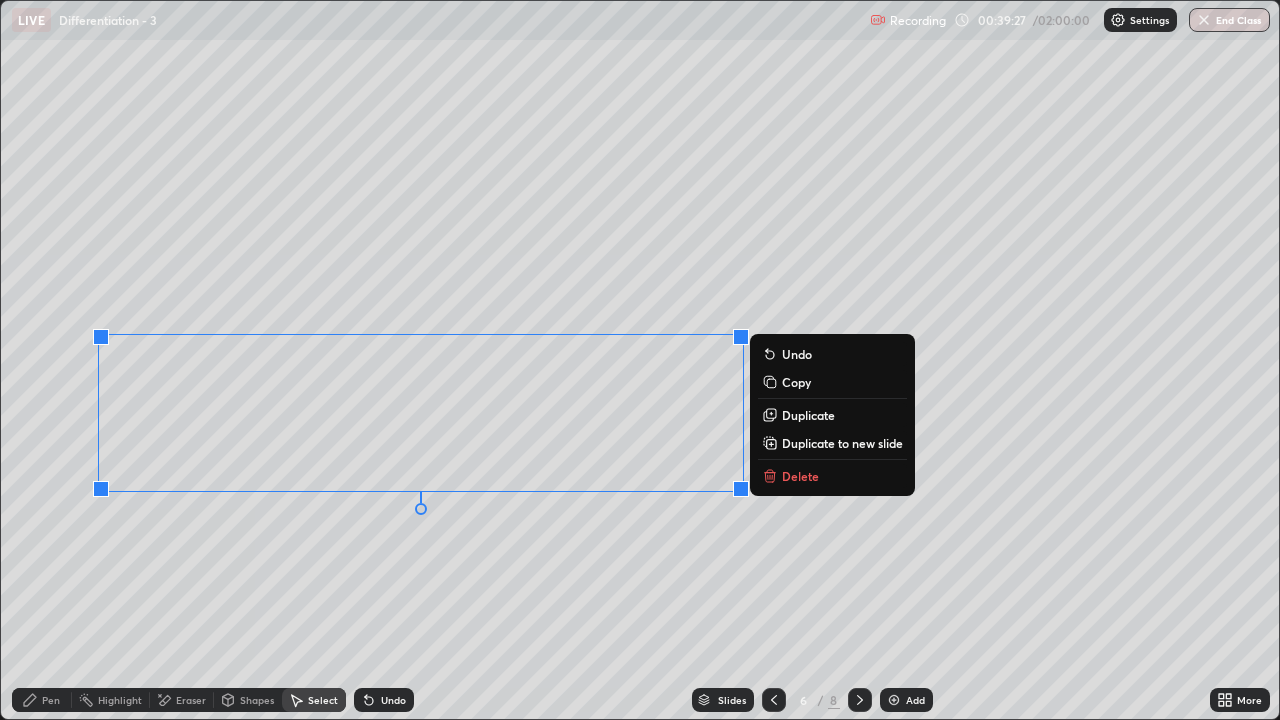 click on "Duplicate to new slide" at bounding box center (832, 443) 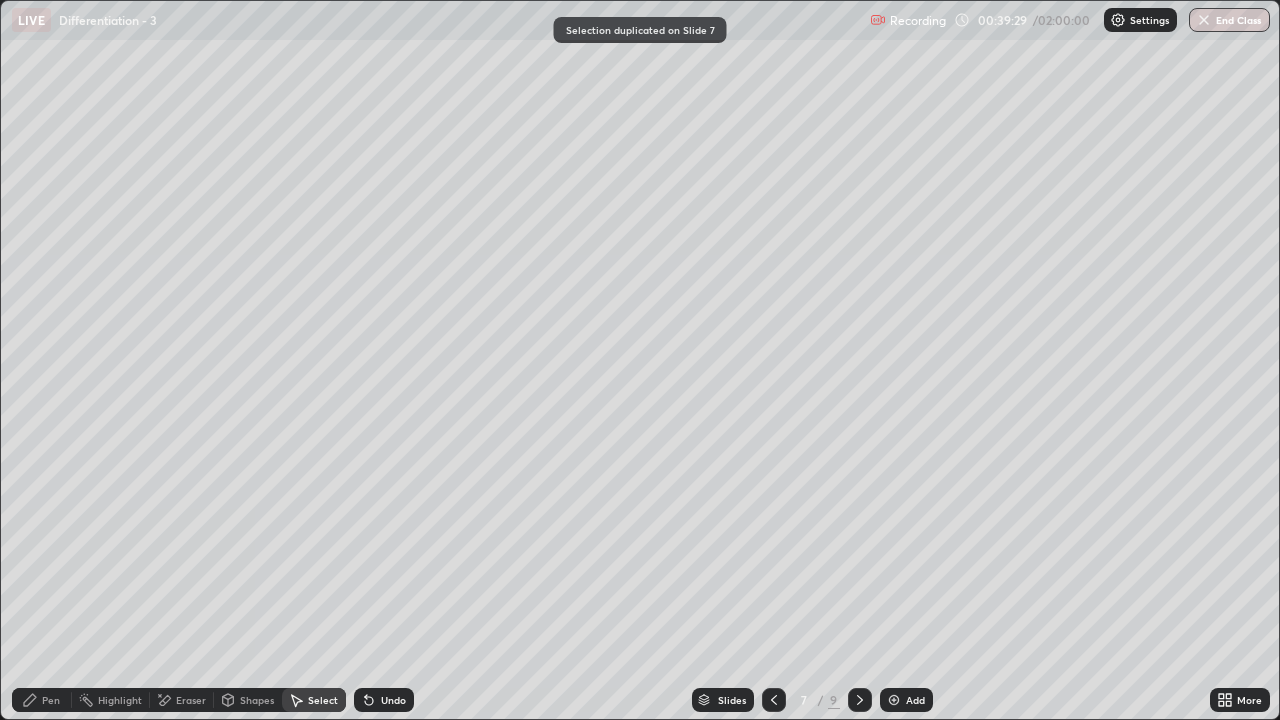 click on "Eraser" at bounding box center (191, 700) 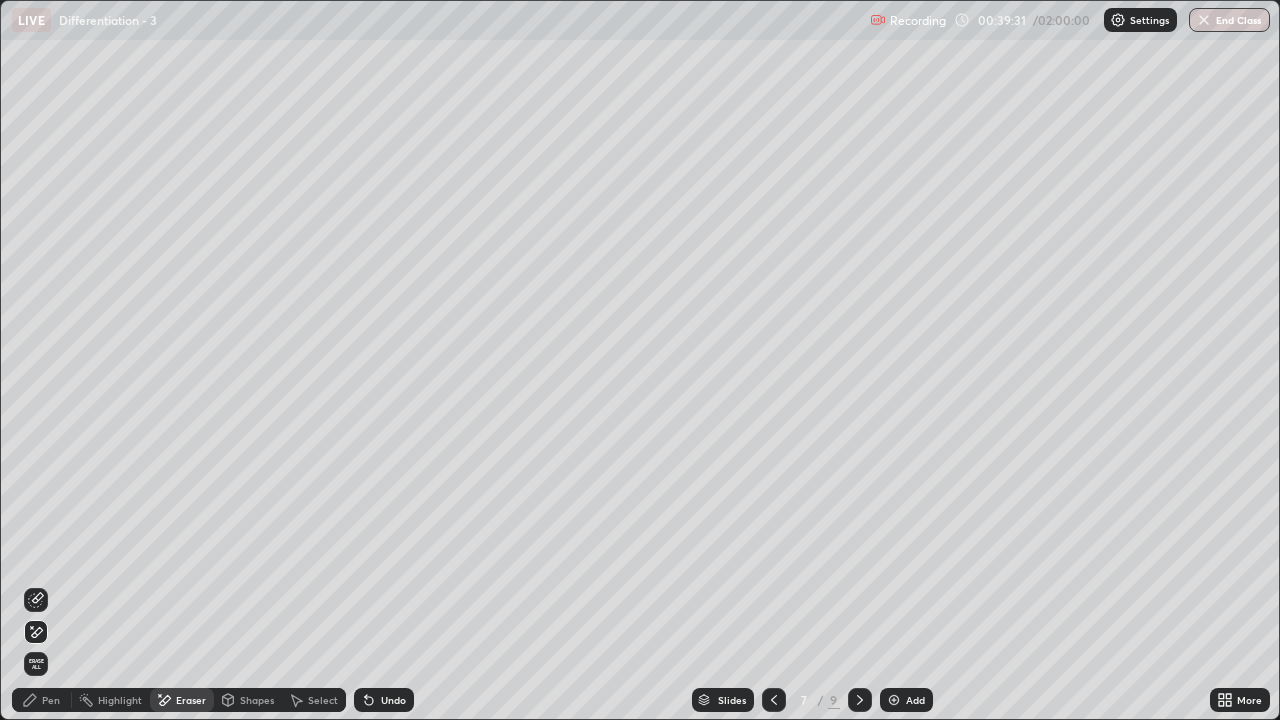 click on "Select" at bounding box center [314, 700] 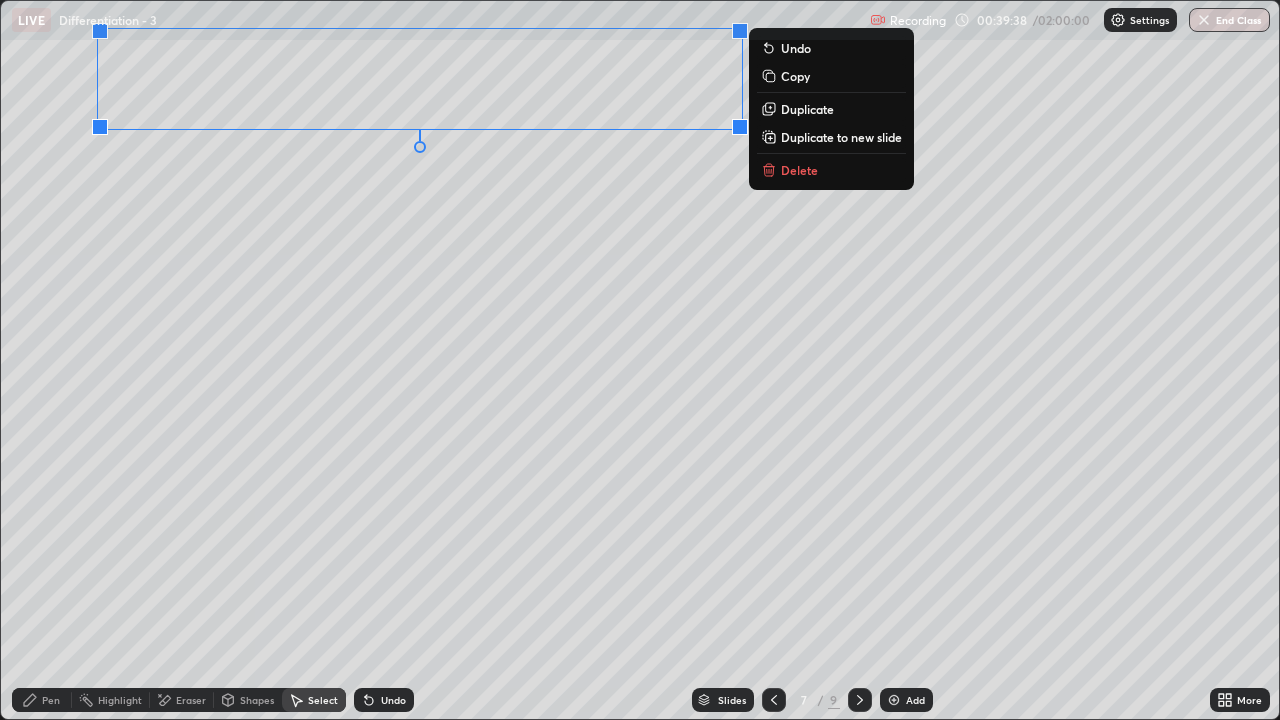 click 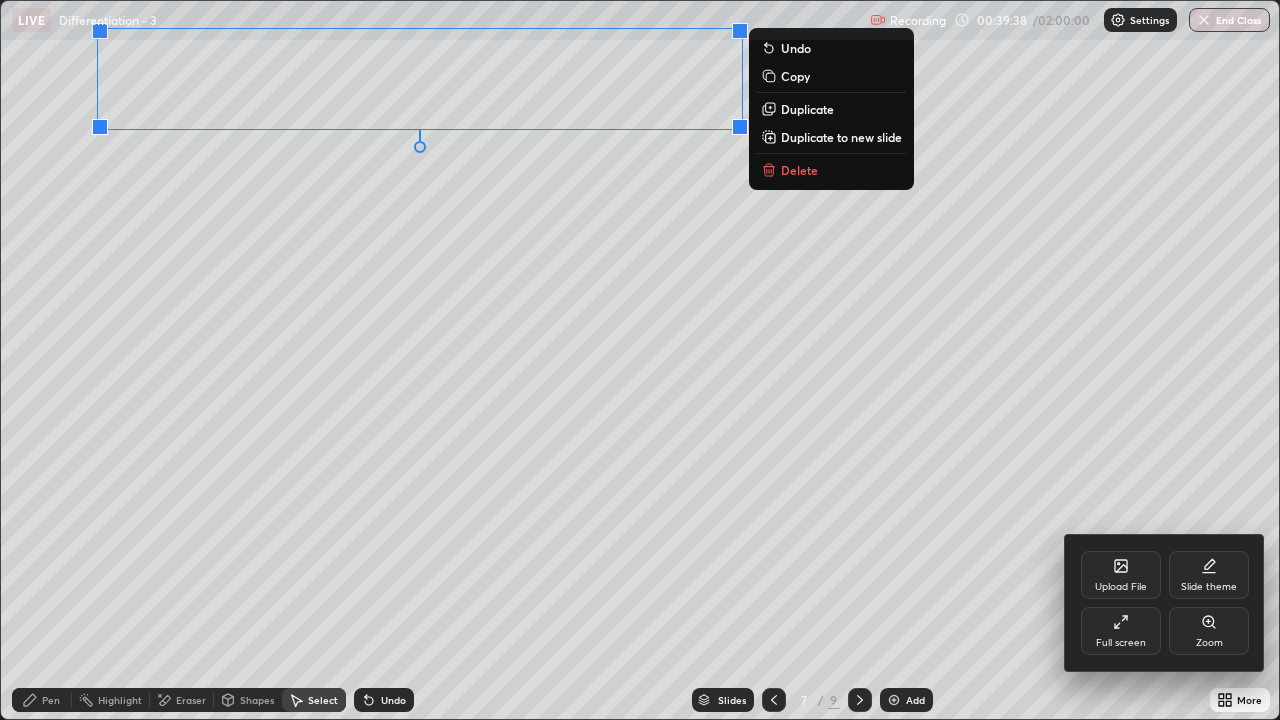 click 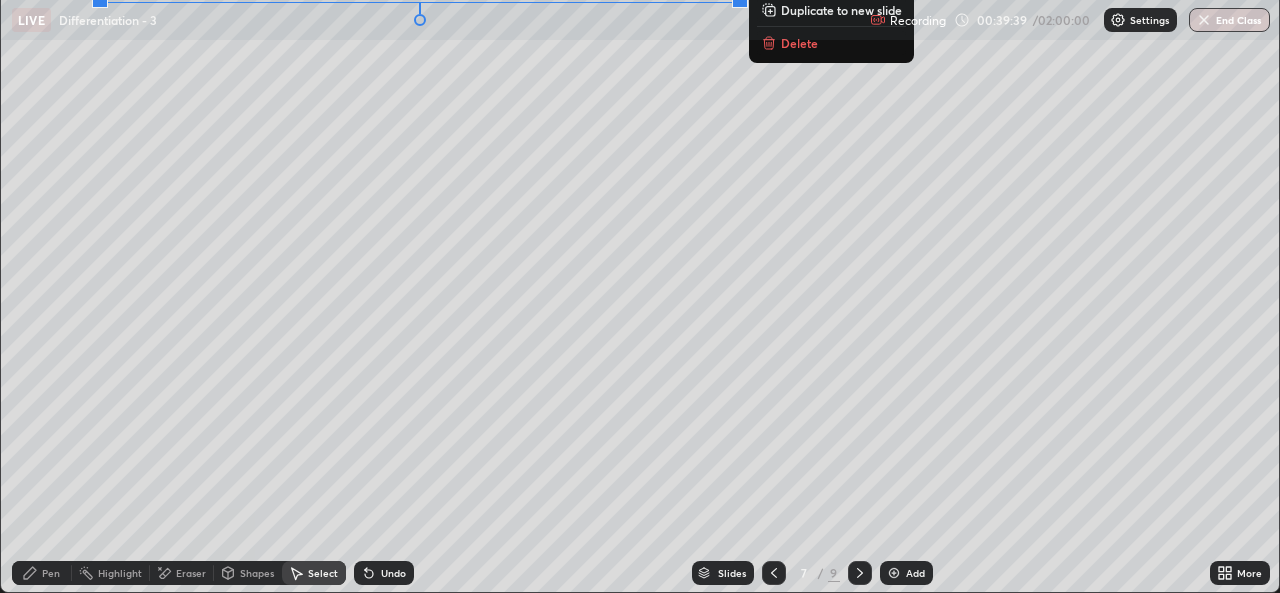 scroll, scrollTop: 593, scrollLeft: 1280, axis: both 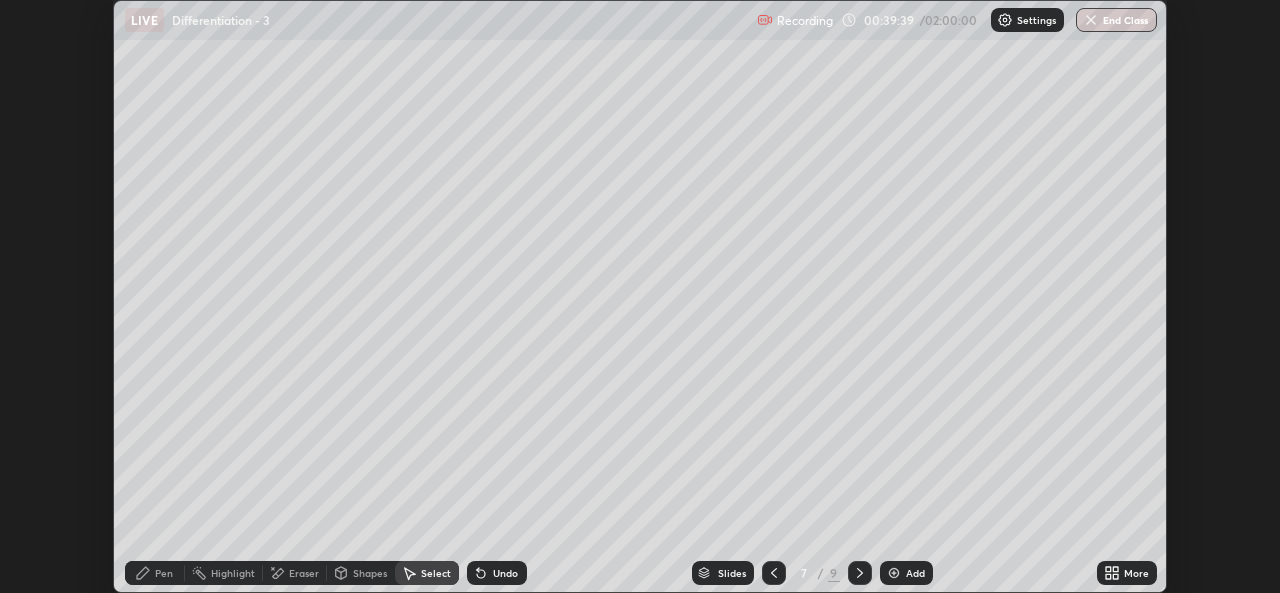 click 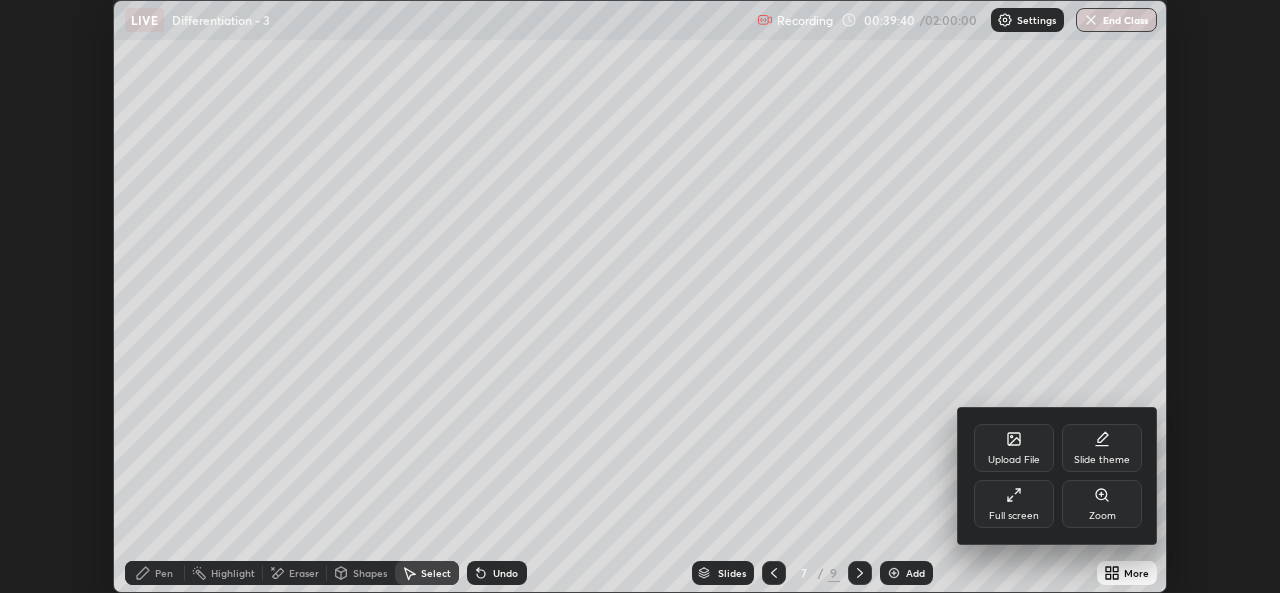 click on "Full screen" at bounding box center (1014, 516) 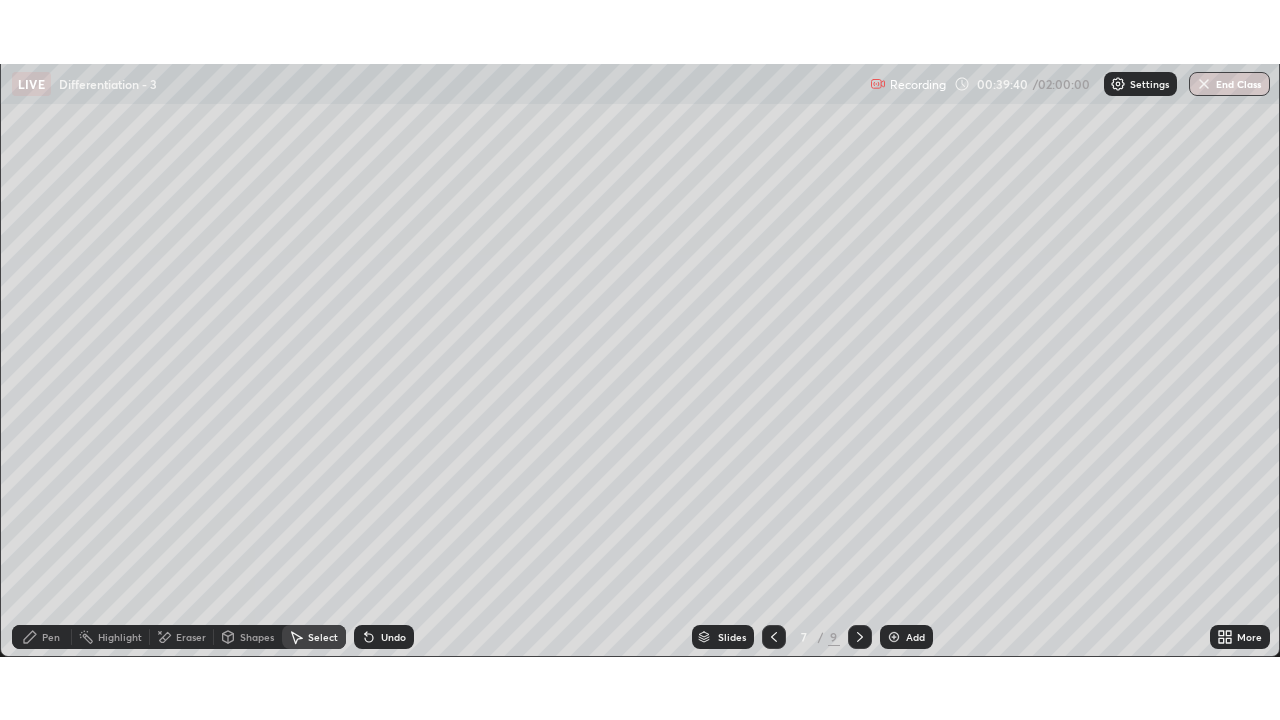 scroll, scrollTop: 99280, scrollLeft: 98720, axis: both 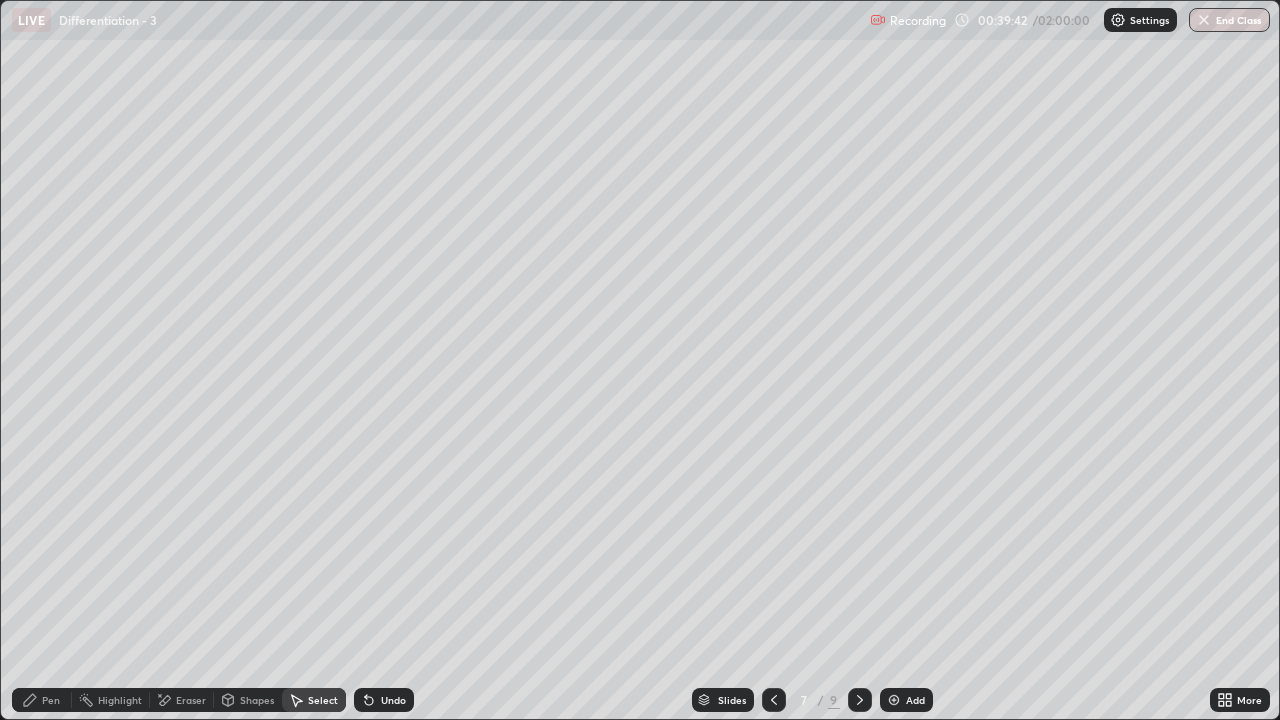 click on "Pen" at bounding box center [51, 700] 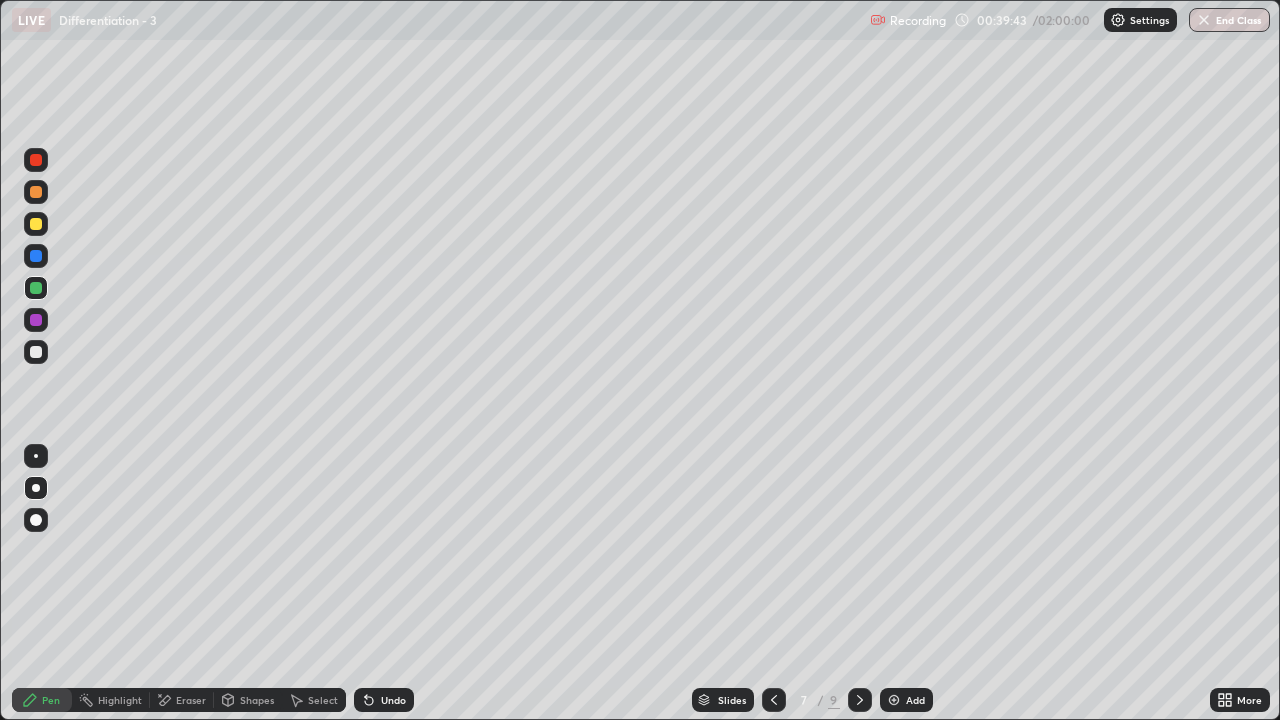 click at bounding box center (36, 288) 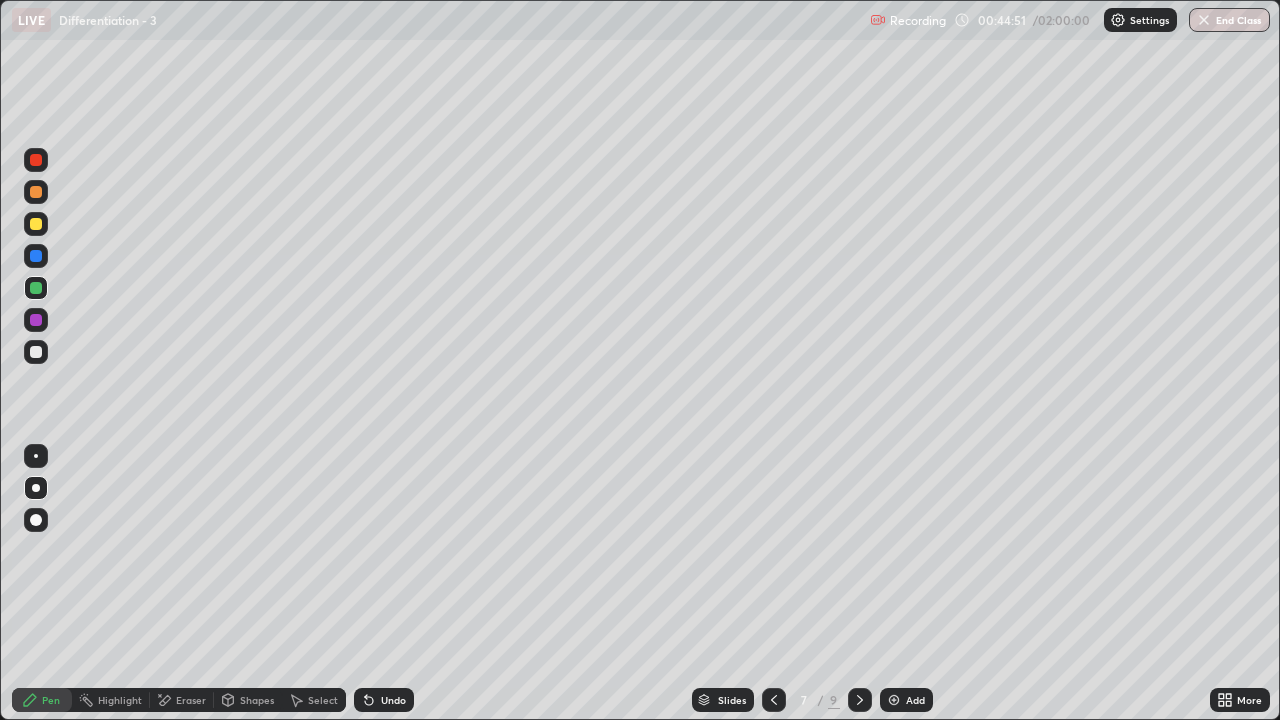 click 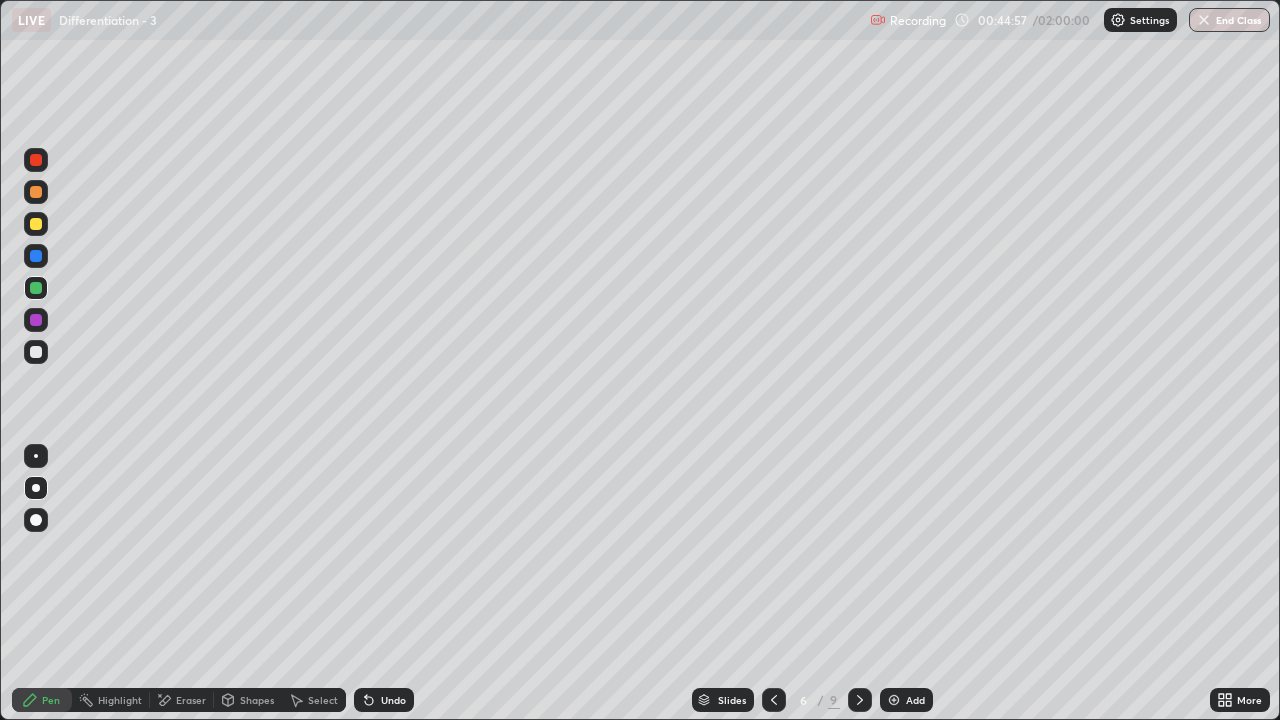 click at bounding box center [860, 700] 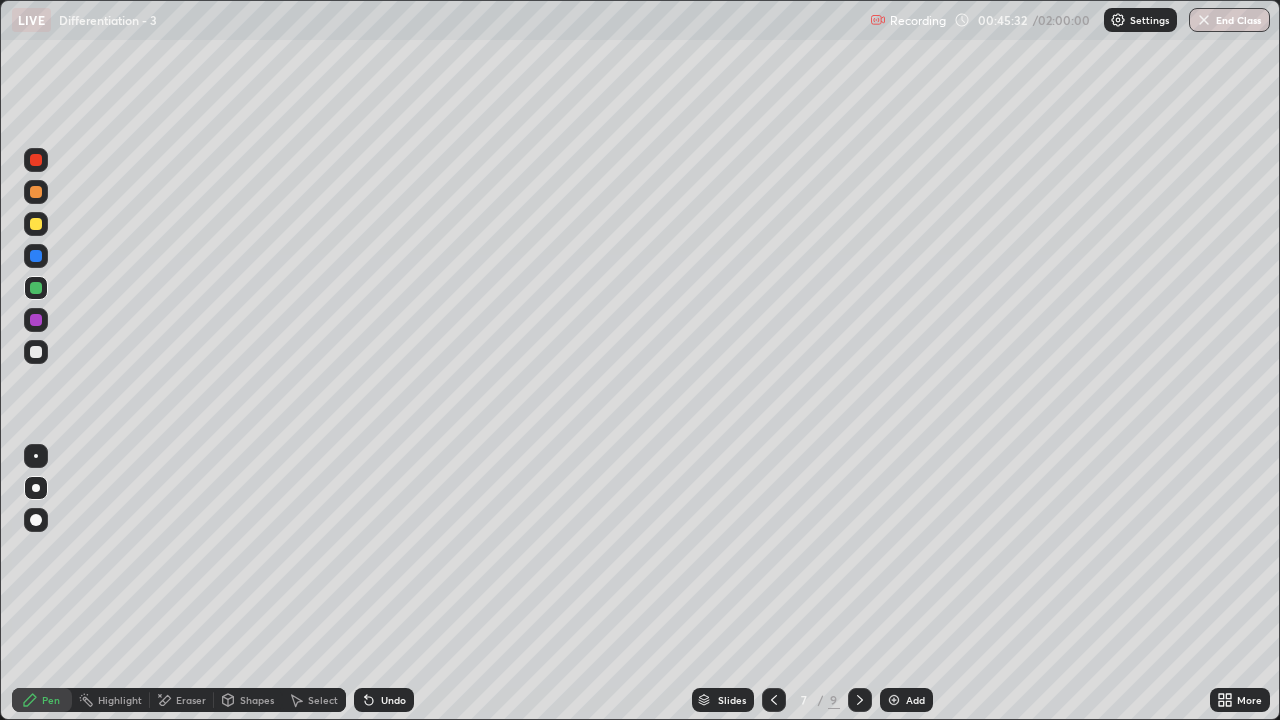 click 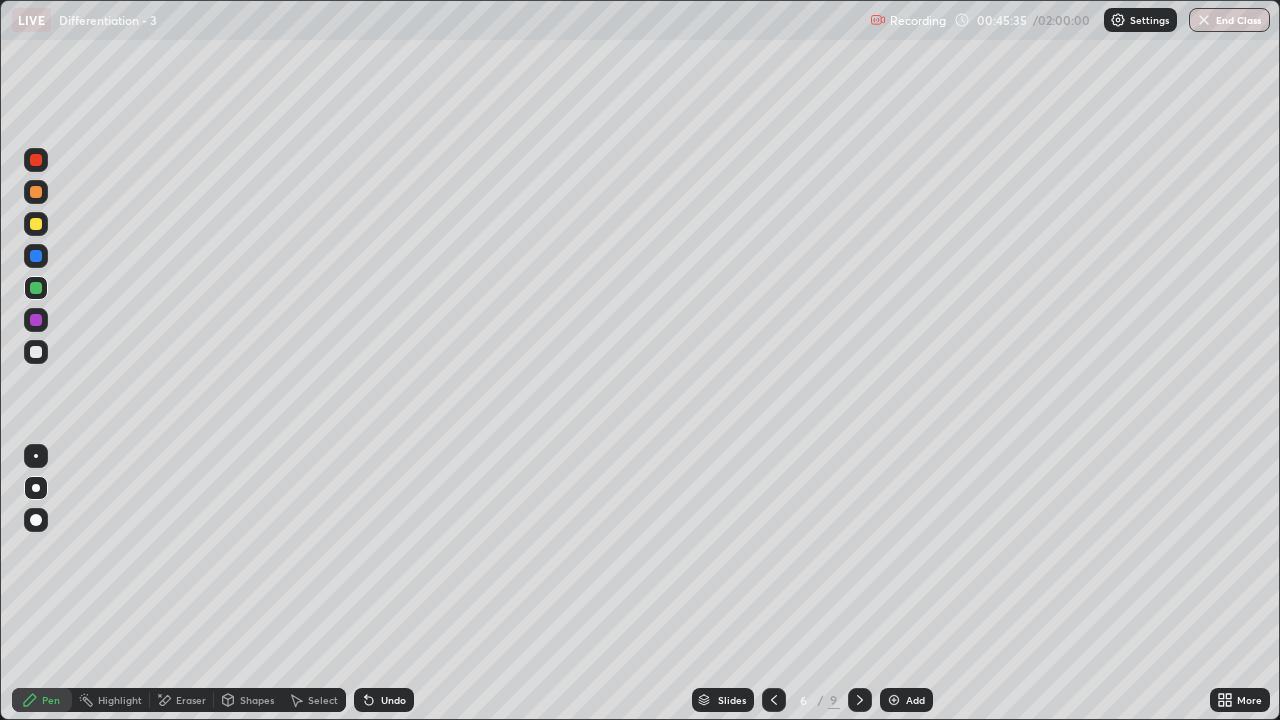 click on "Select" at bounding box center (323, 700) 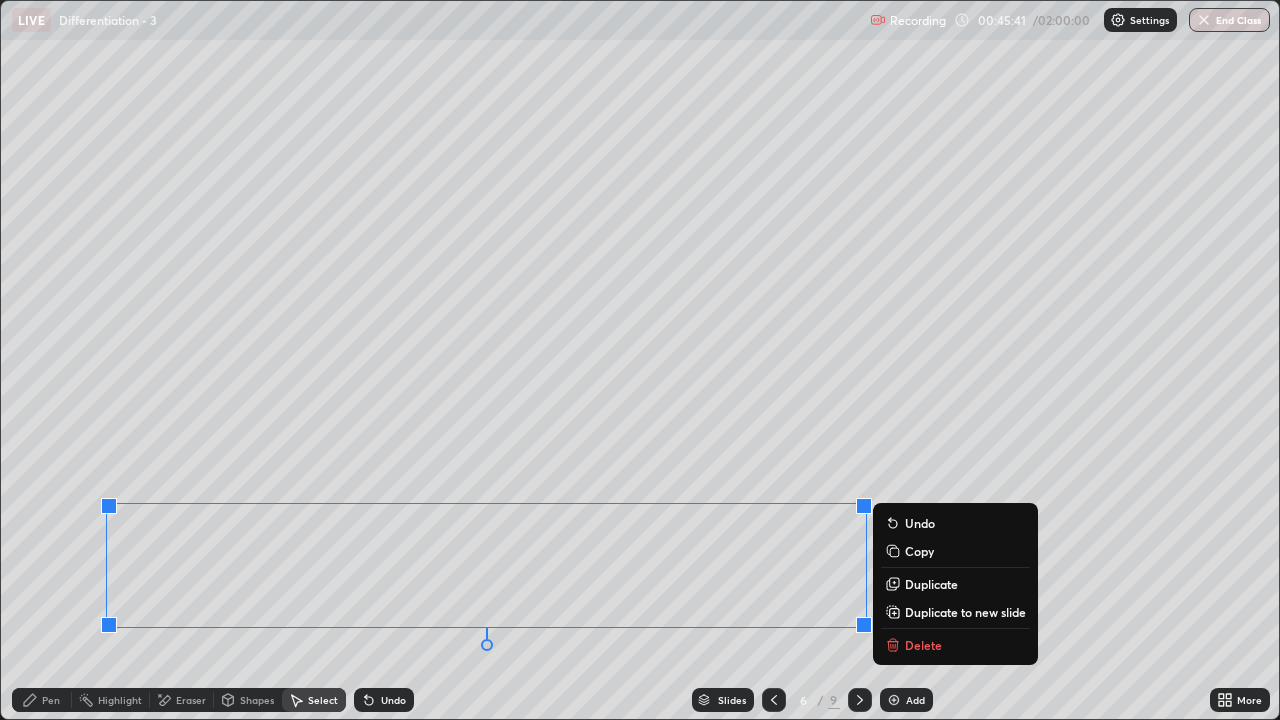 click 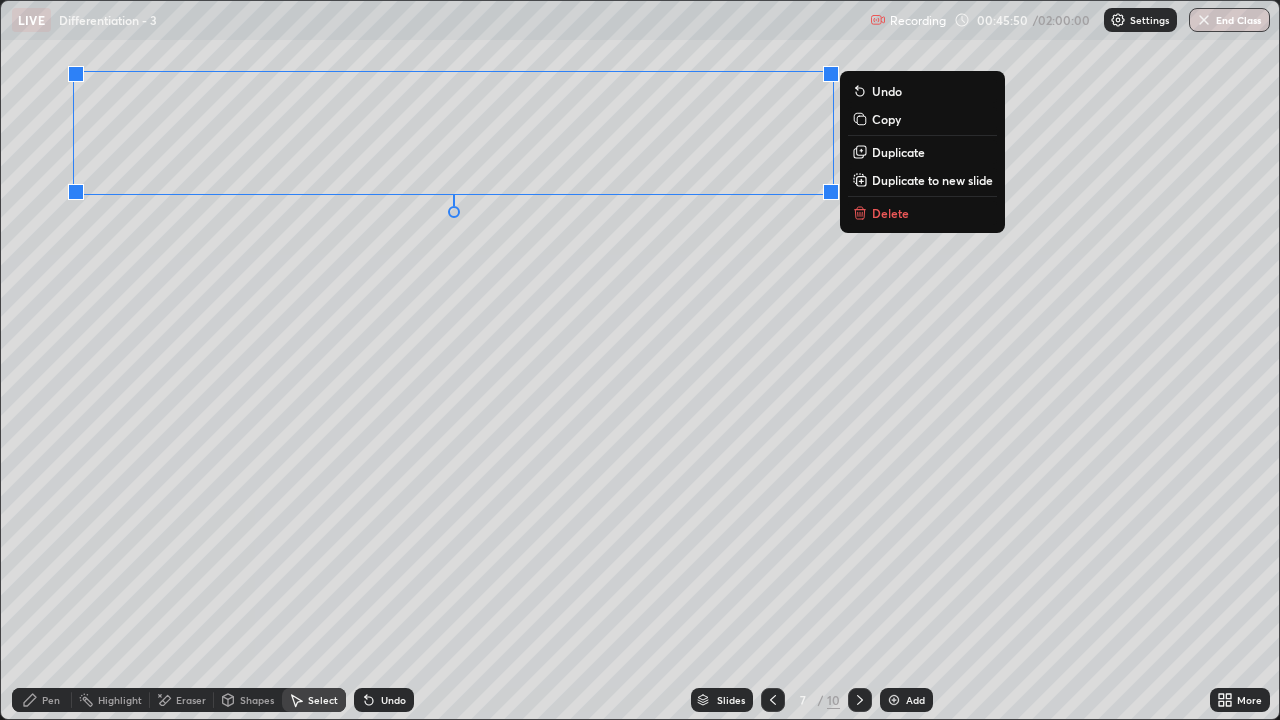 click 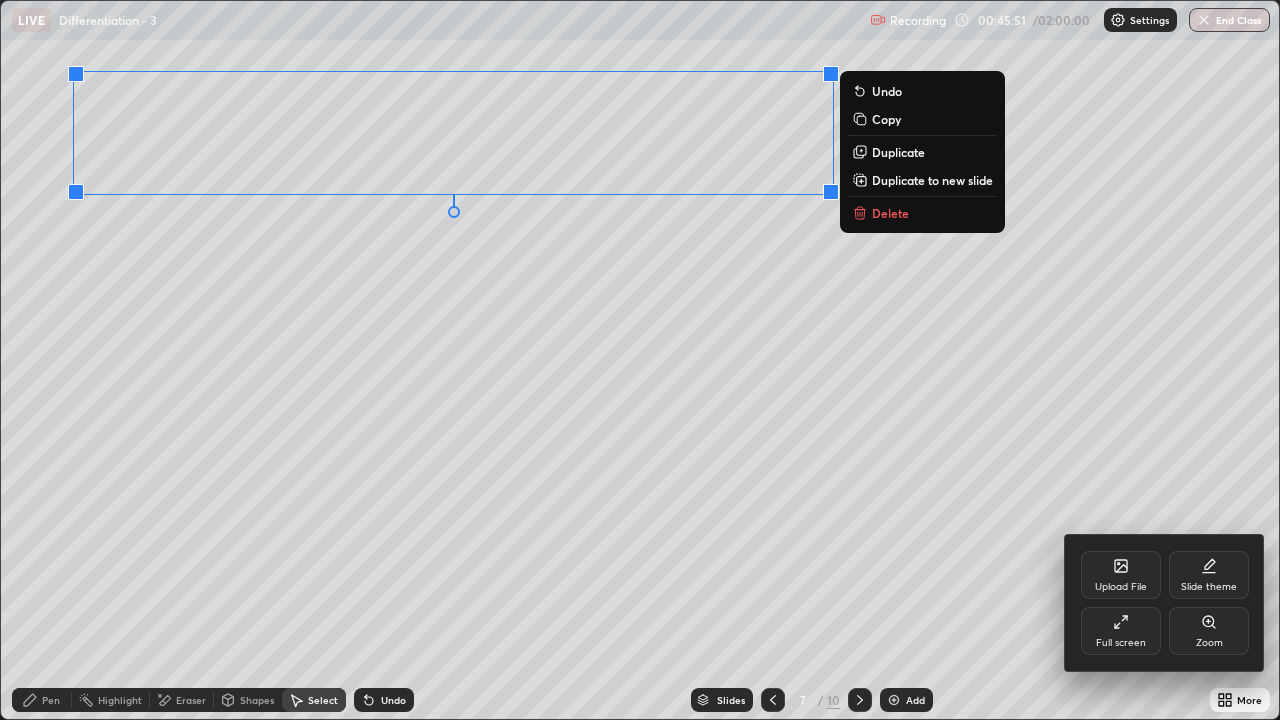click on "Full screen" at bounding box center [1121, 643] 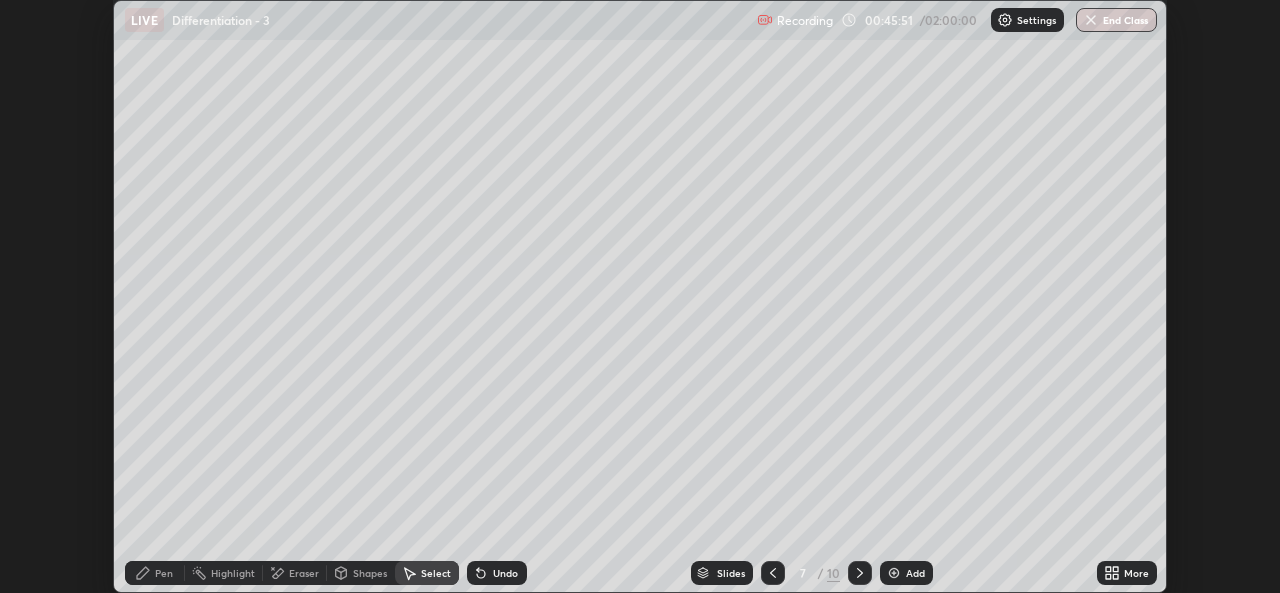 scroll, scrollTop: 593, scrollLeft: 1280, axis: both 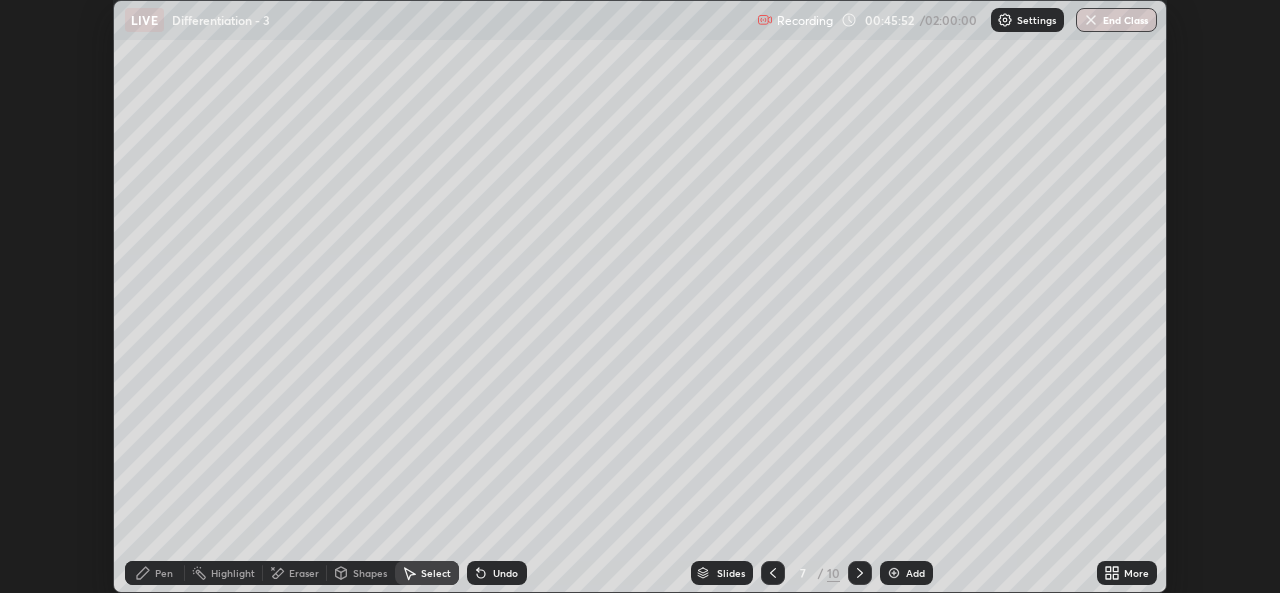 click 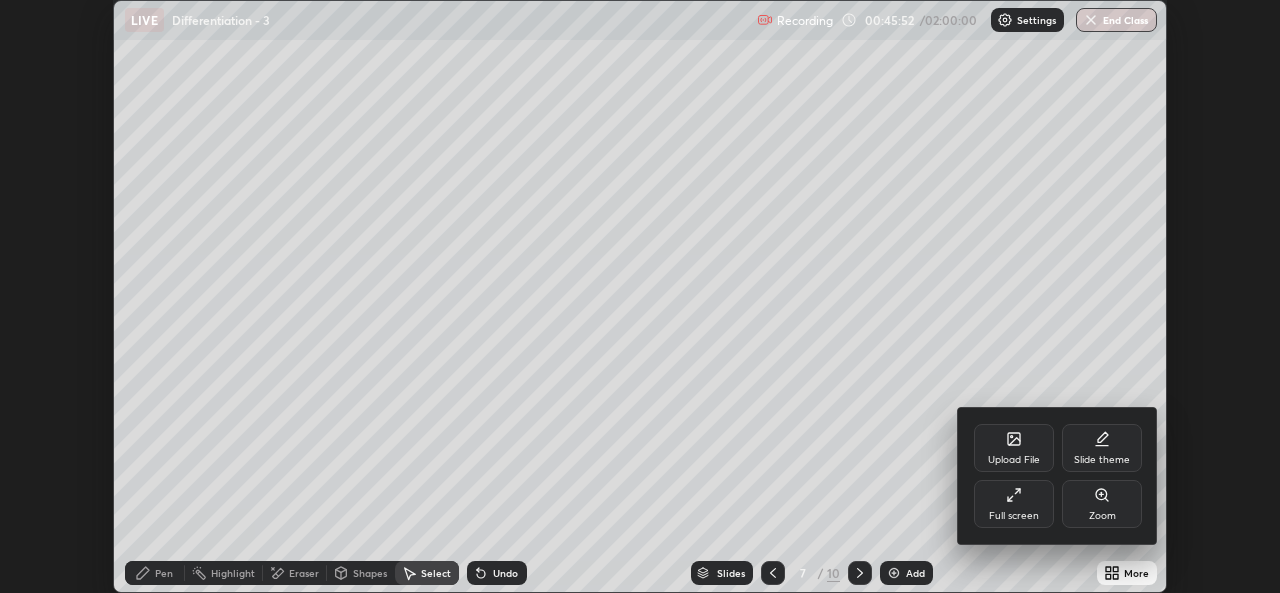 click on "Full screen" at bounding box center [1014, 516] 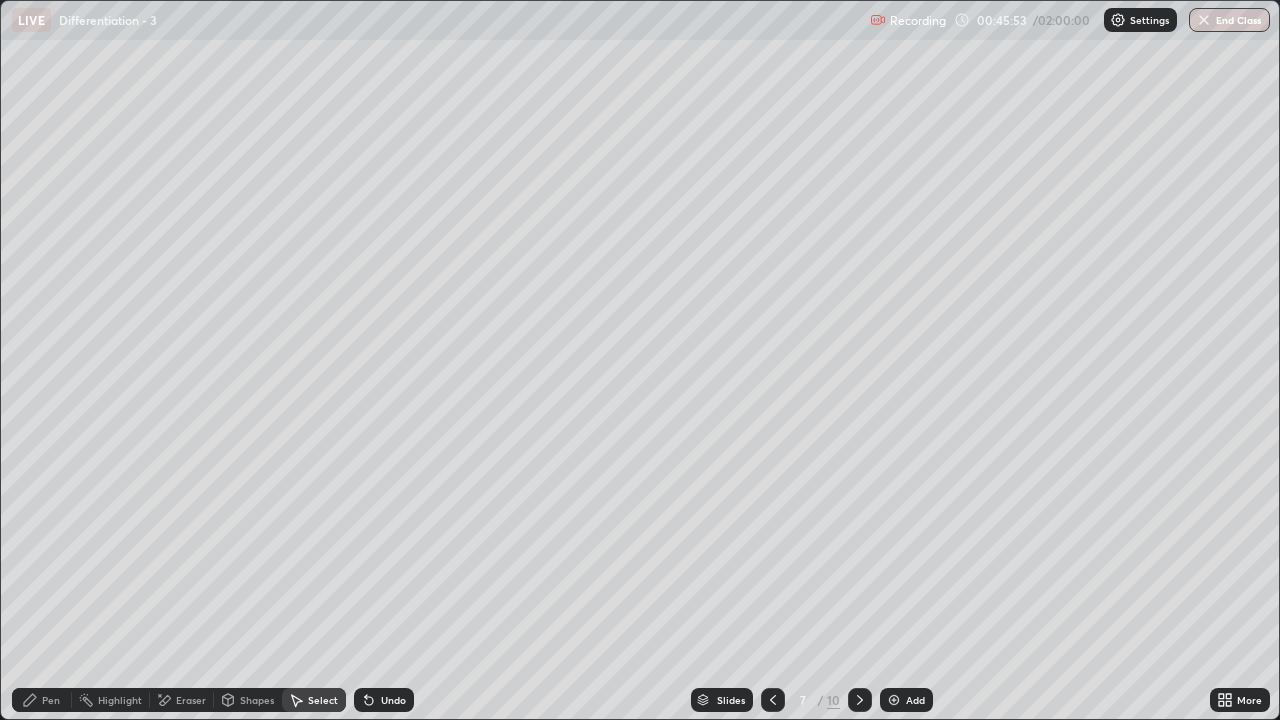 scroll, scrollTop: 99280, scrollLeft: 98720, axis: both 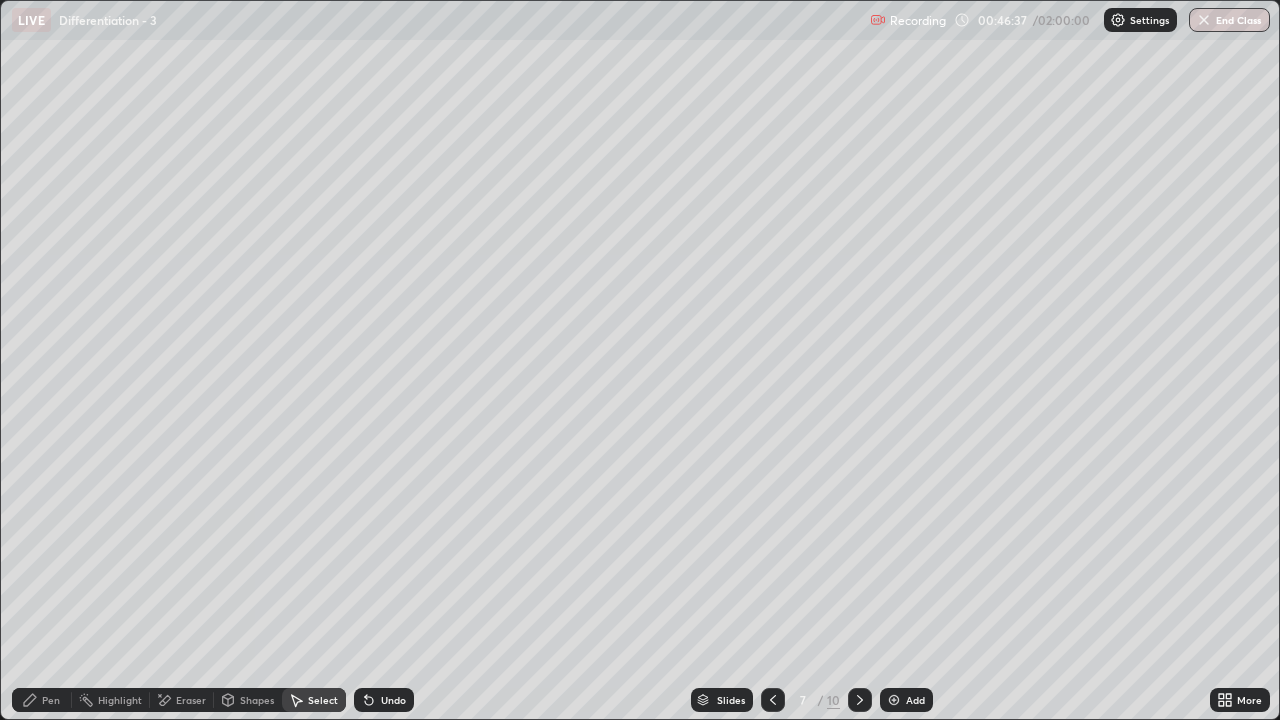 click 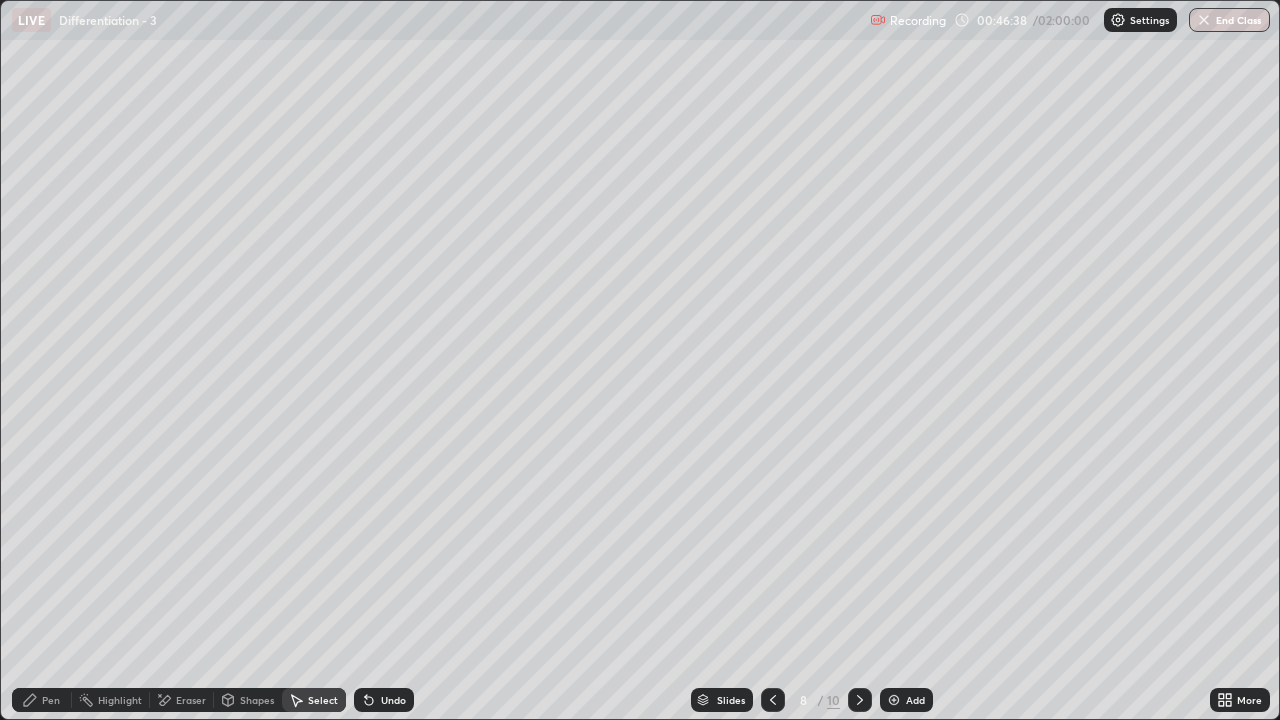 click 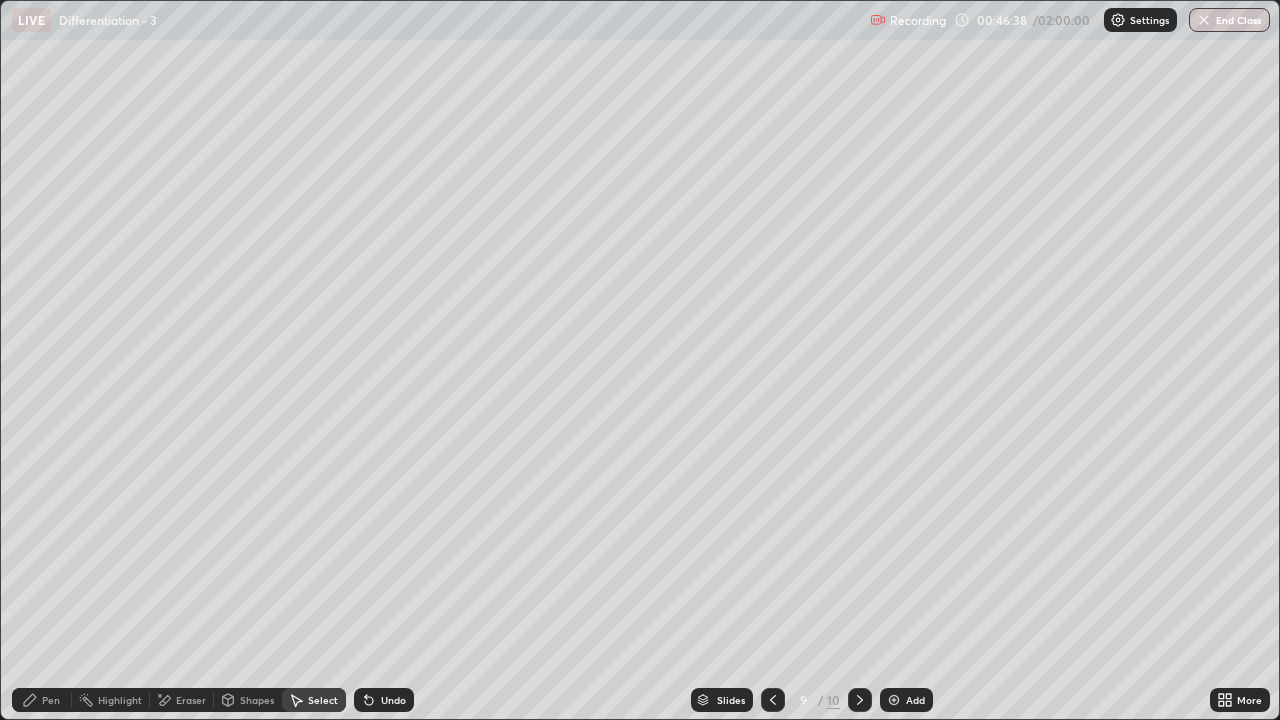 click 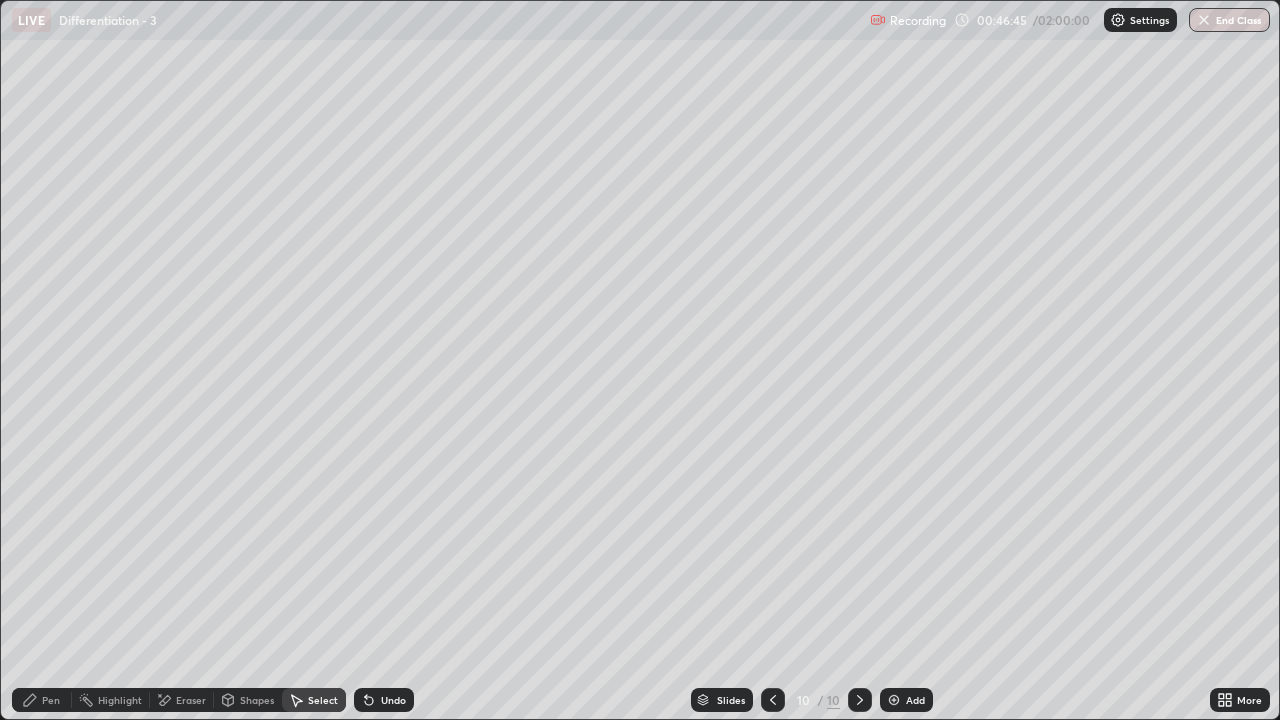 click on "Pen" at bounding box center (42, 700) 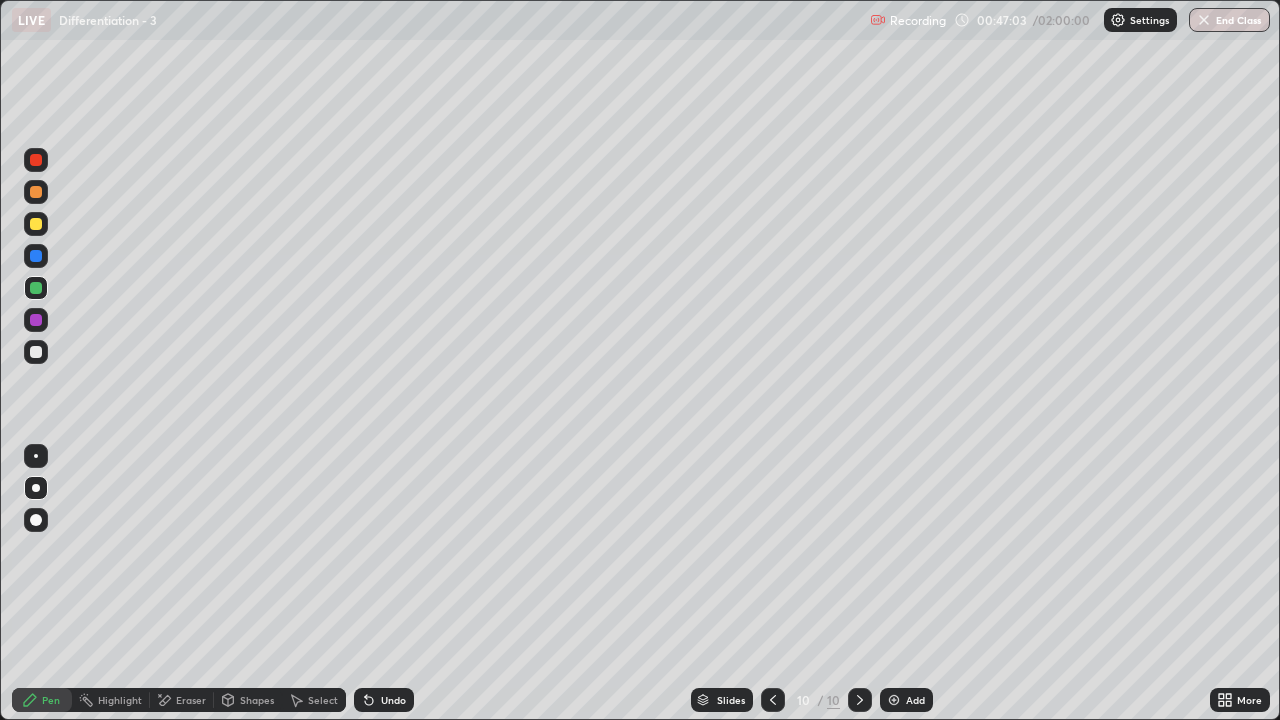 click on "Undo" at bounding box center (384, 700) 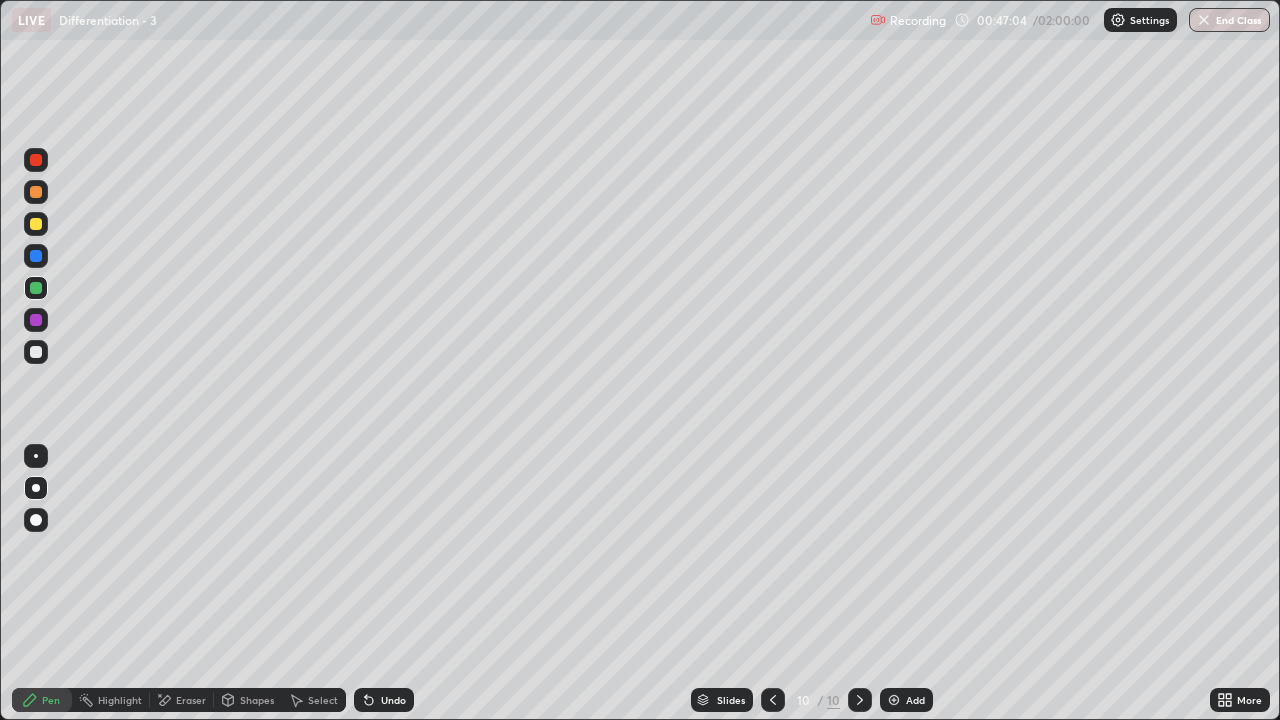 click on "Undo" at bounding box center [393, 700] 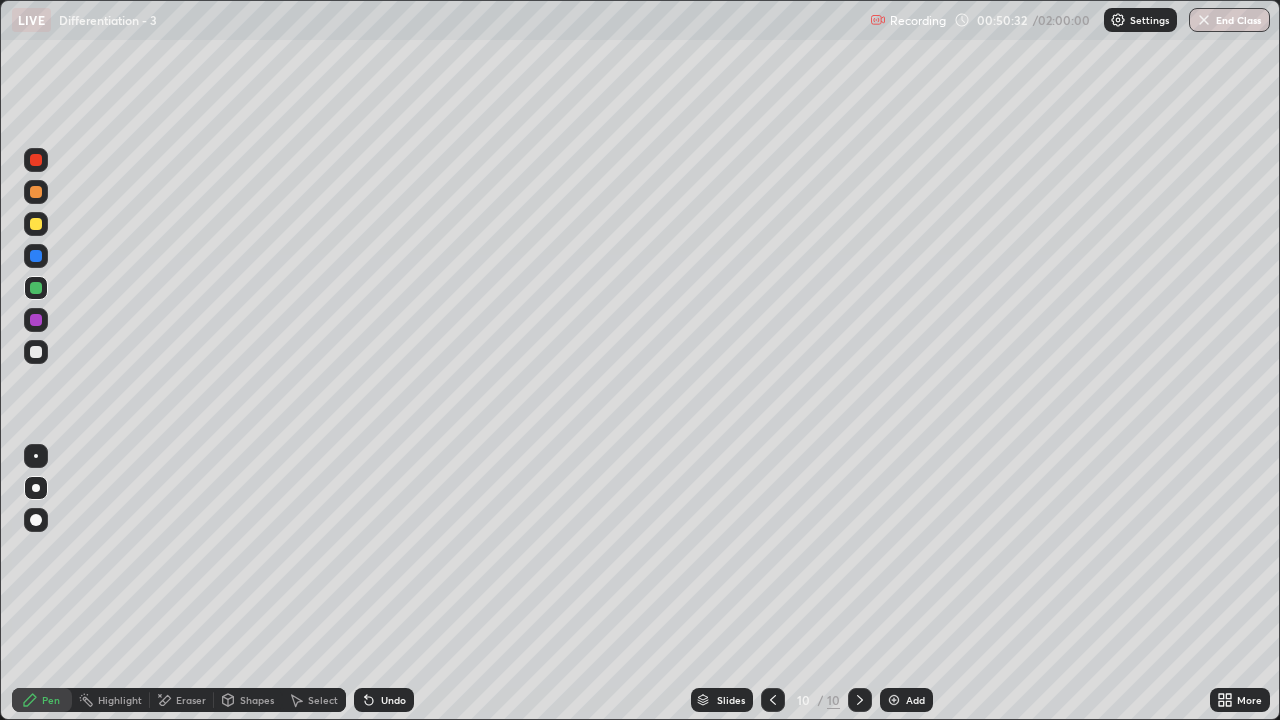click at bounding box center [36, 352] 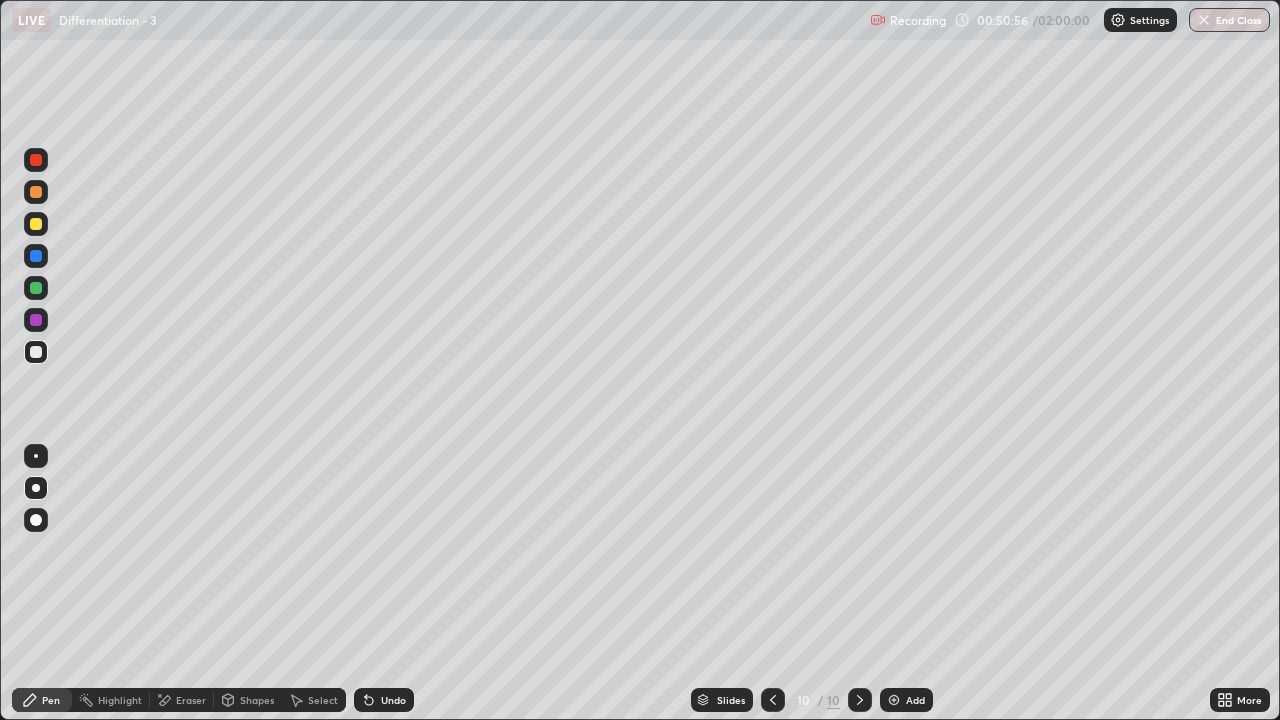 click on "Undo" at bounding box center (384, 700) 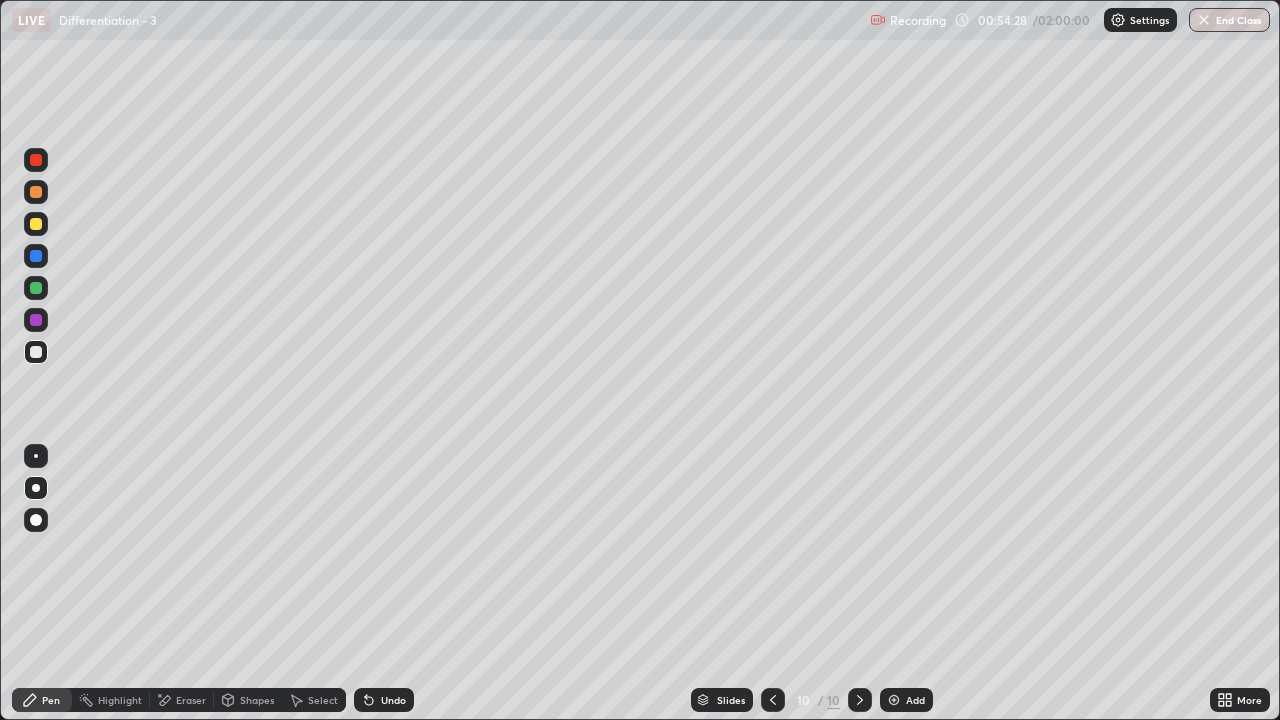 click at bounding box center (36, 224) 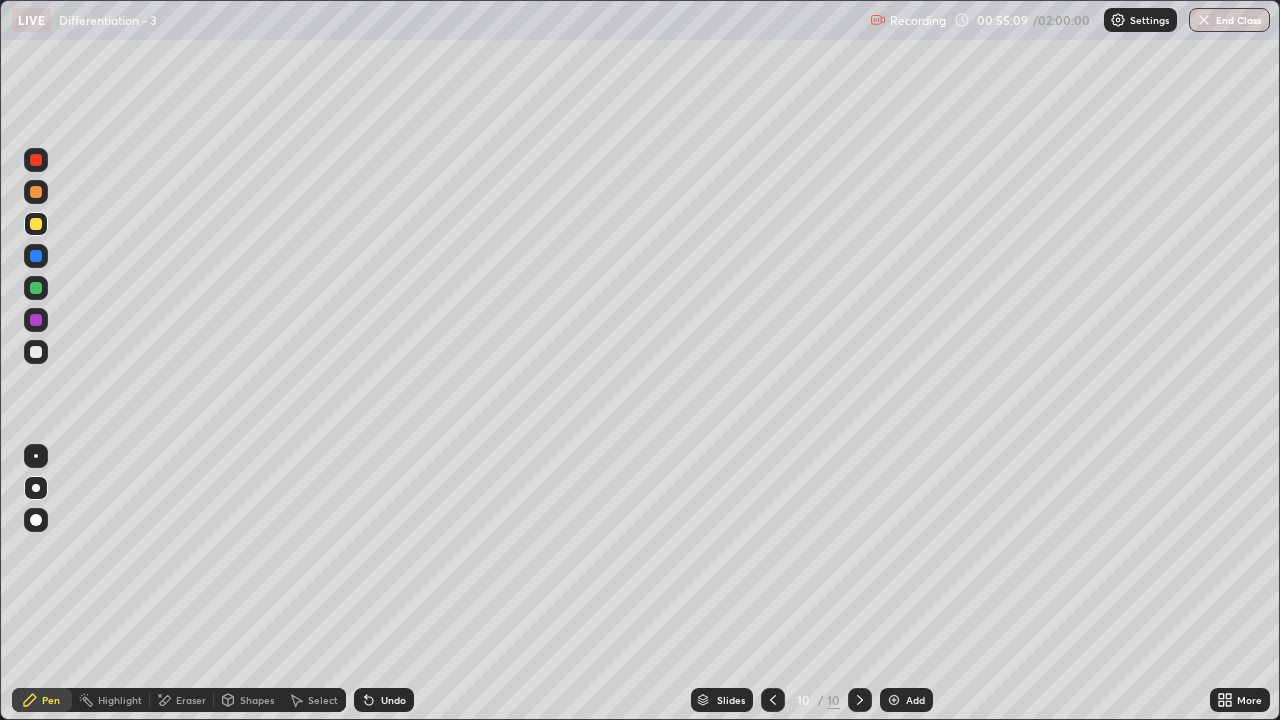 click on "Undo" at bounding box center (384, 700) 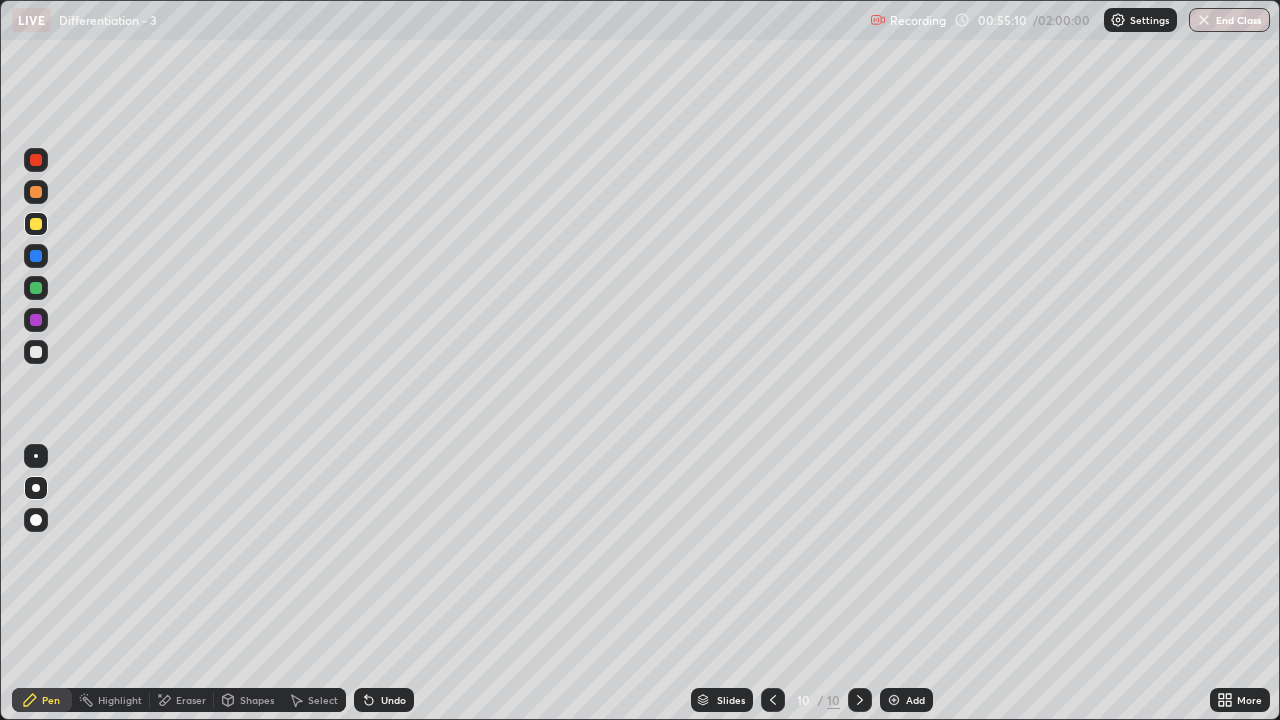 click on "Undo" at bounding box center (384, 700) 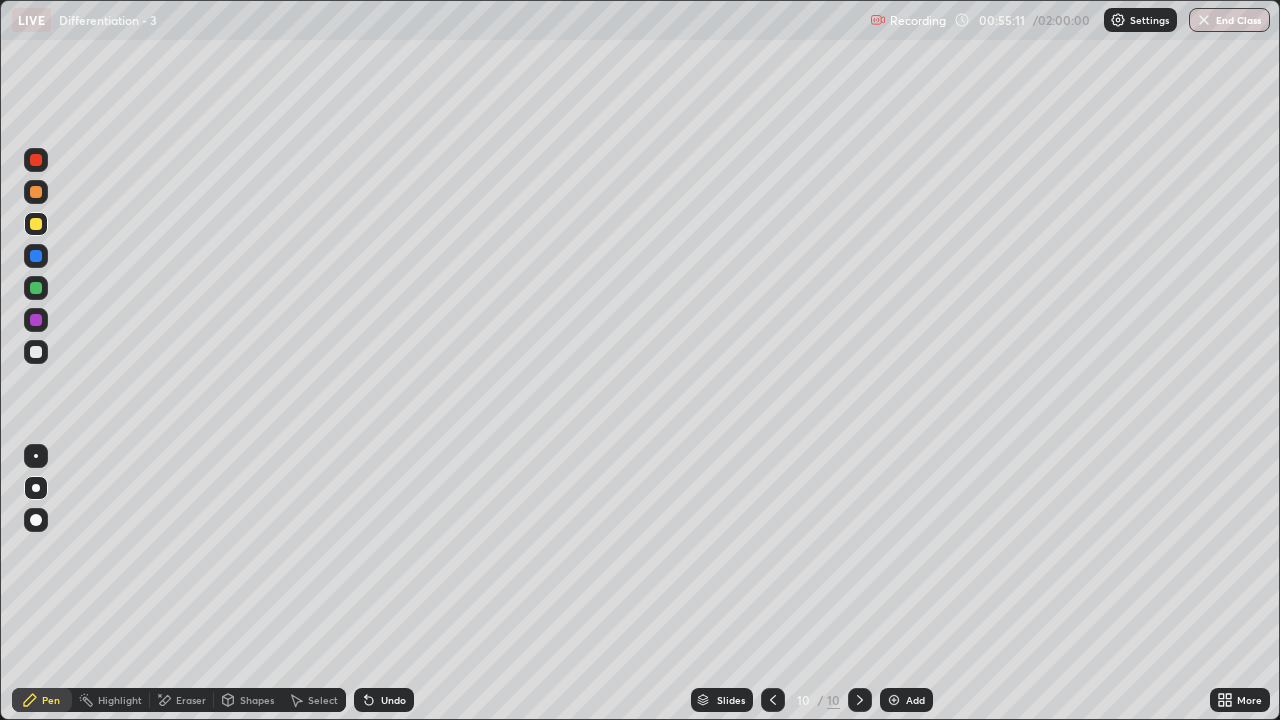 click on "Undo" at bounding box center (384, 700) 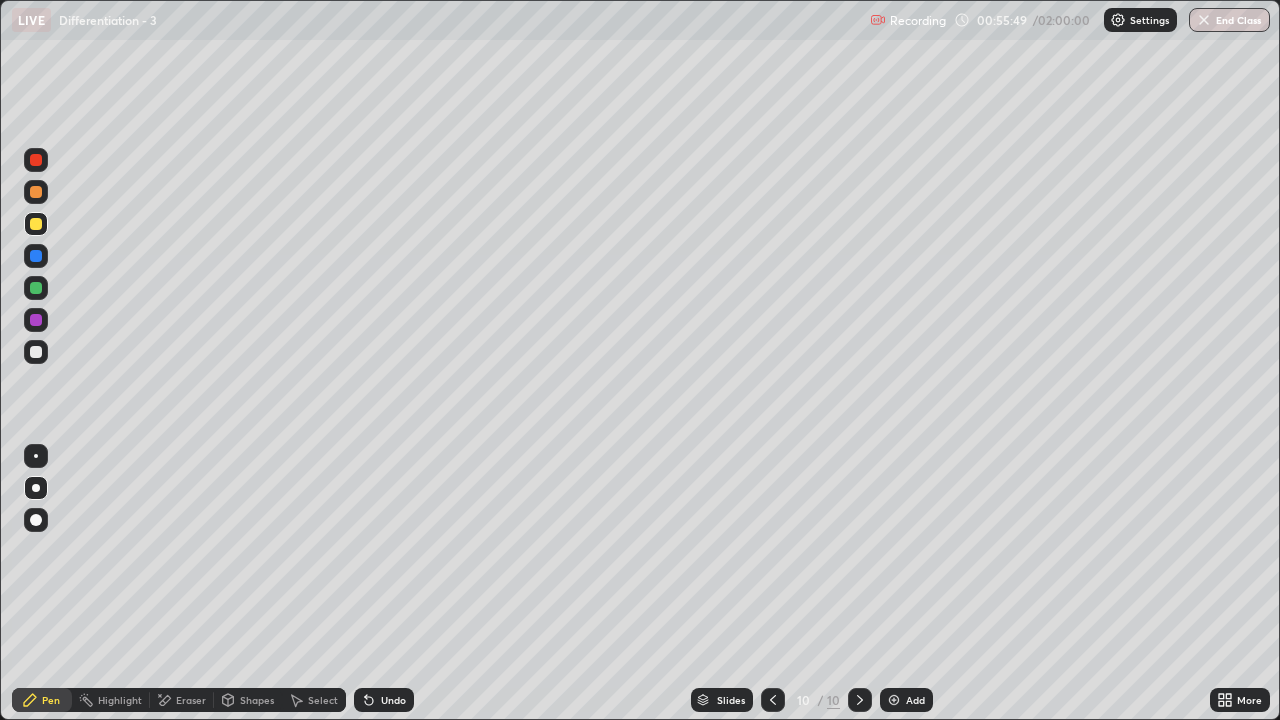 click on "Undo" at bounding box center (393, 700) 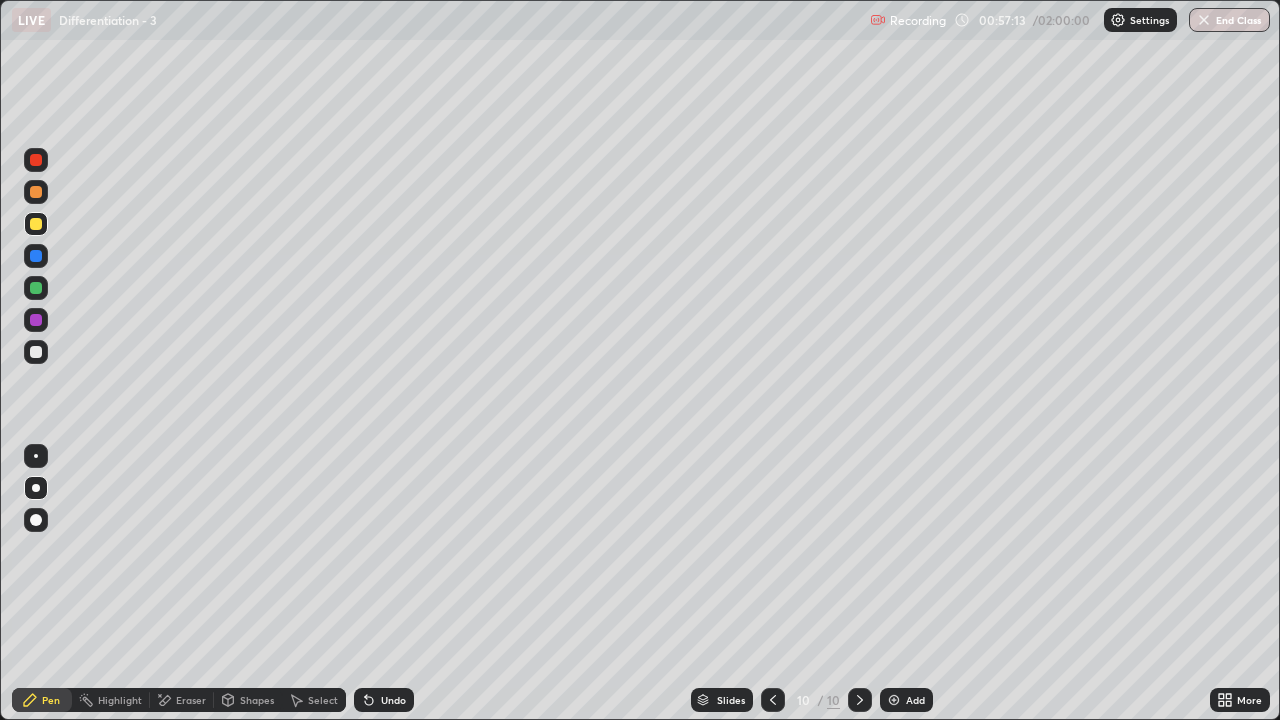 click at bounding box center [36, 224] 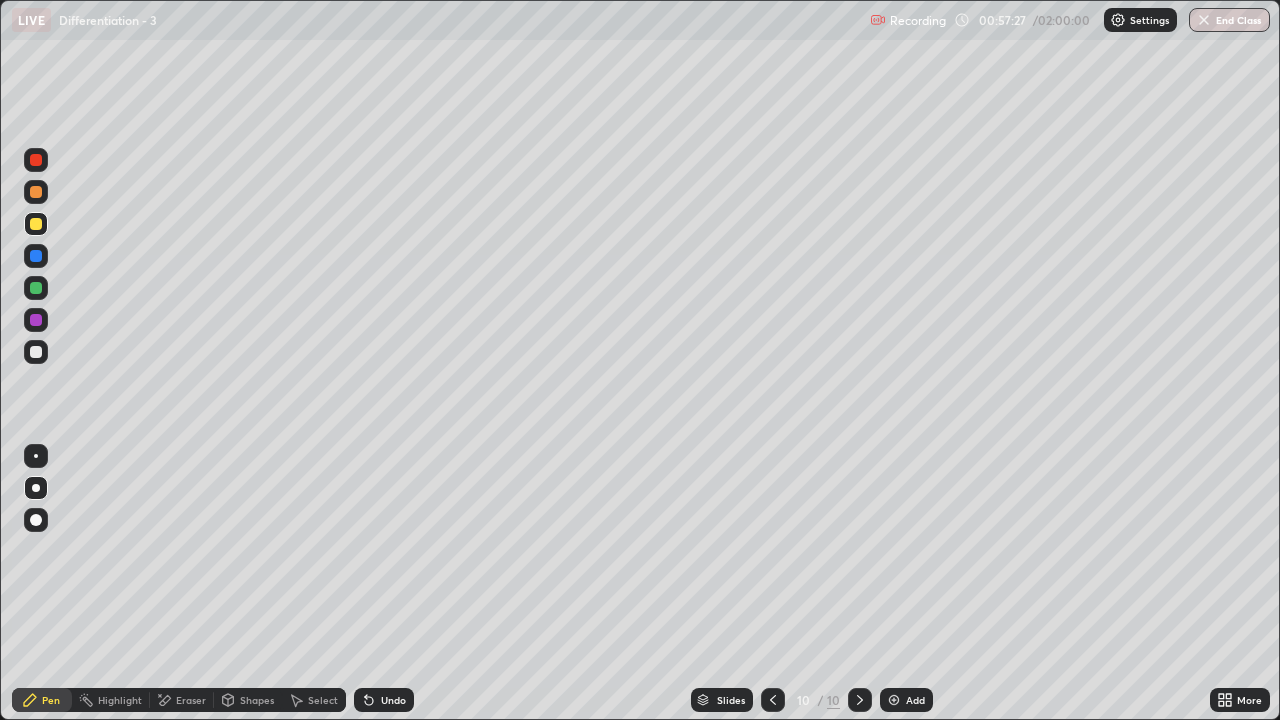 click on "Add" at bounding box center [915, 700] 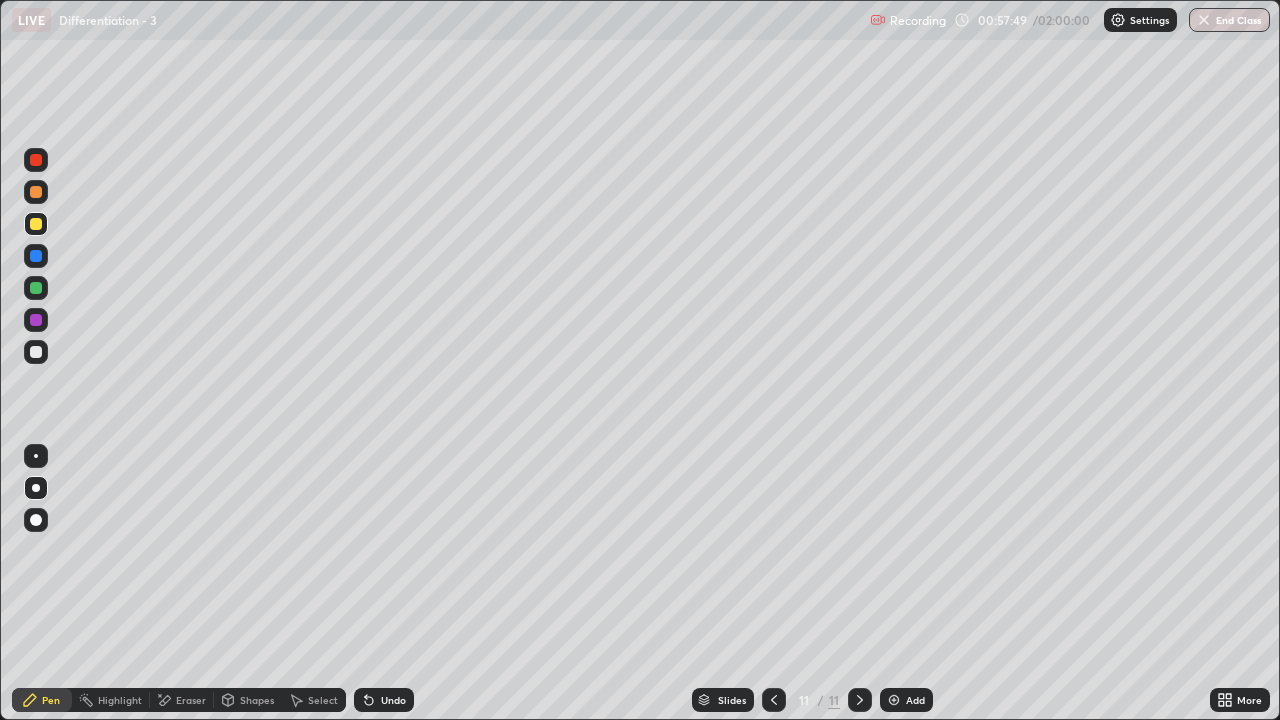 click 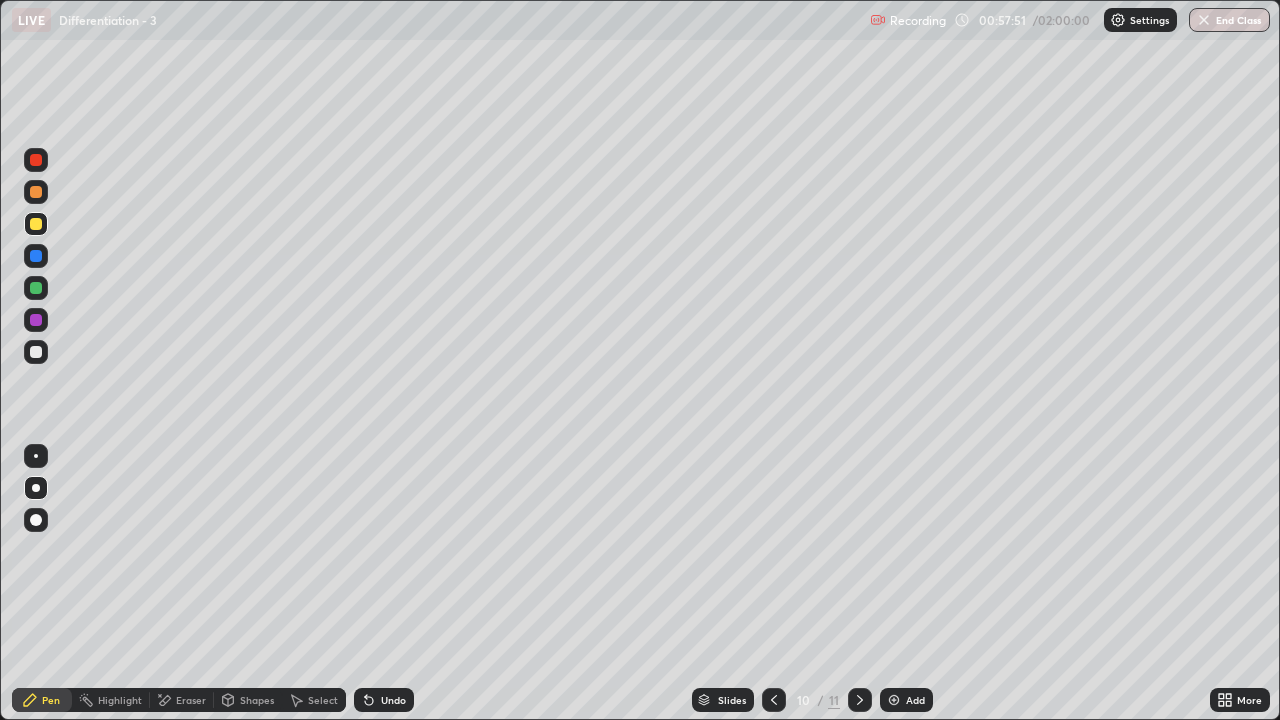 click 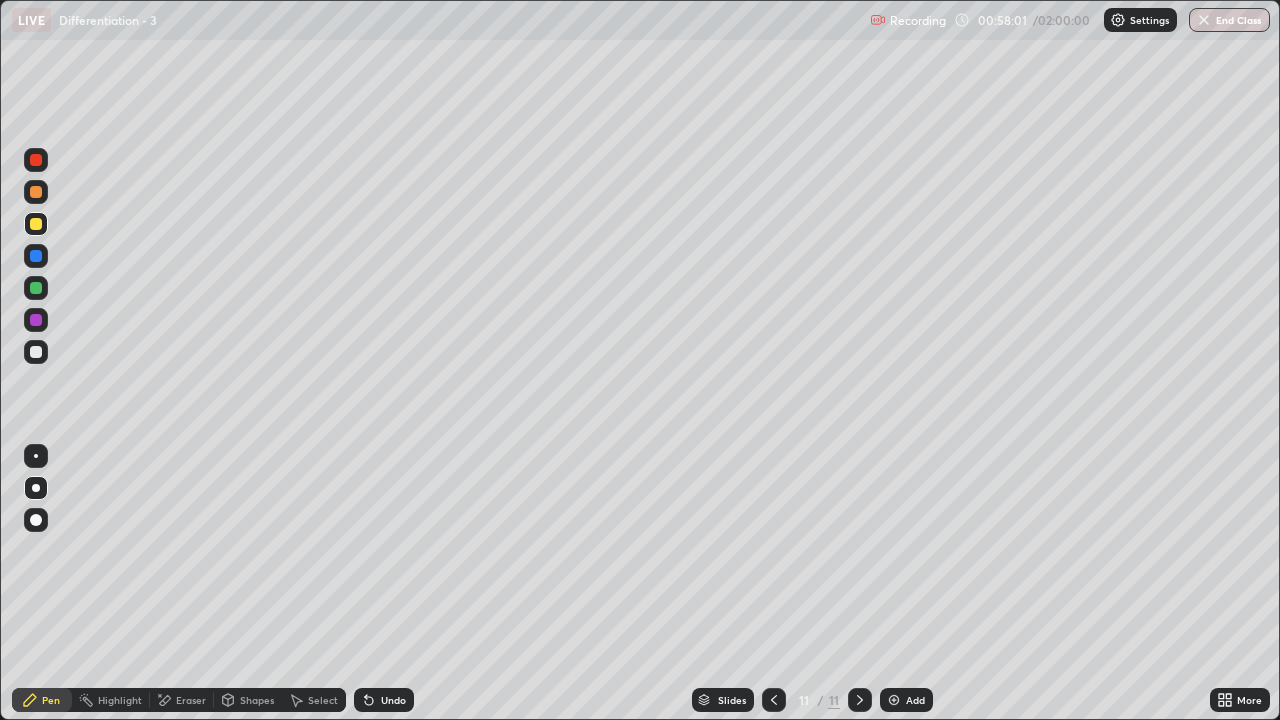 click 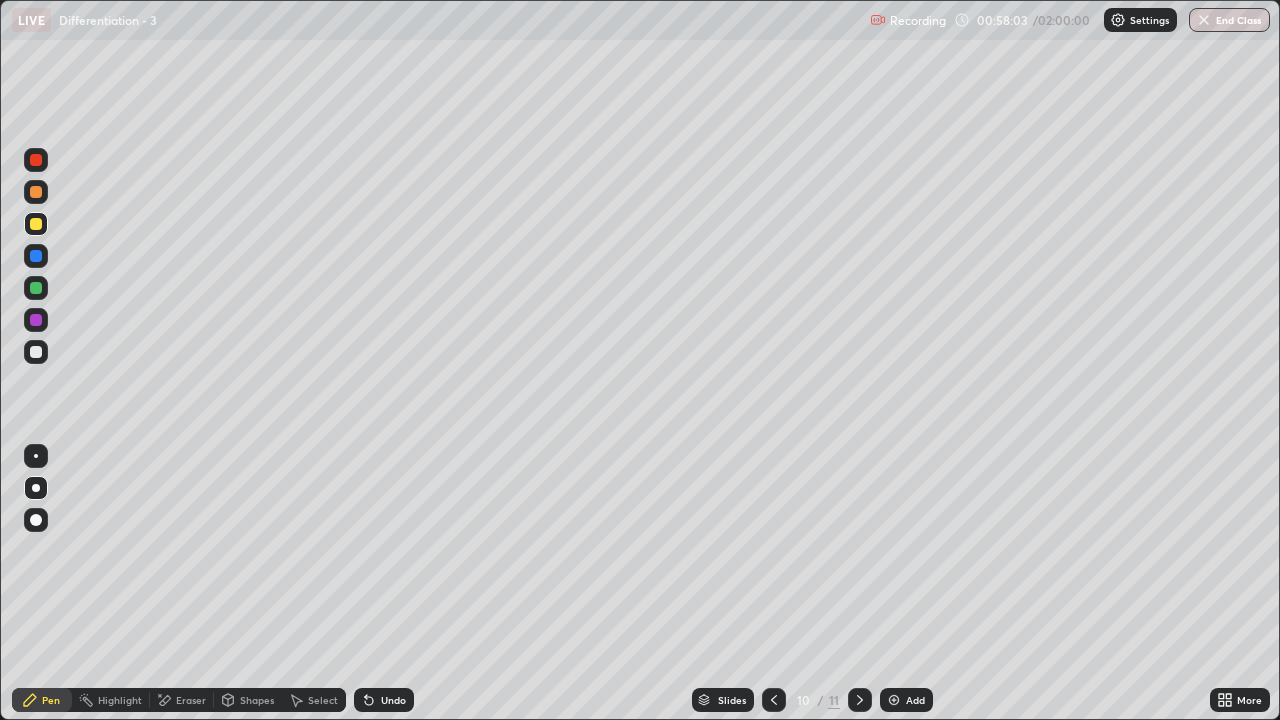 click 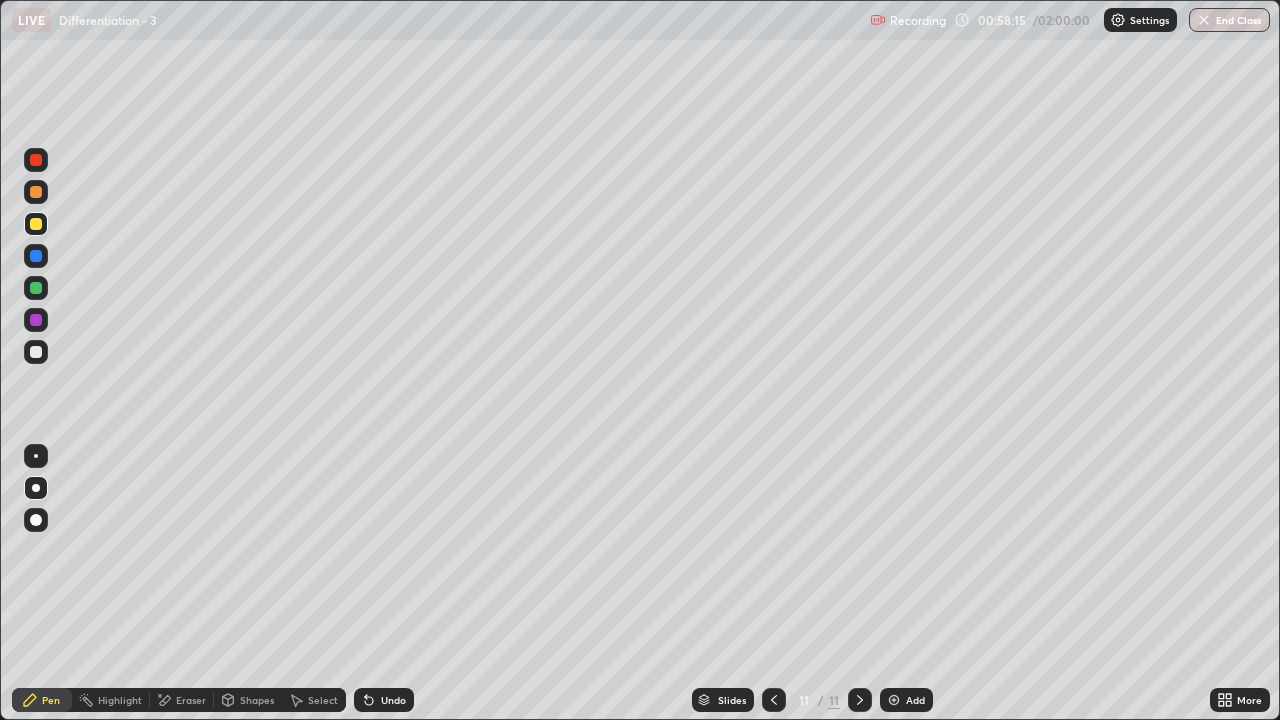 click at bounding box center [774, 700] 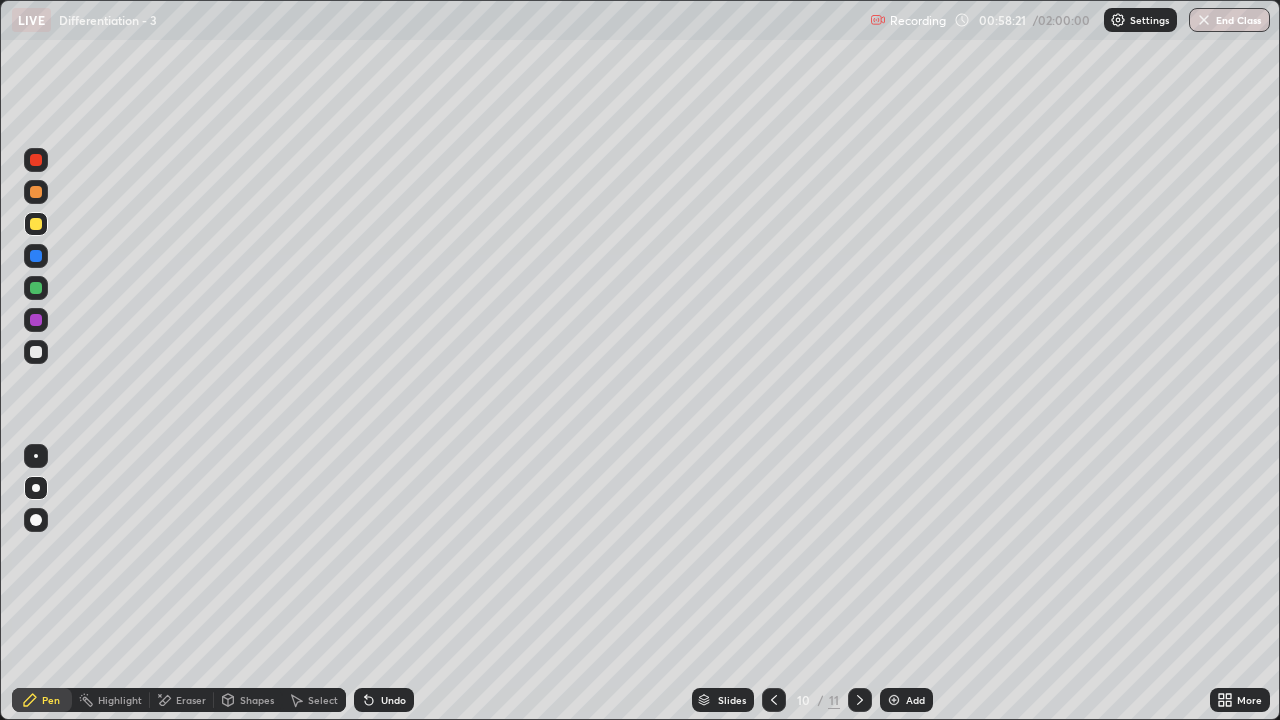 click 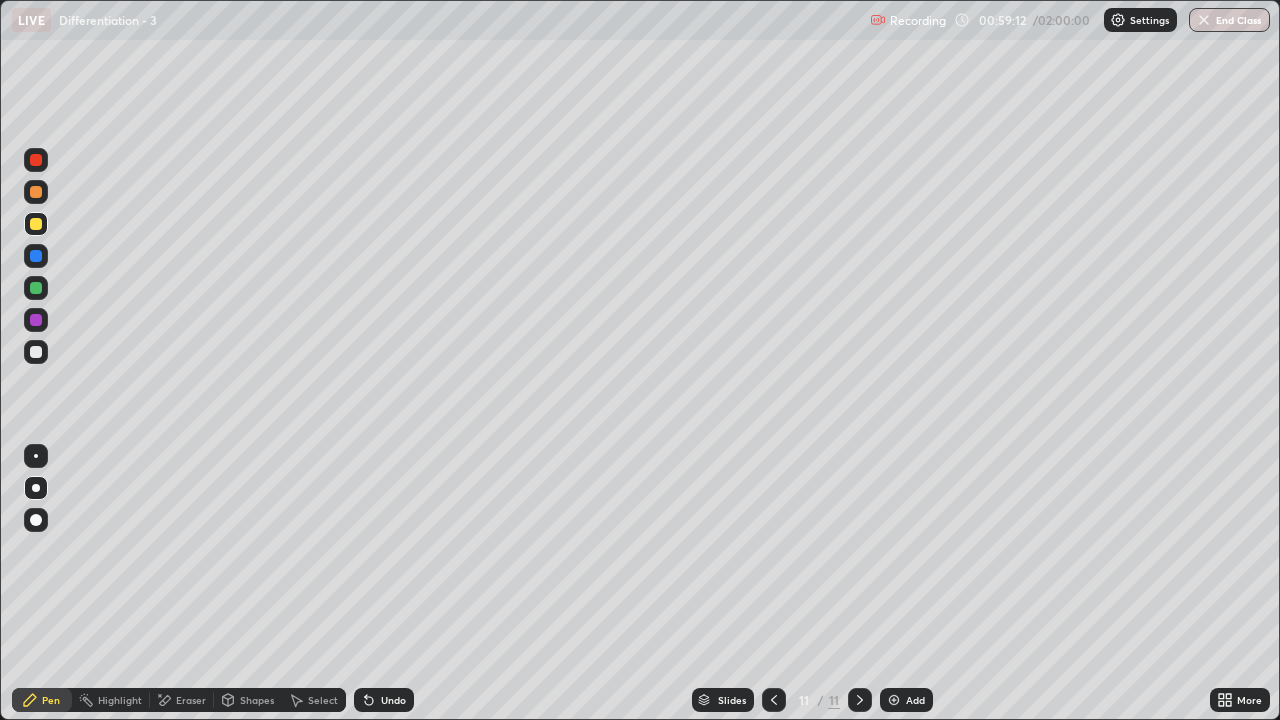 click 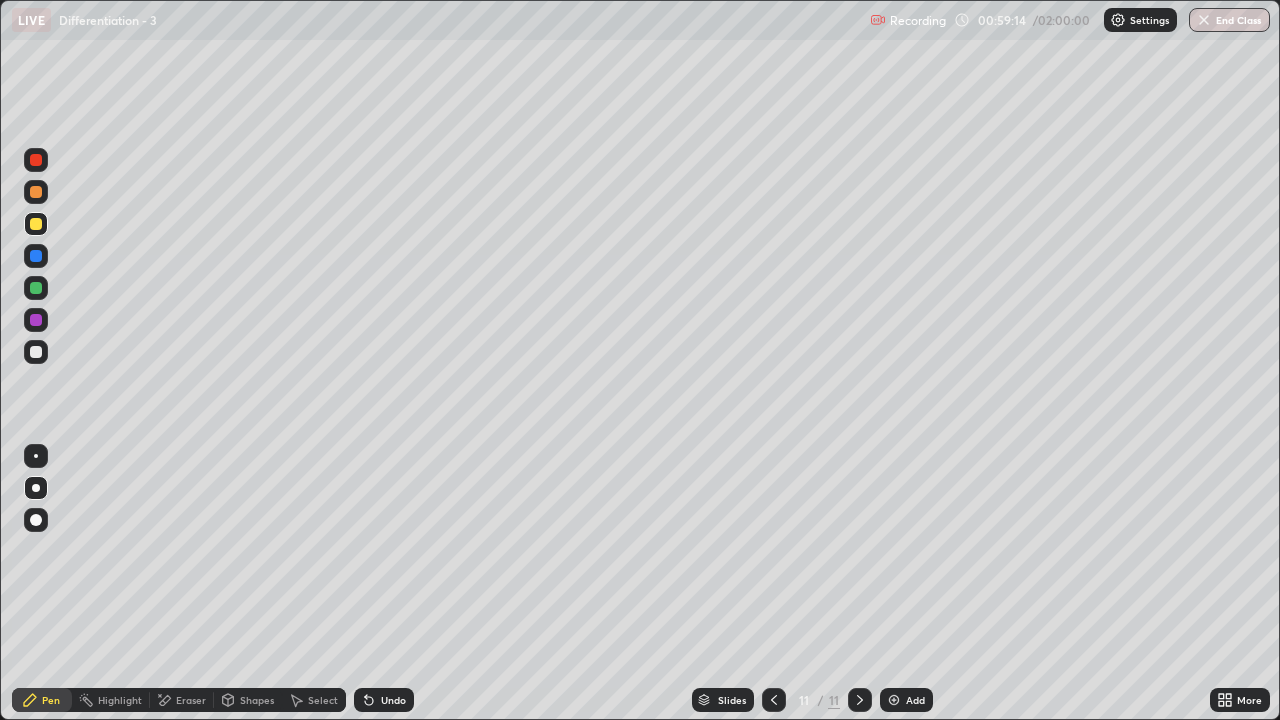 click on "Eraser" at bounding box center (182, 700) 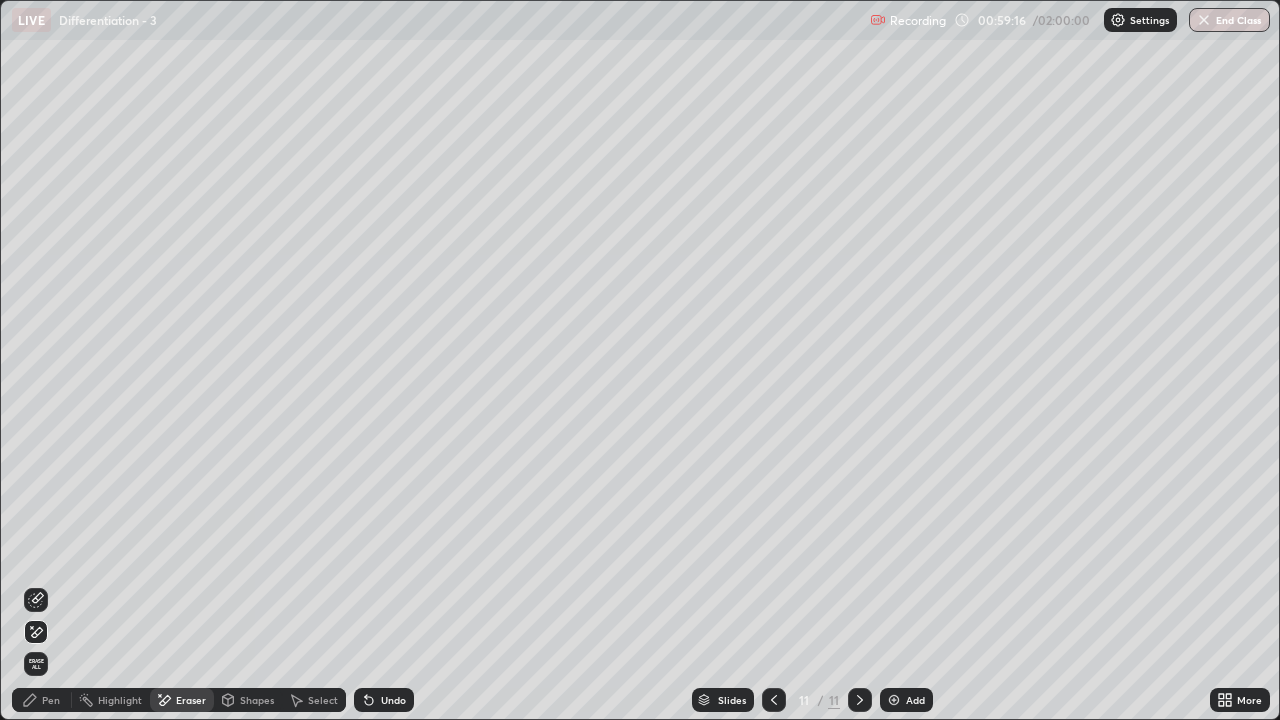 click on "Pen" at bounding box center [42, 700] 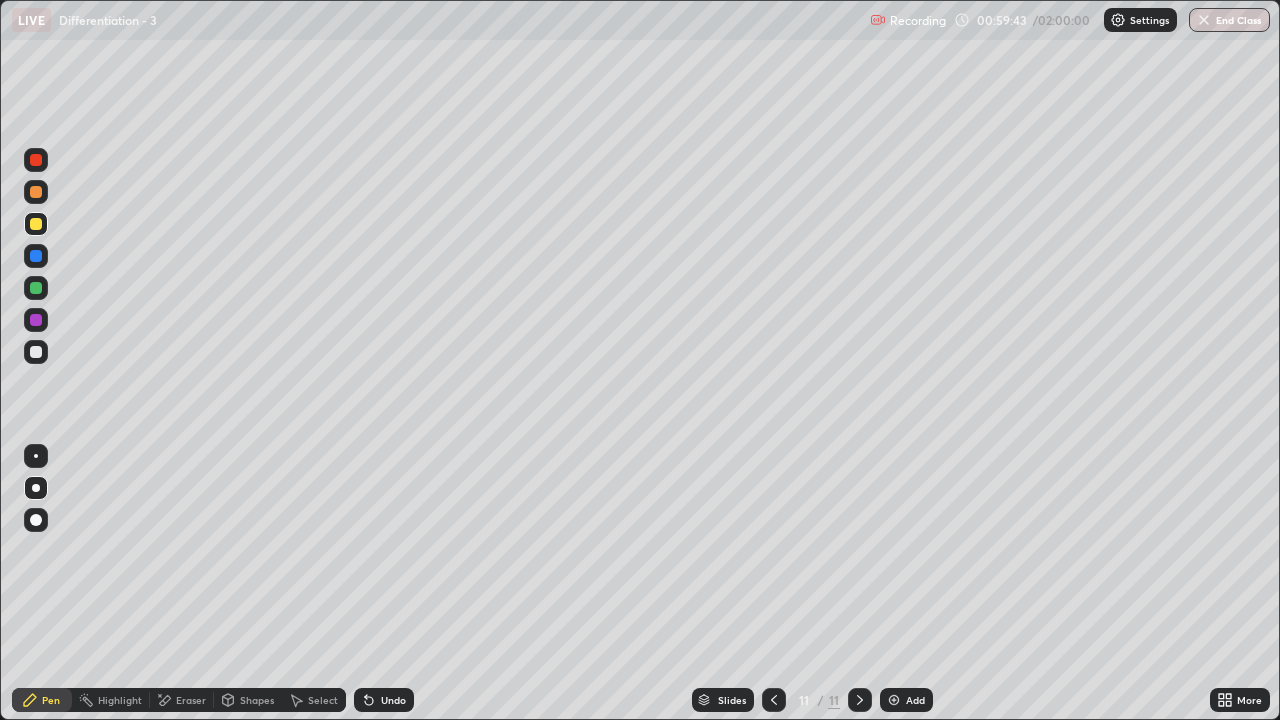 click 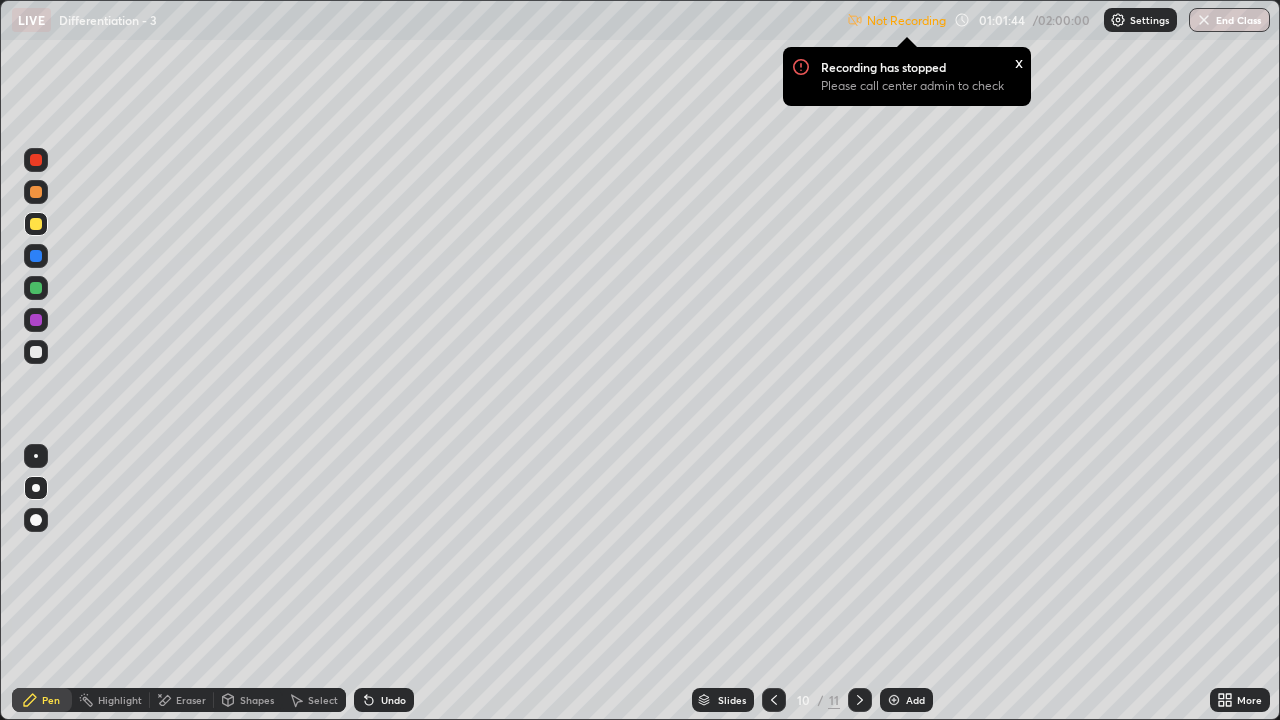 click at bounding box center [860, 700] 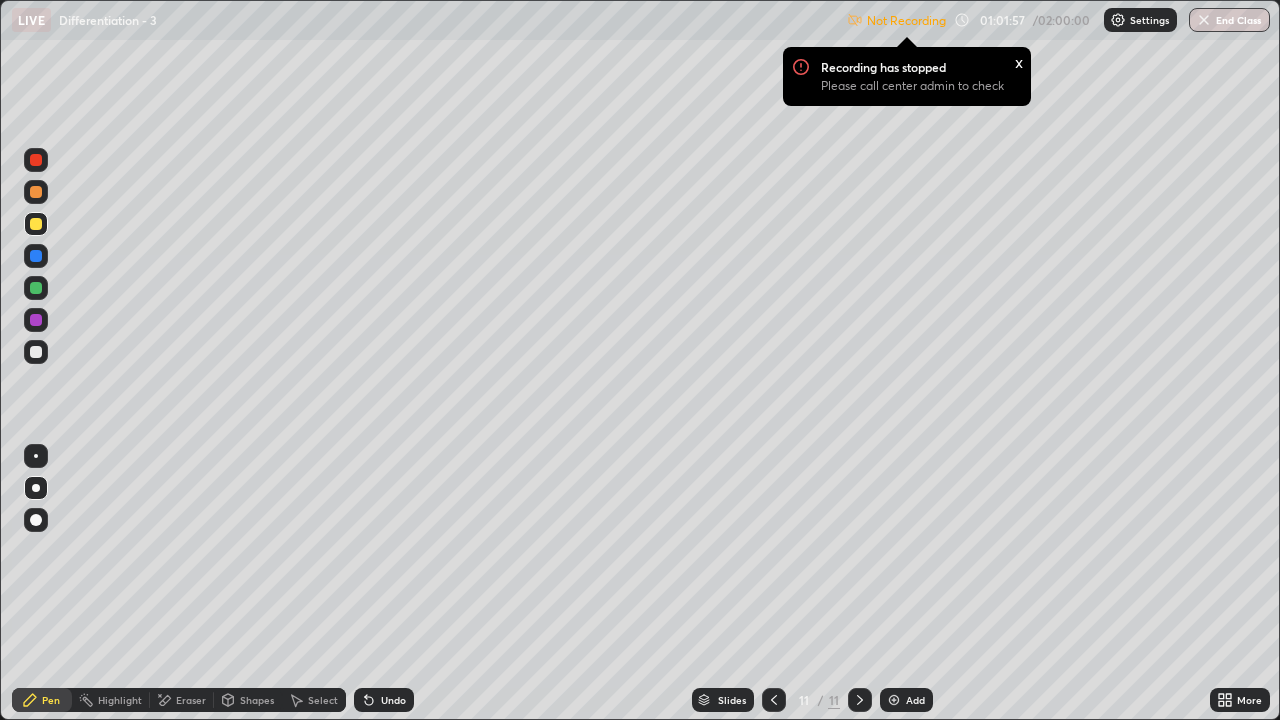 click at bounding box center [1118, 20] 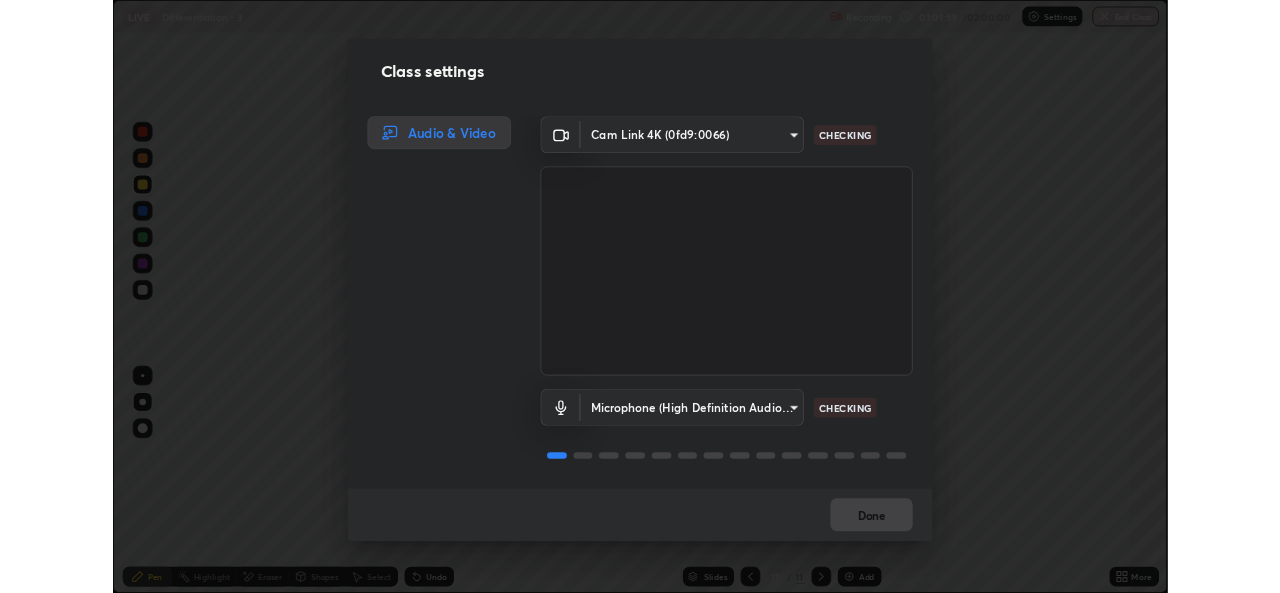scroll, scrollTop: 2, scrollLeft: 0, axis: vertical 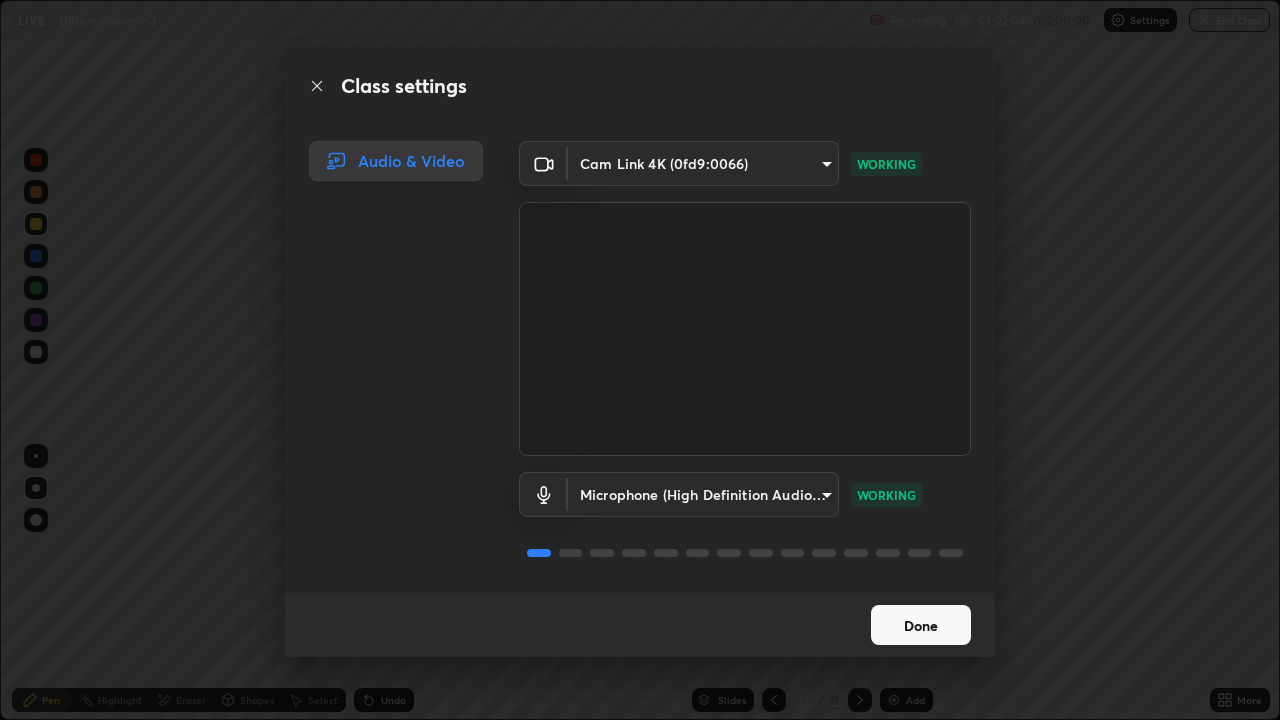click on "Done" at bounding box center [921, 625] 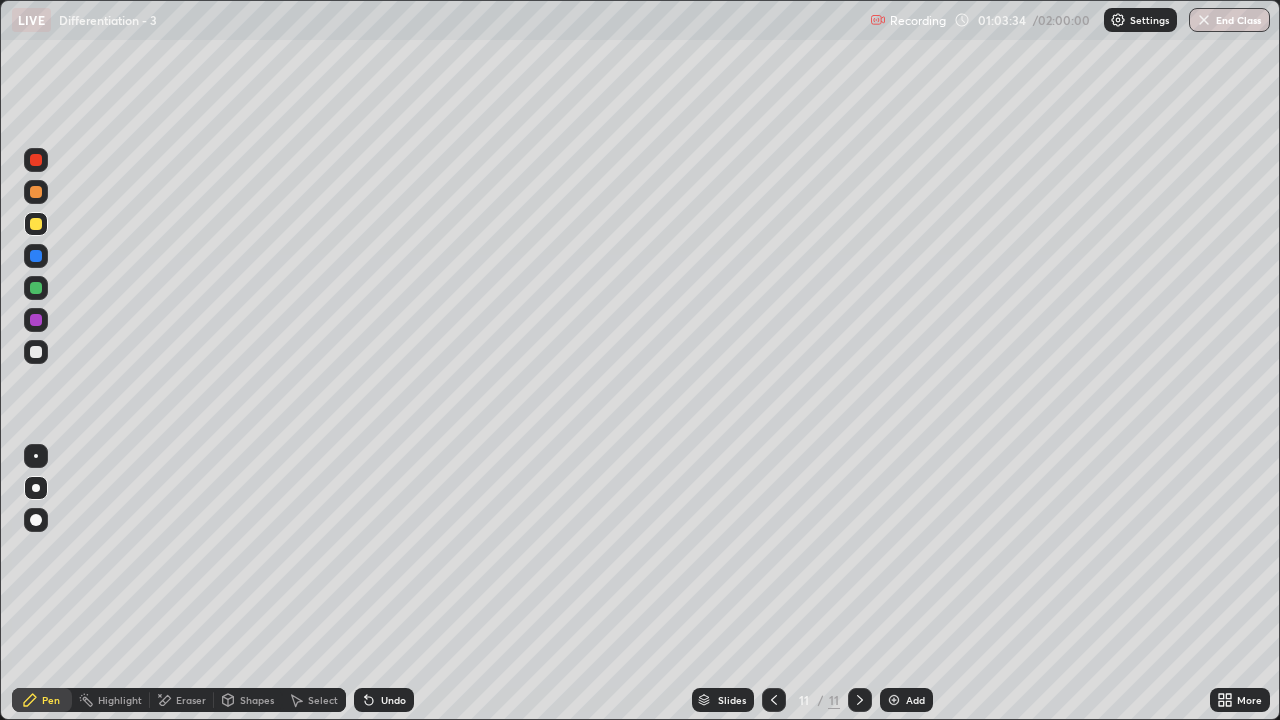 click on "Add" at bounding box center (906, 700) 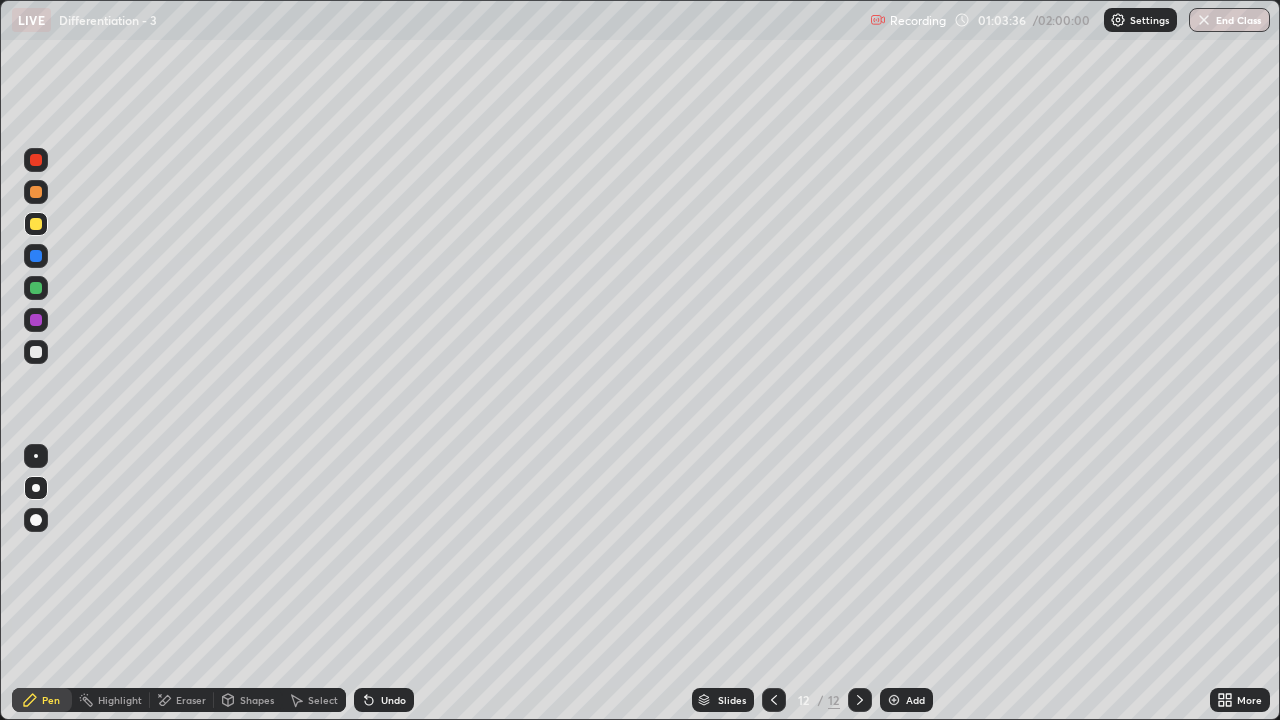 click at bounding box center [36, 288] 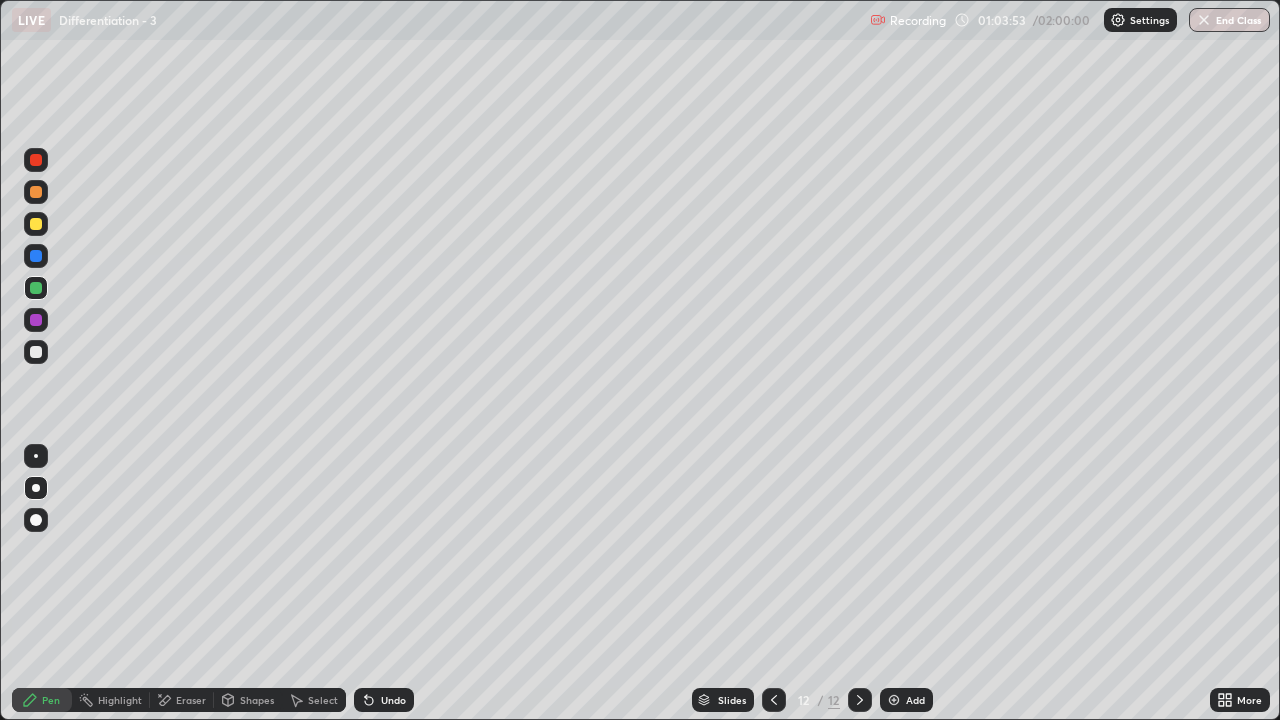 click at bounding box center [36, 352] 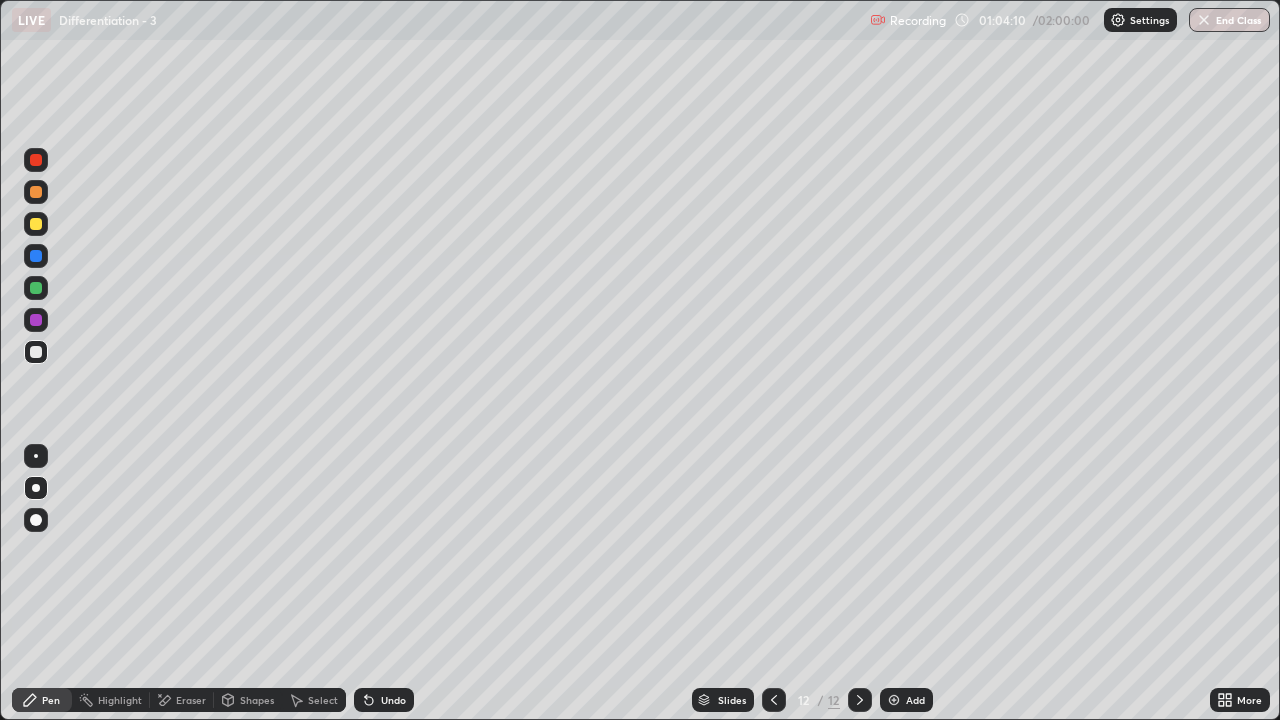 click on "Undo" at bounding box center (384, 700) 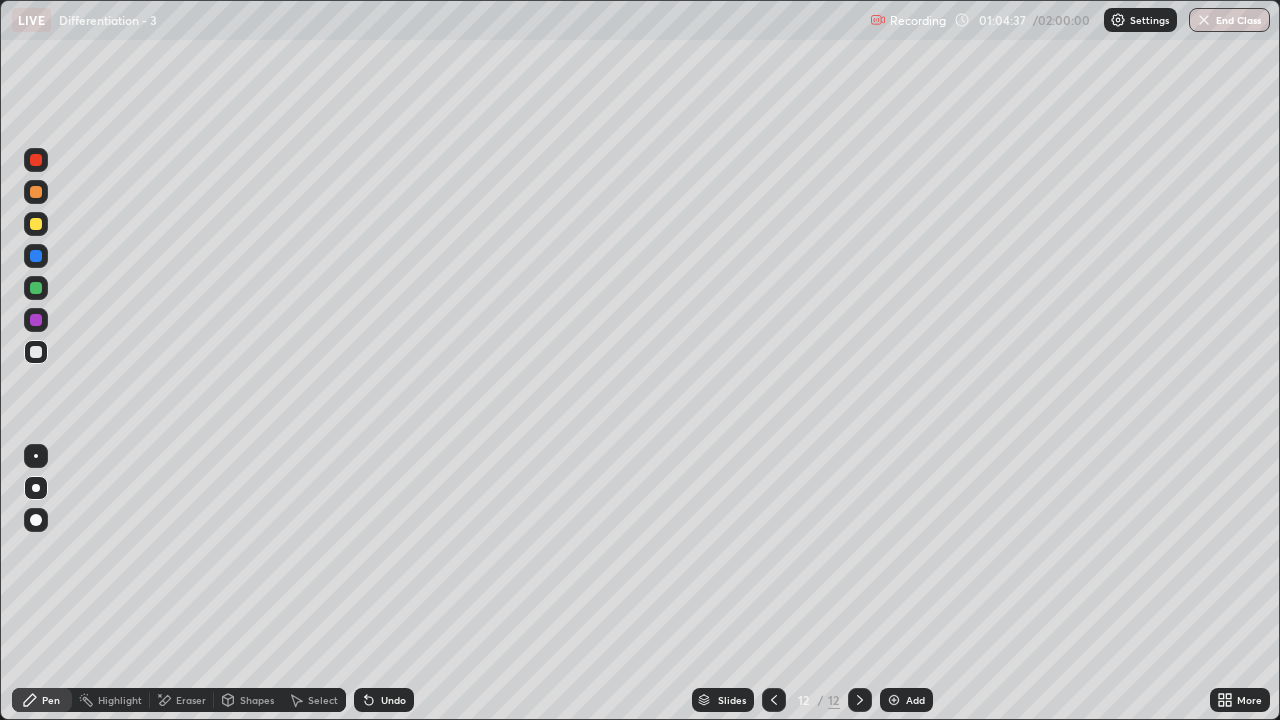 click at bounding box center (36, 288) 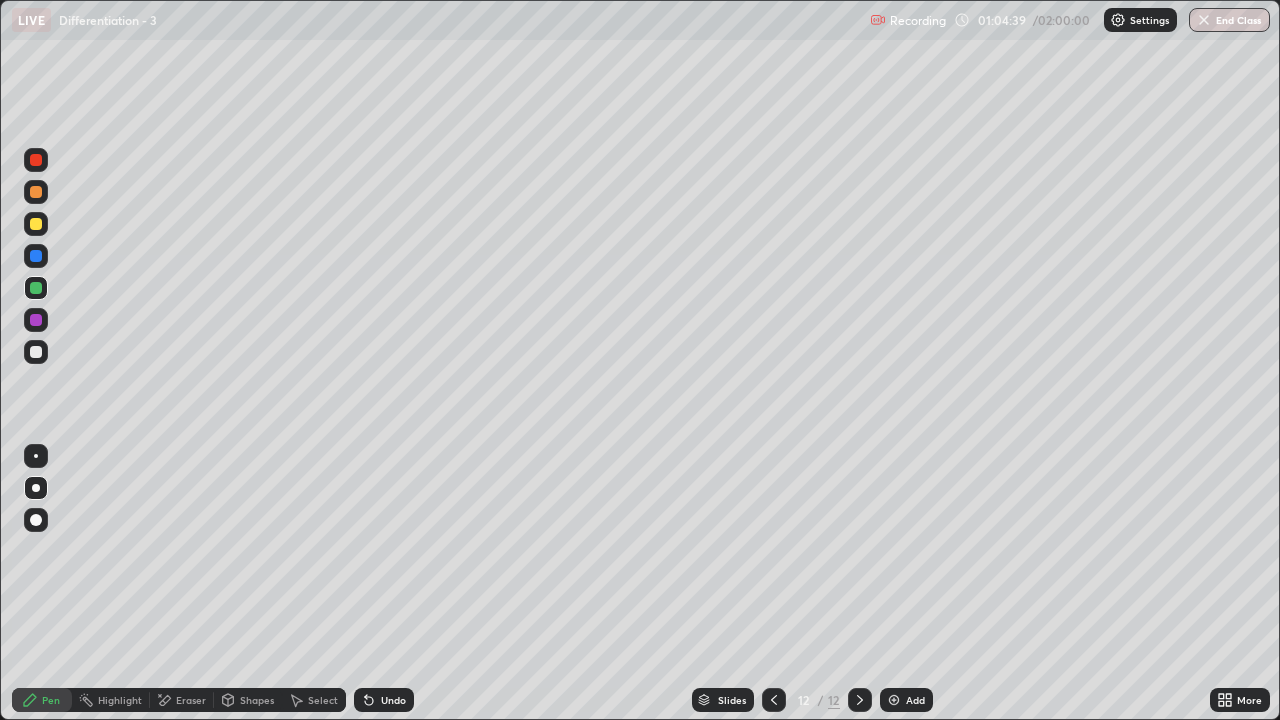 click on "Undo" at bounding box center [393, 700] 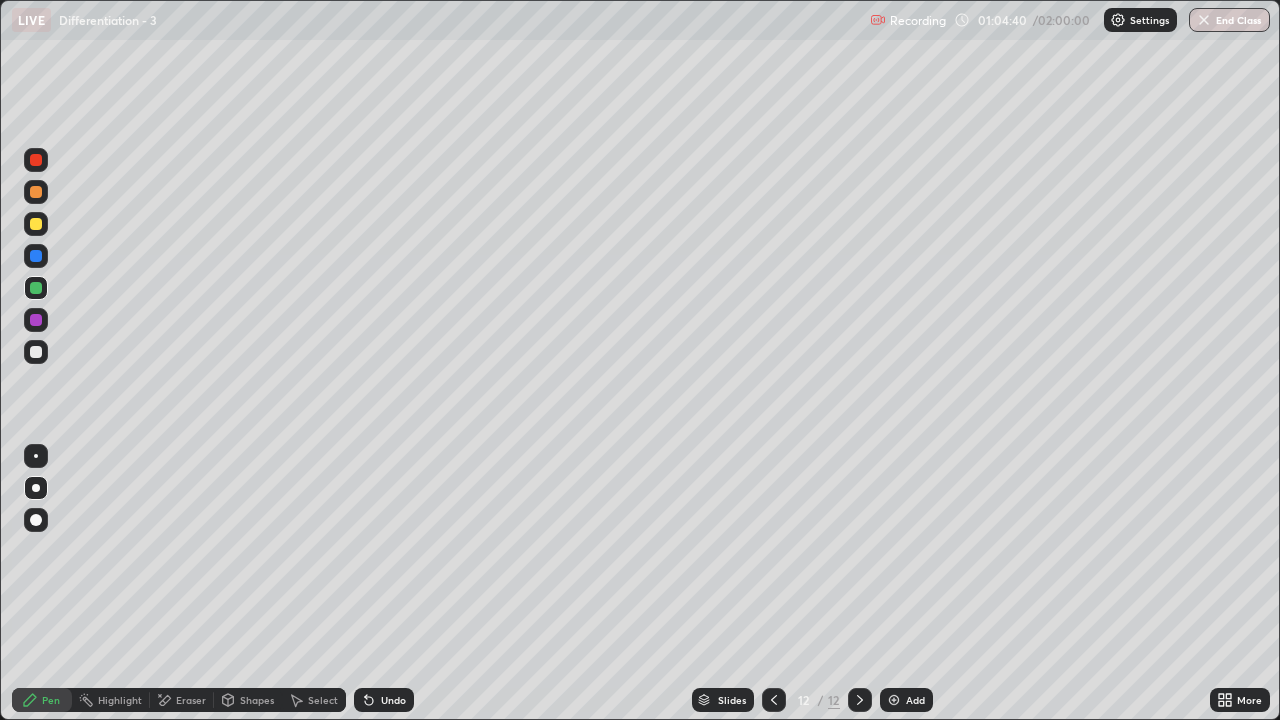 click at bounding box center [36, 224] 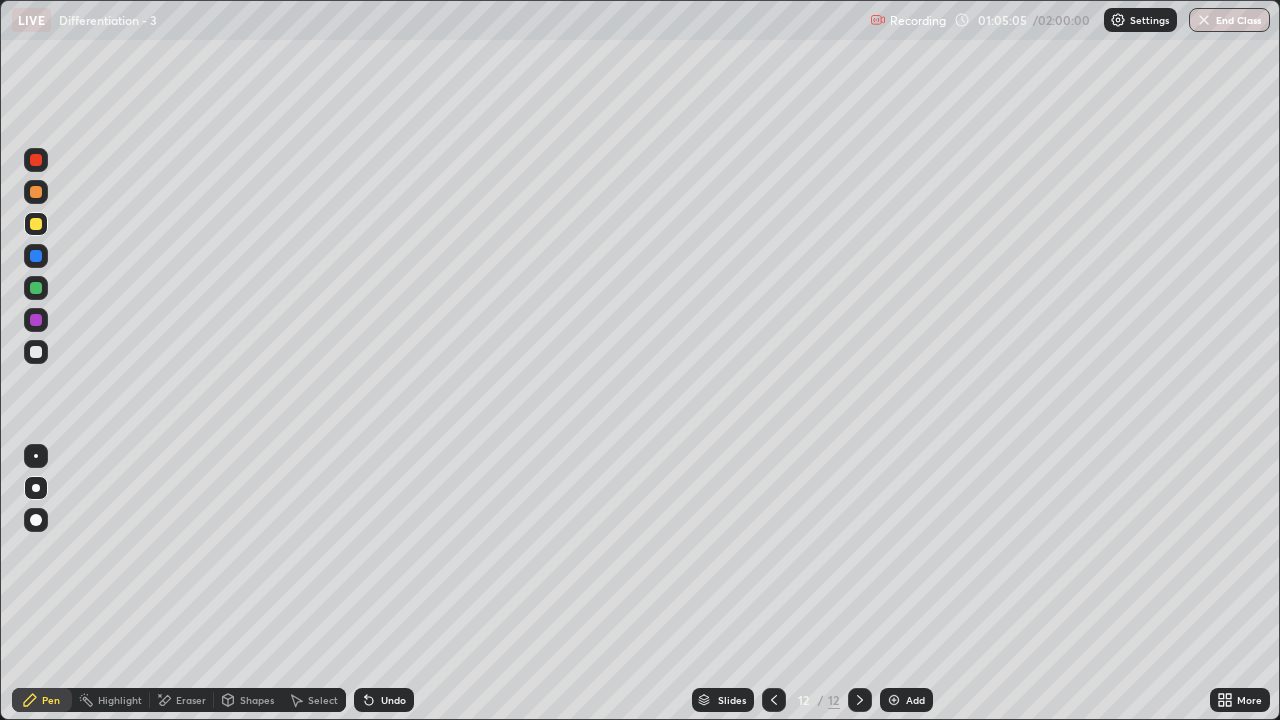 click at bounding box center [36, 288] 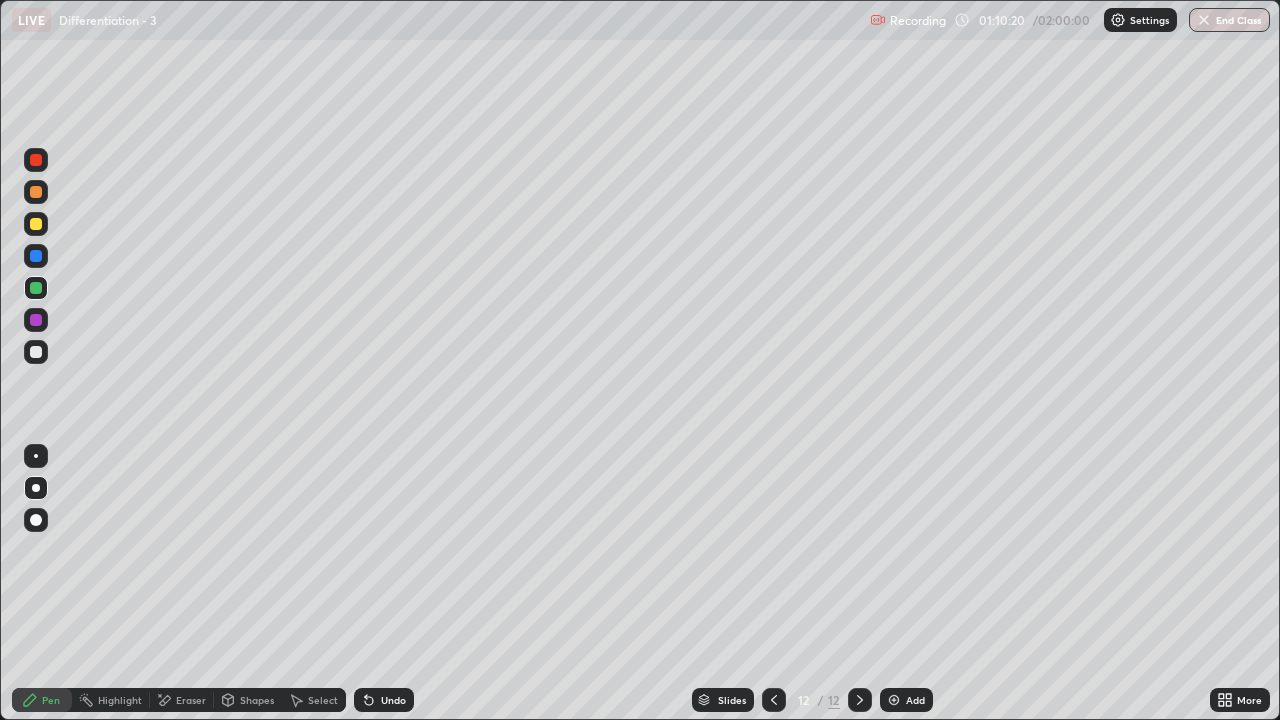 click at bounding box center [894, 700] 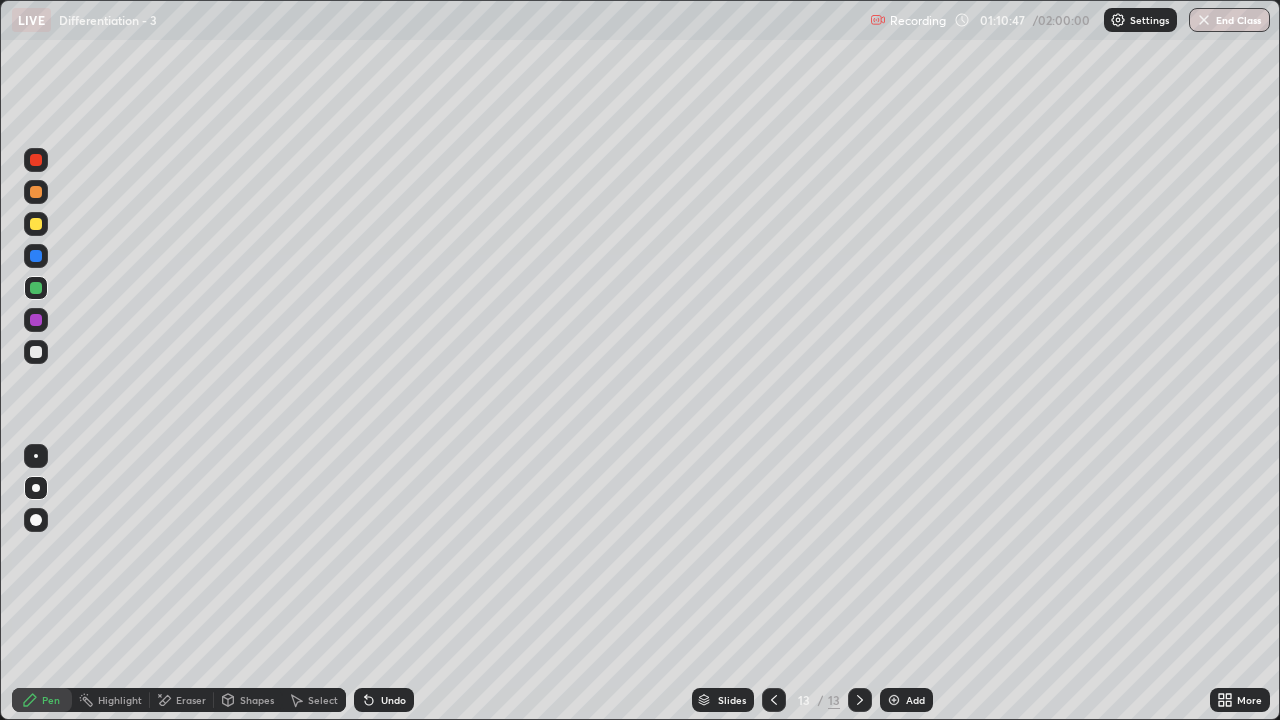 click on "Undo" at bounding box center [393, 700] 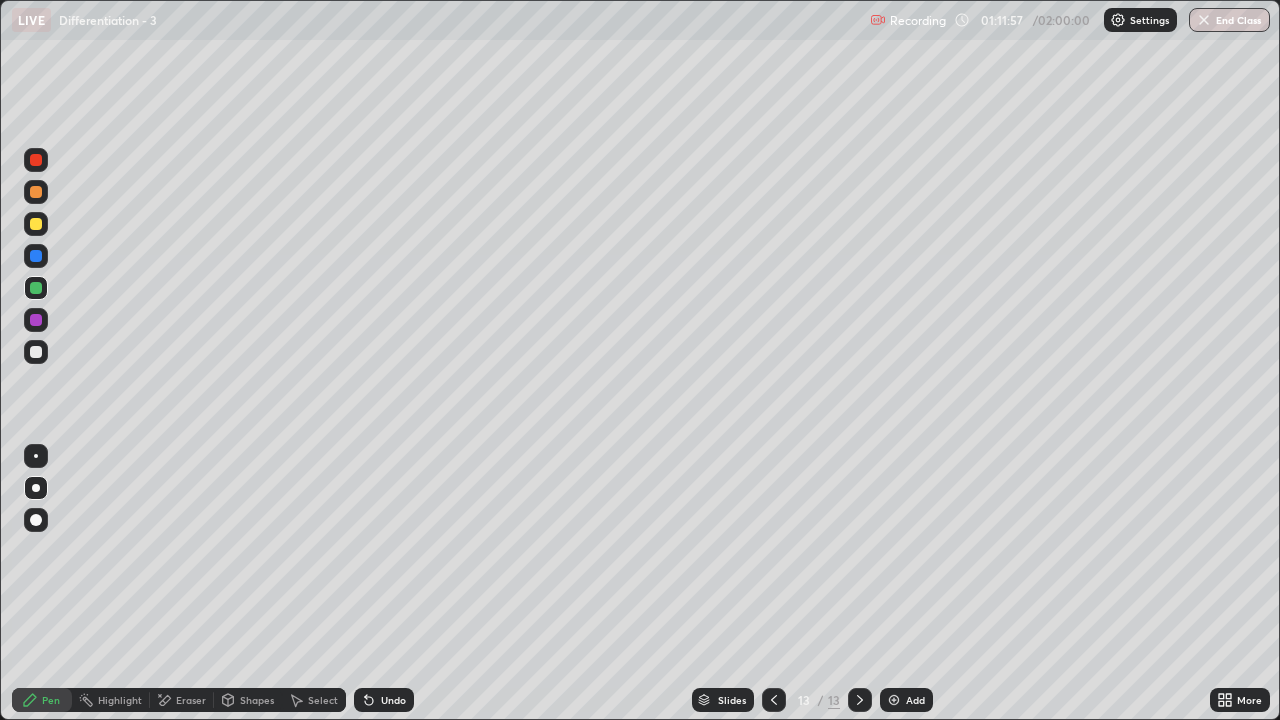click at bounding box center [36, 352] 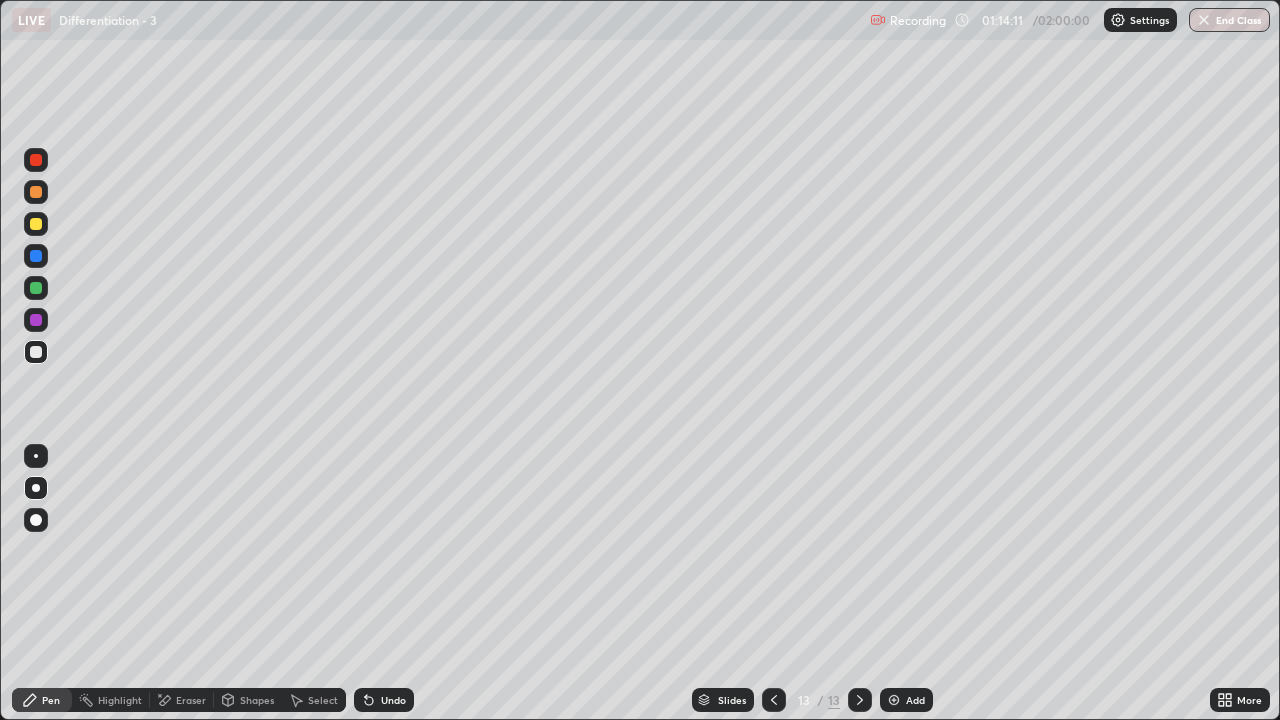 click on "Undo" at bounding box center (393, 700) 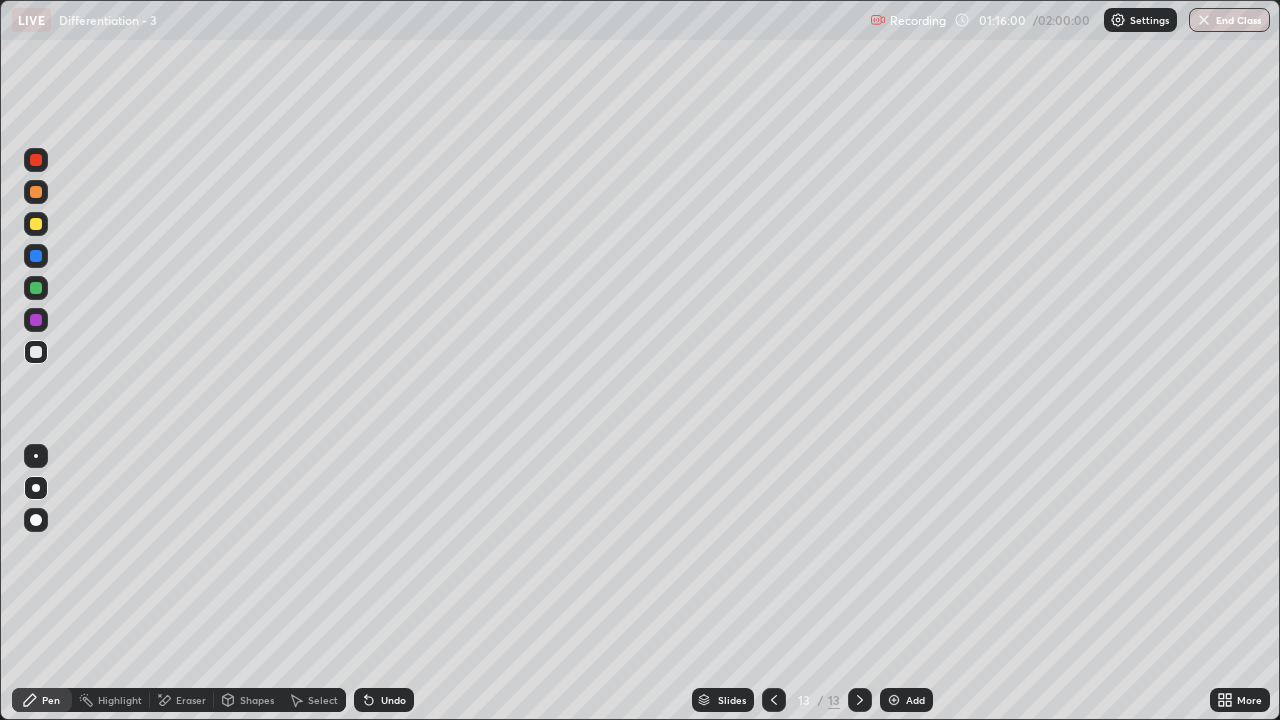 click on "Eraser" at bounding box center [191, 700] 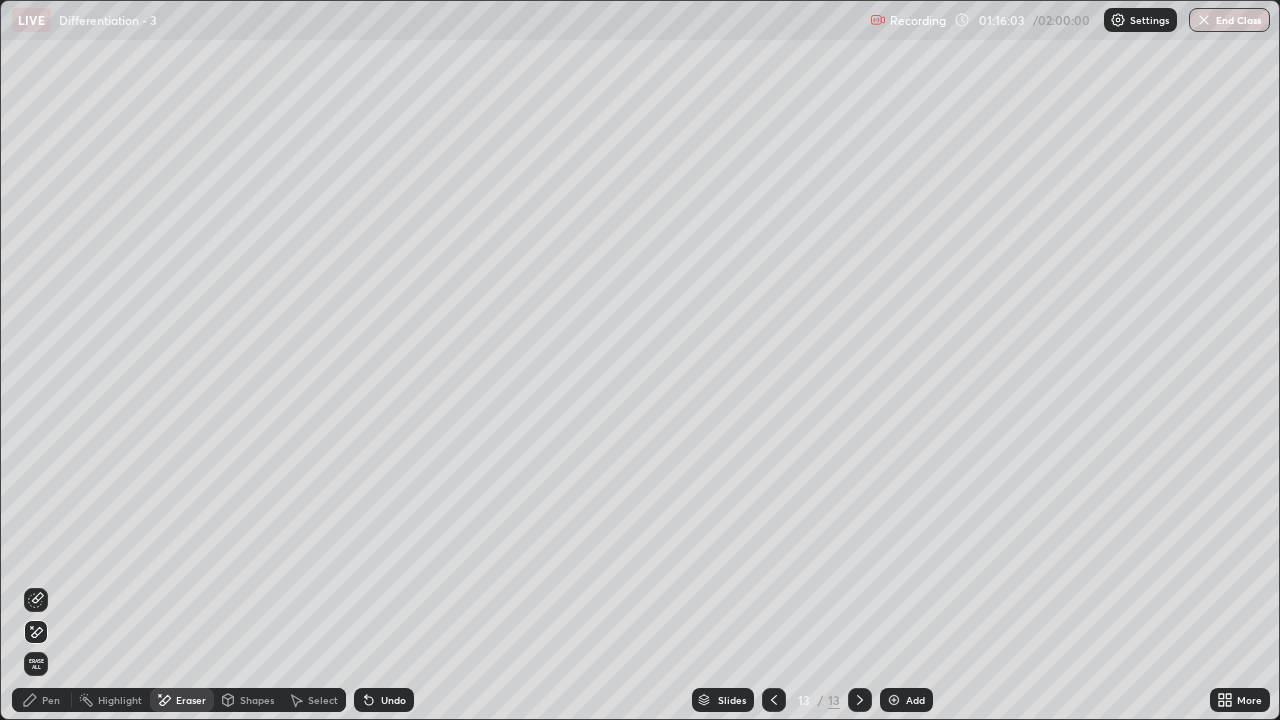 click 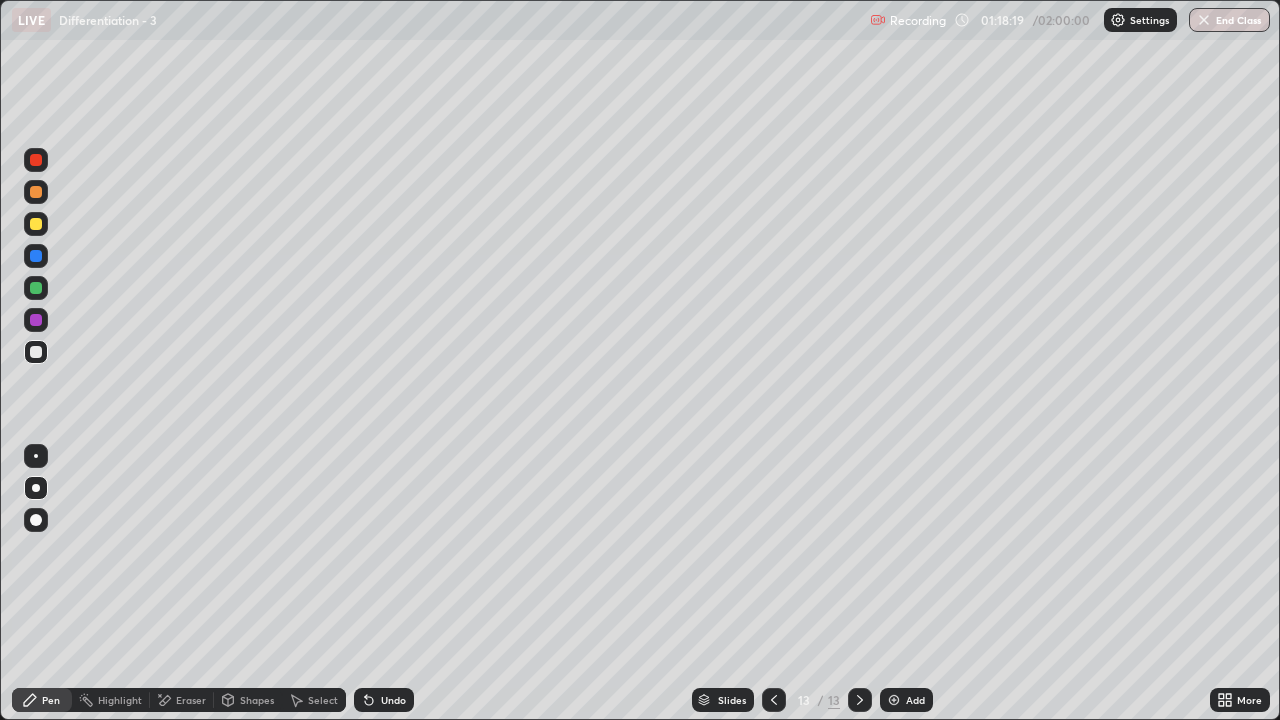 click on "Add" at bounding box center (906, 700) 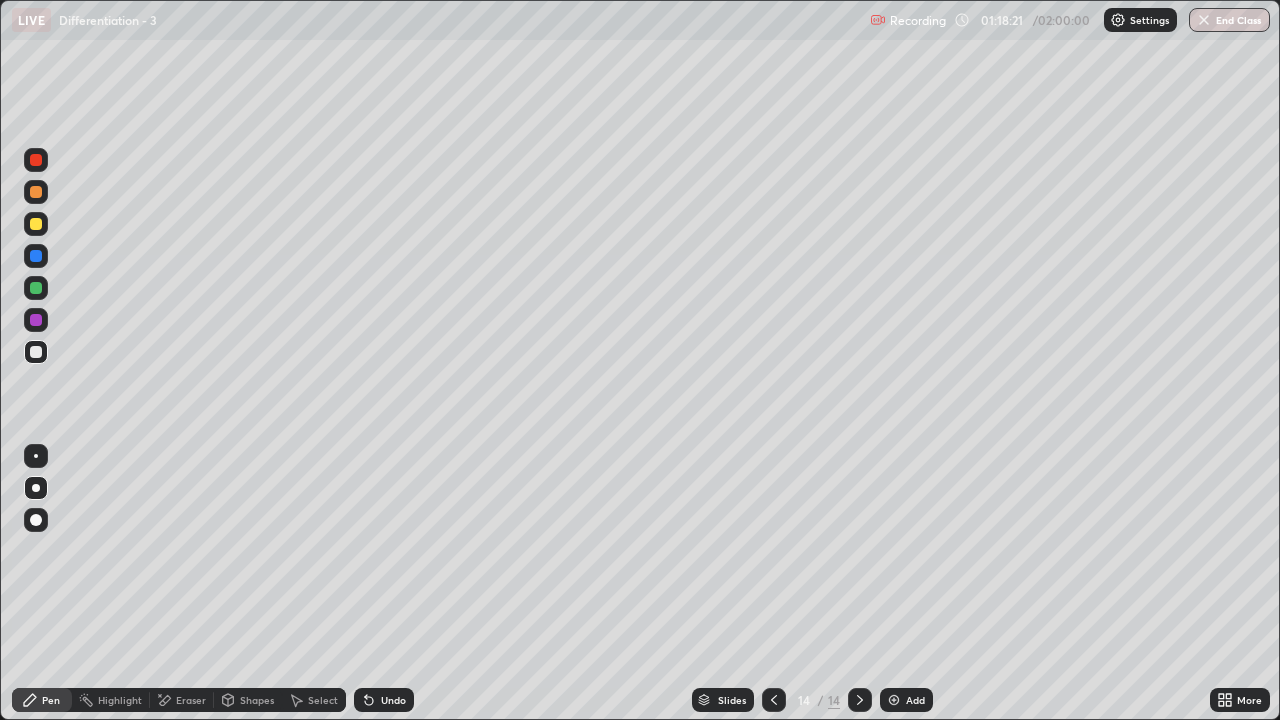 click at bounding box center (36, 288) 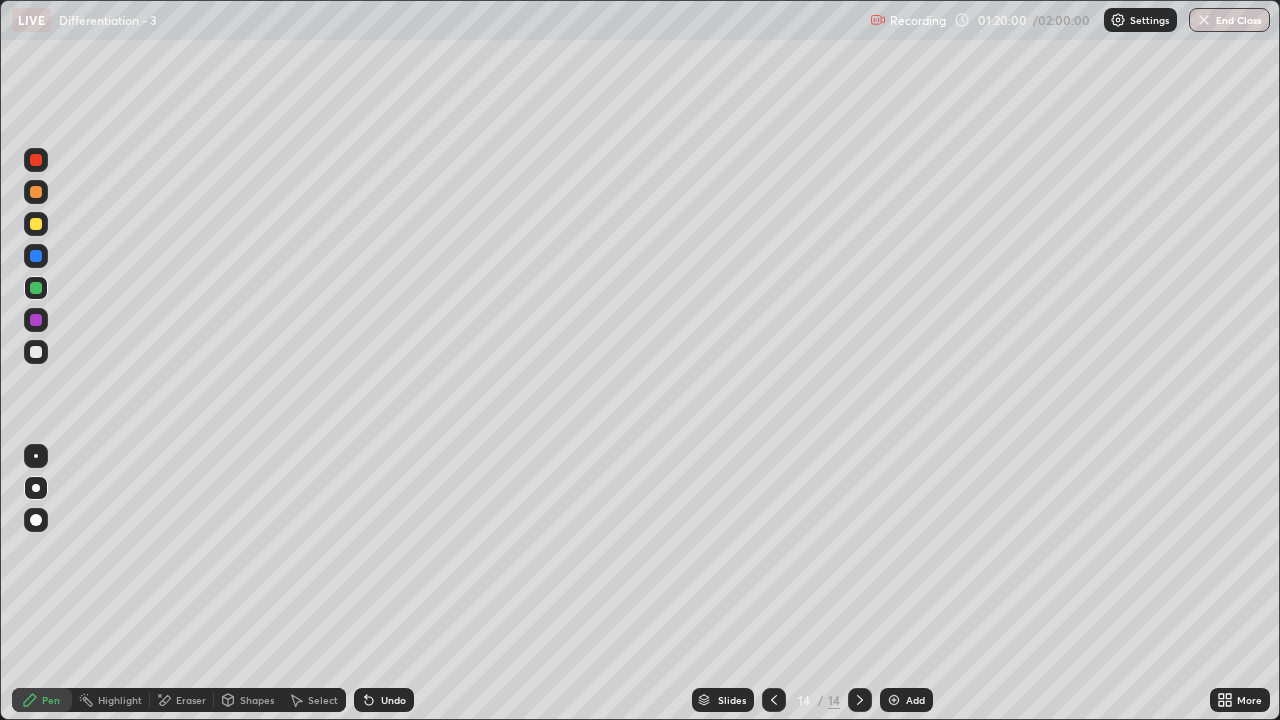 click 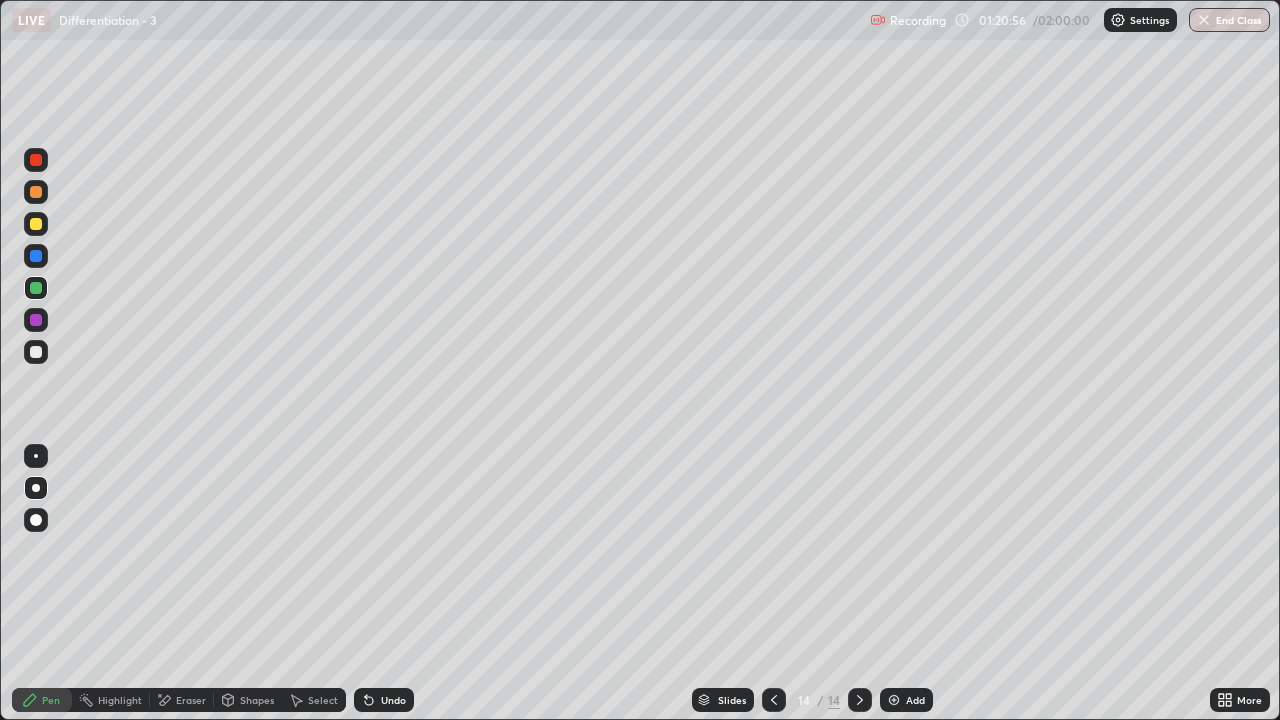 click at bounding box center [36, 352] 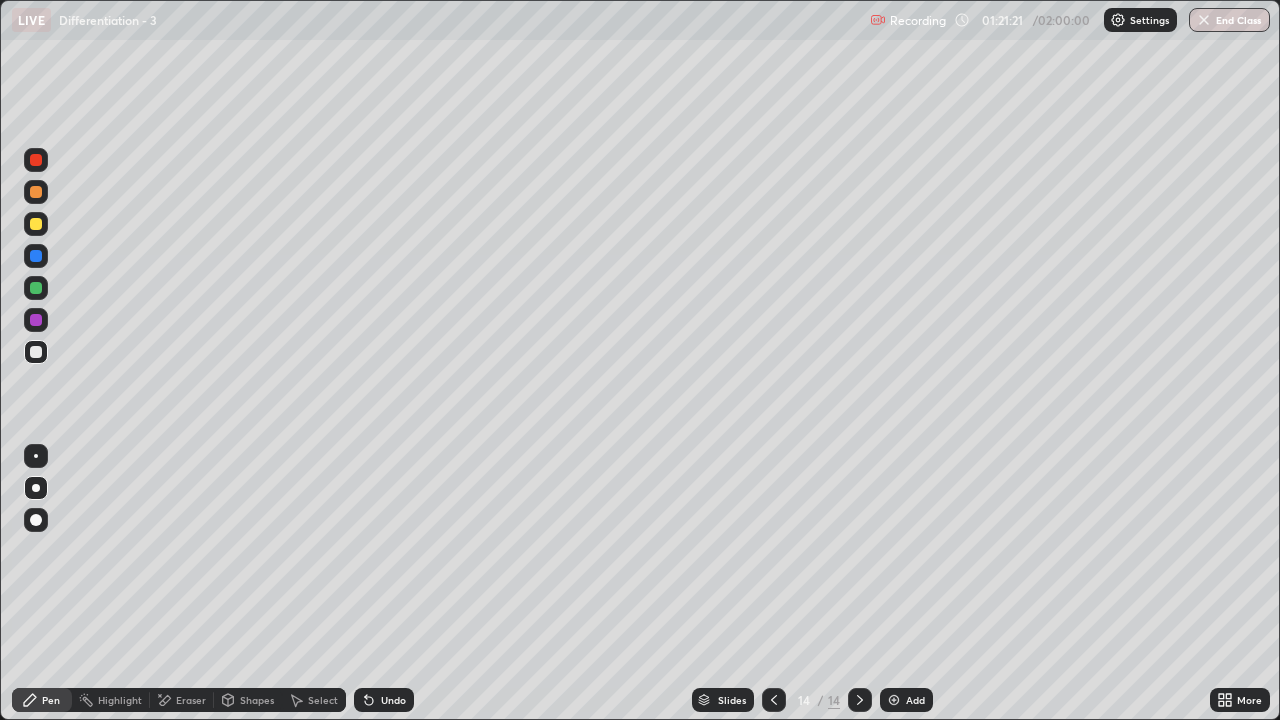 click 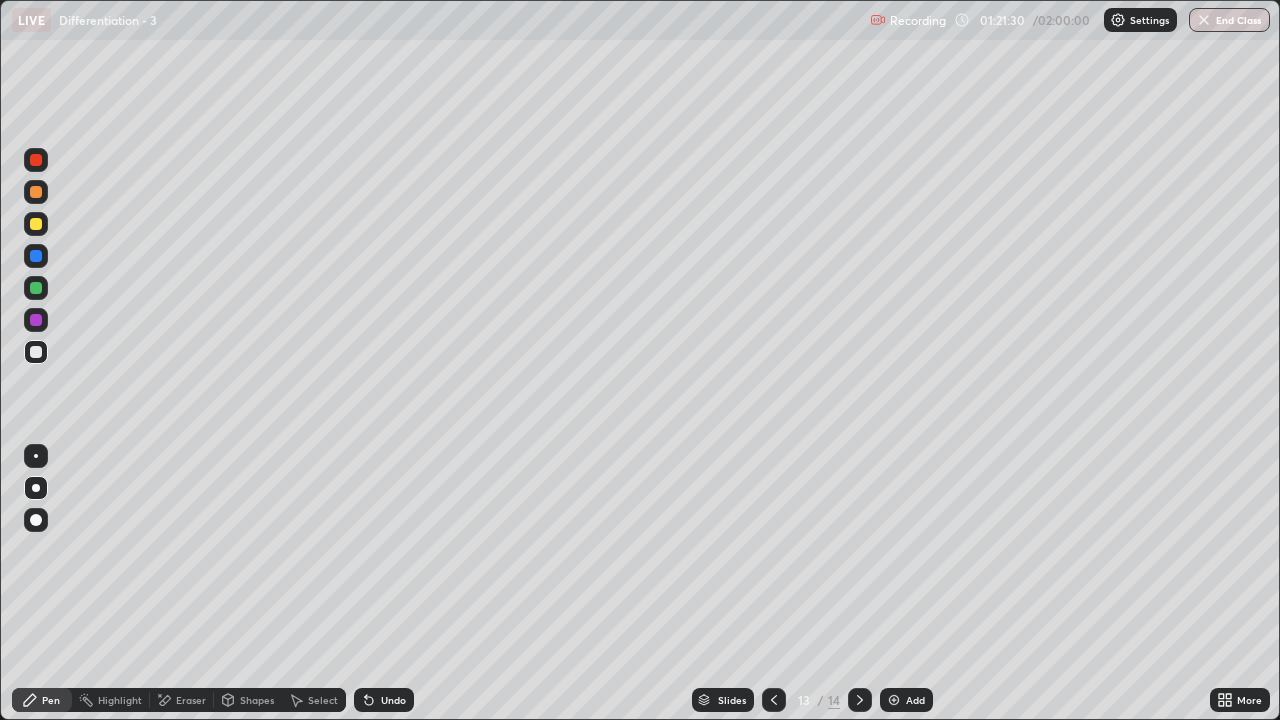 click at bounding box center [860, 700] 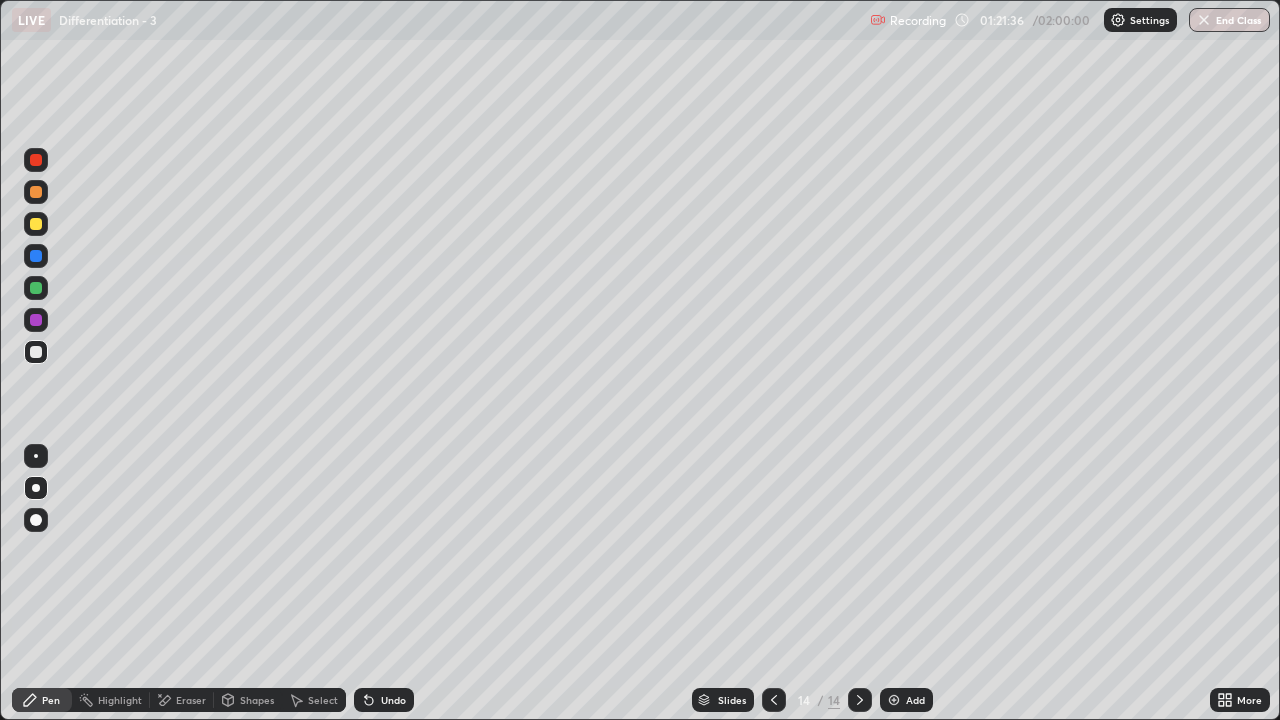 click 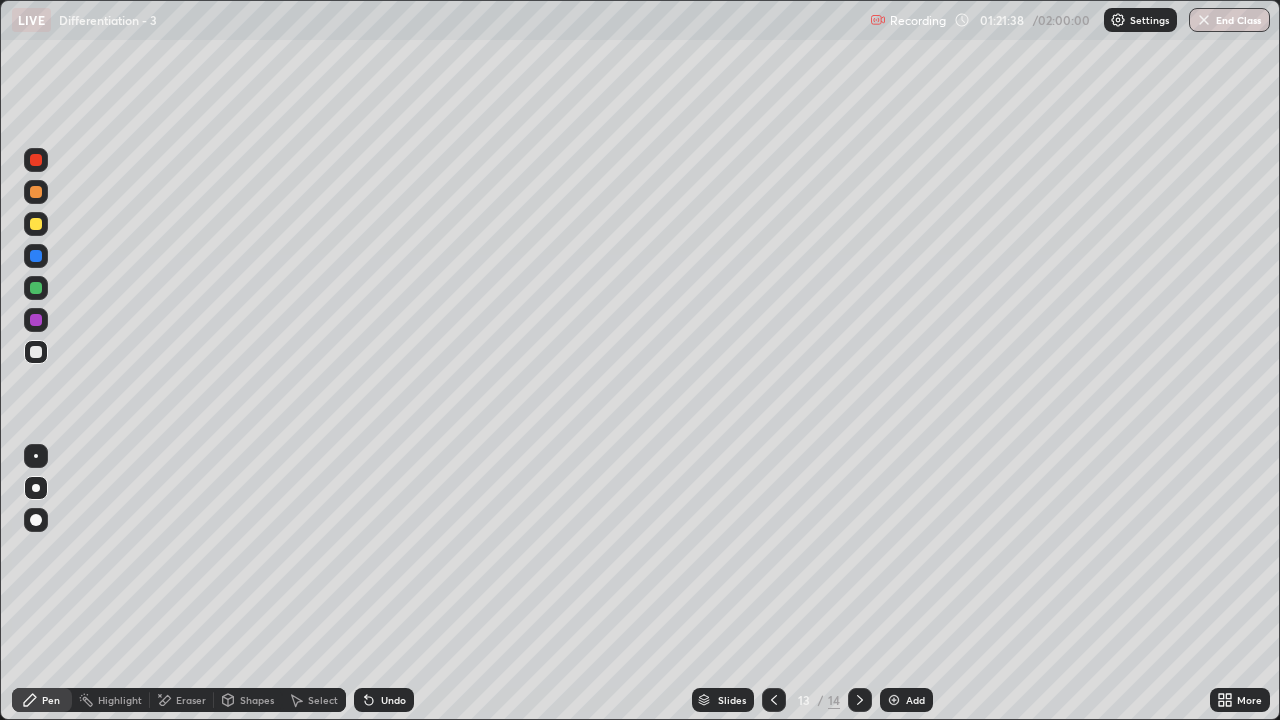 click 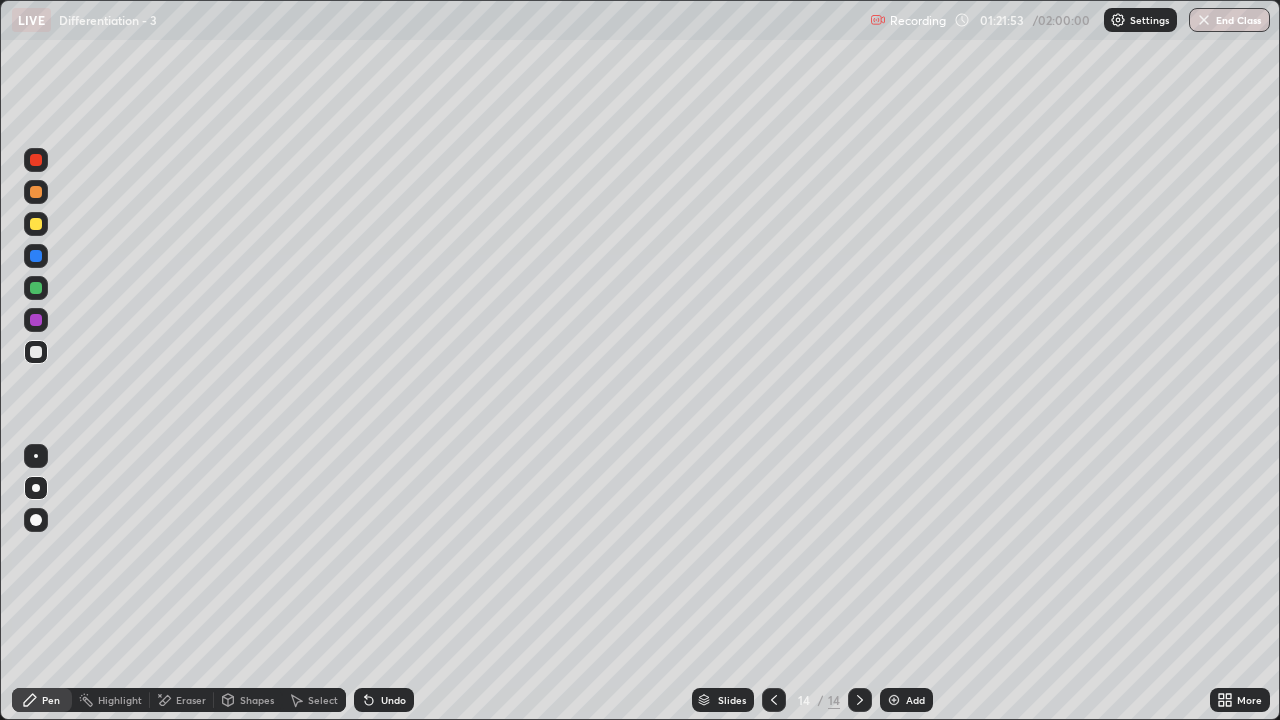 click on "Undo" at bounding box center (393, 700) 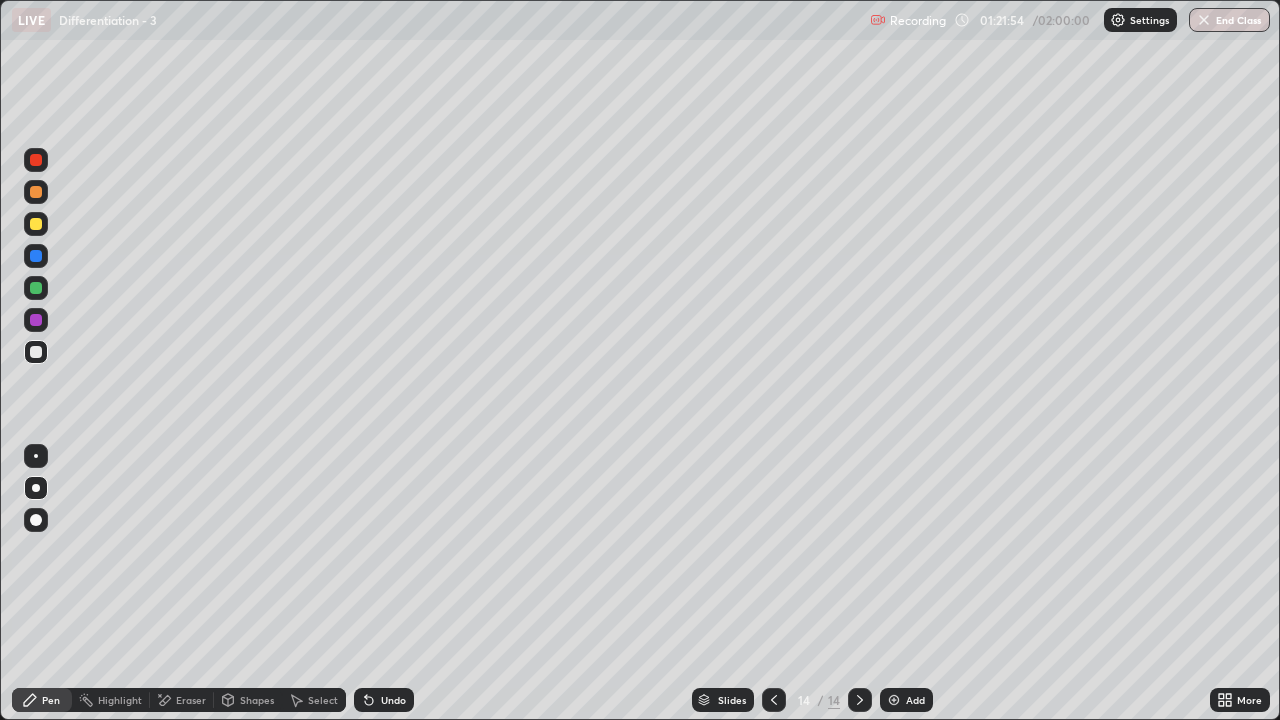 click on "Undo" at bounding box center [384, 700] 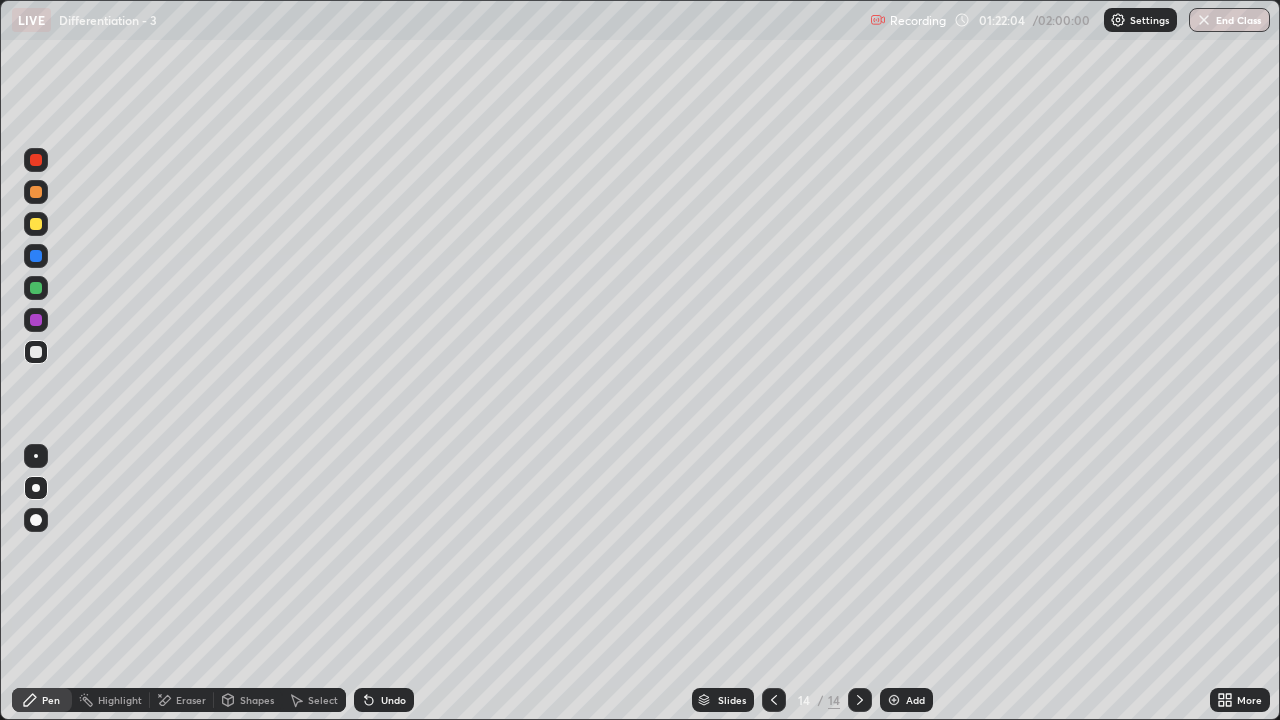 click on "Undo" at bounding box center (393, 700) 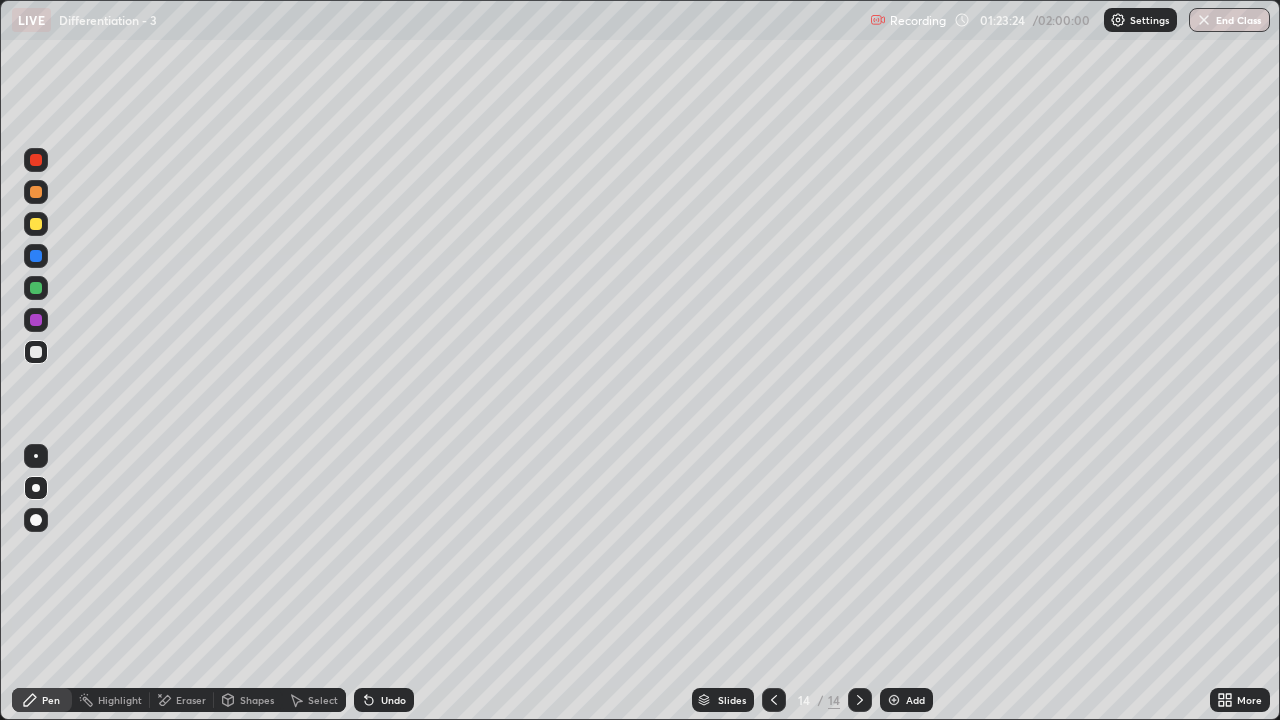 click on "Select" at bounding box center [323, 700] 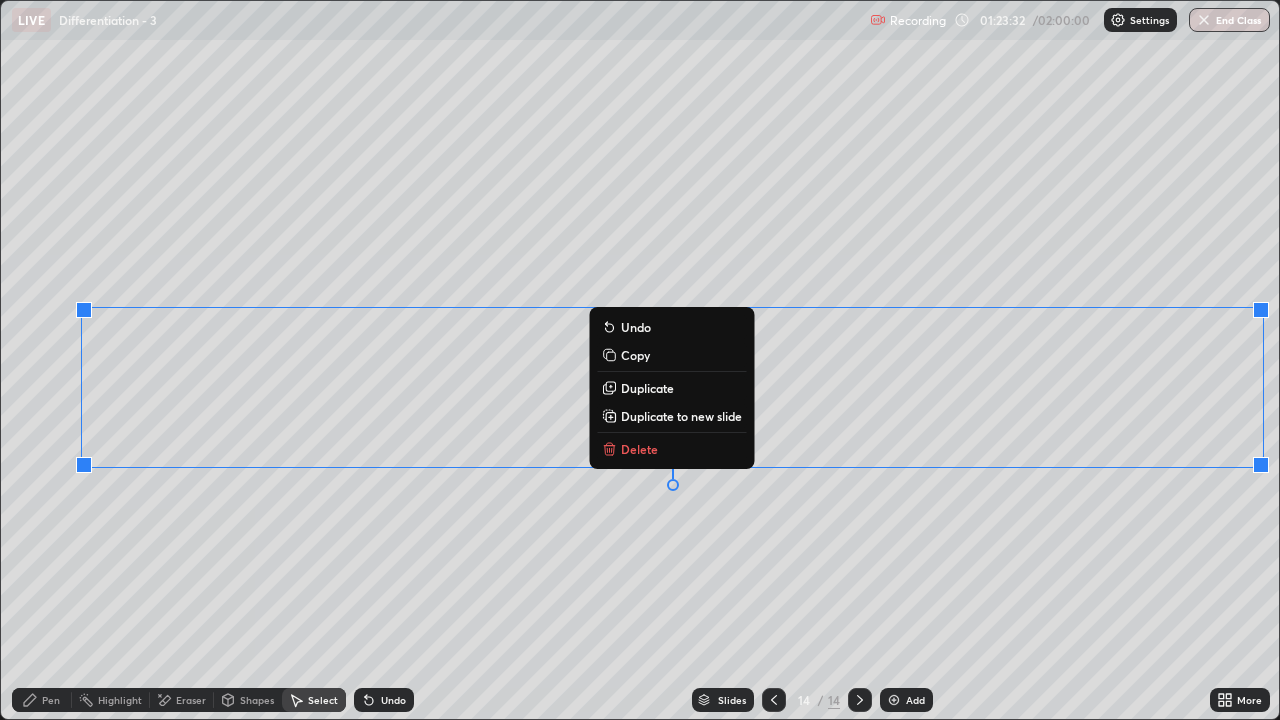 click on "Duplicate to new slide" at bounding box center (681, 416) 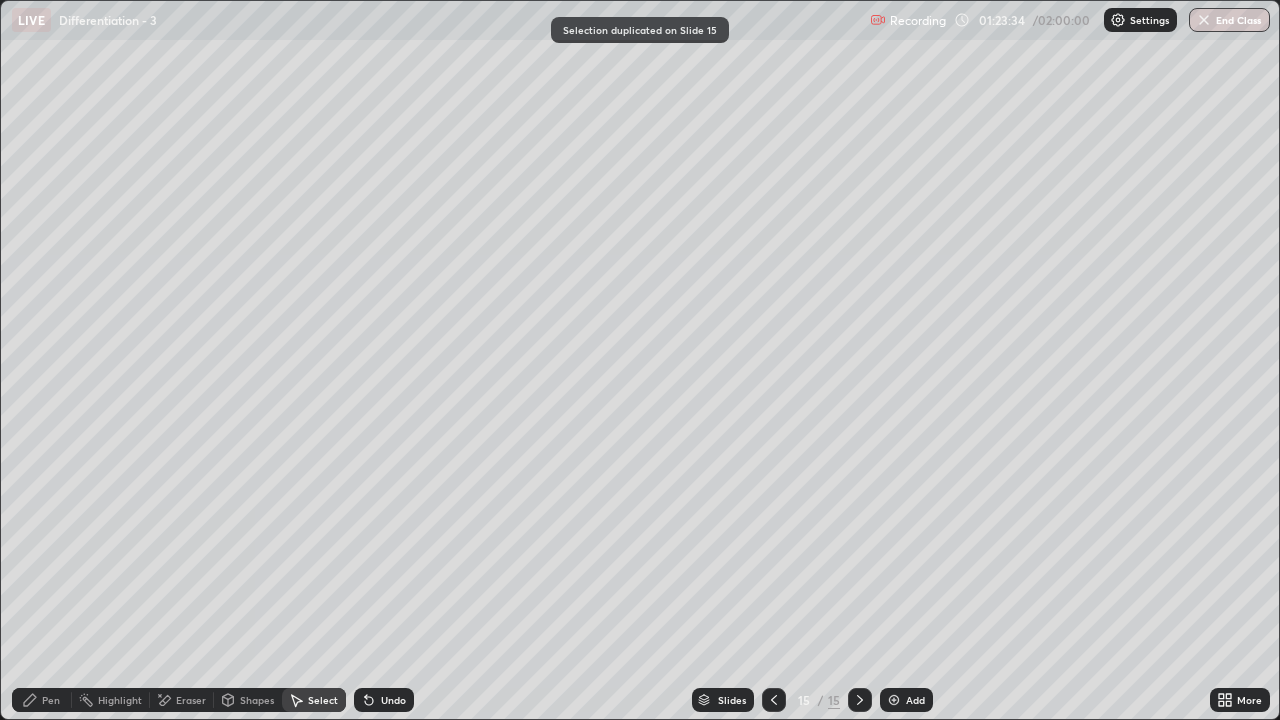 click on "Eraser" at bounding box center (182, 700) 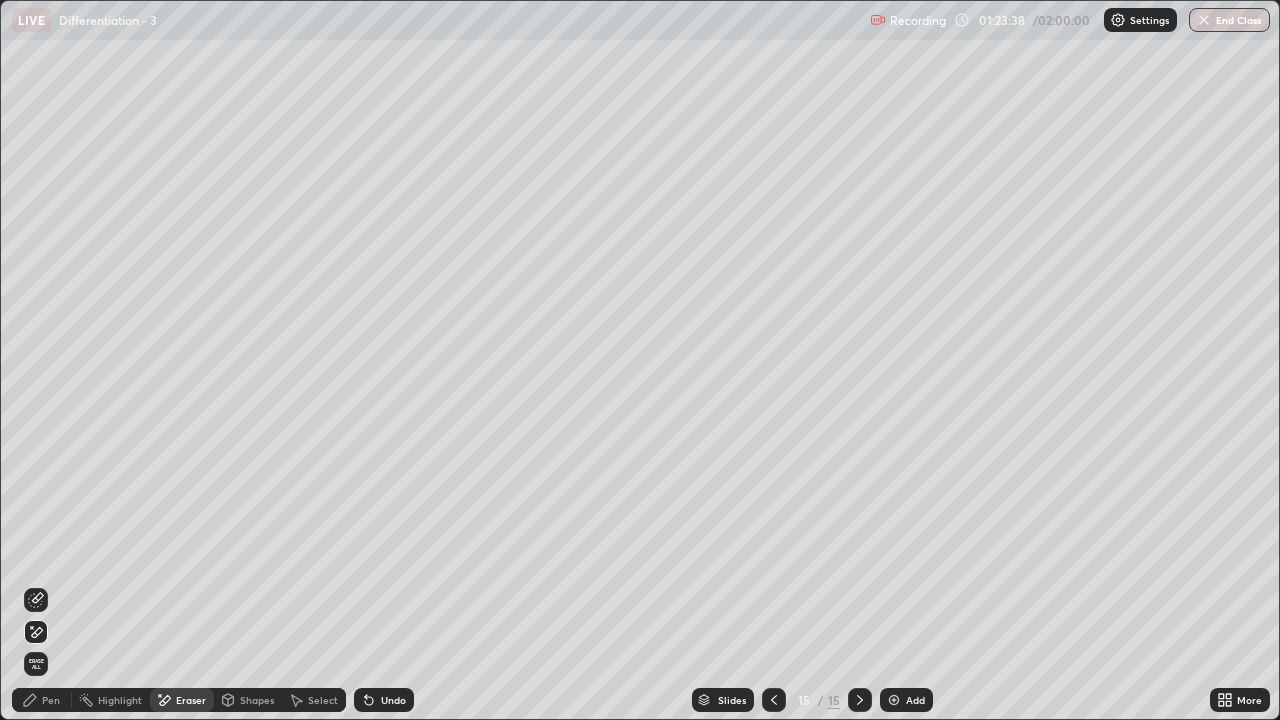 click on "Select" at bounding box center (314, 700) 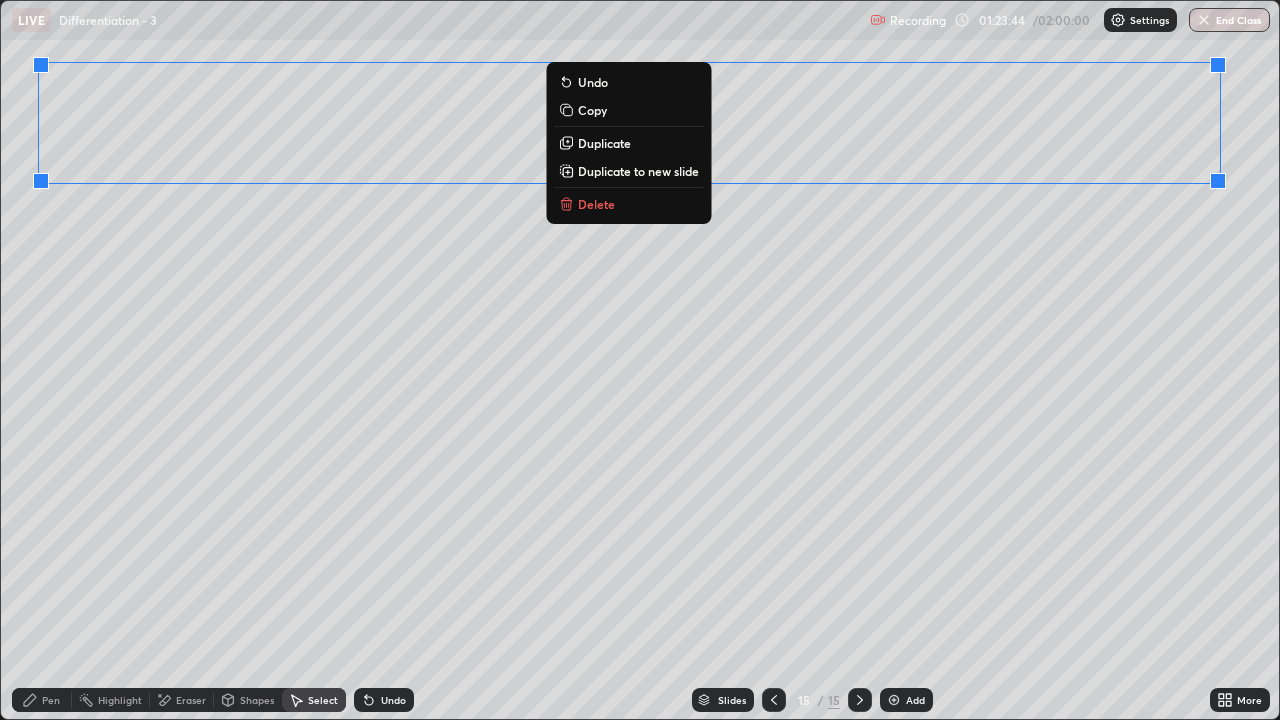 click 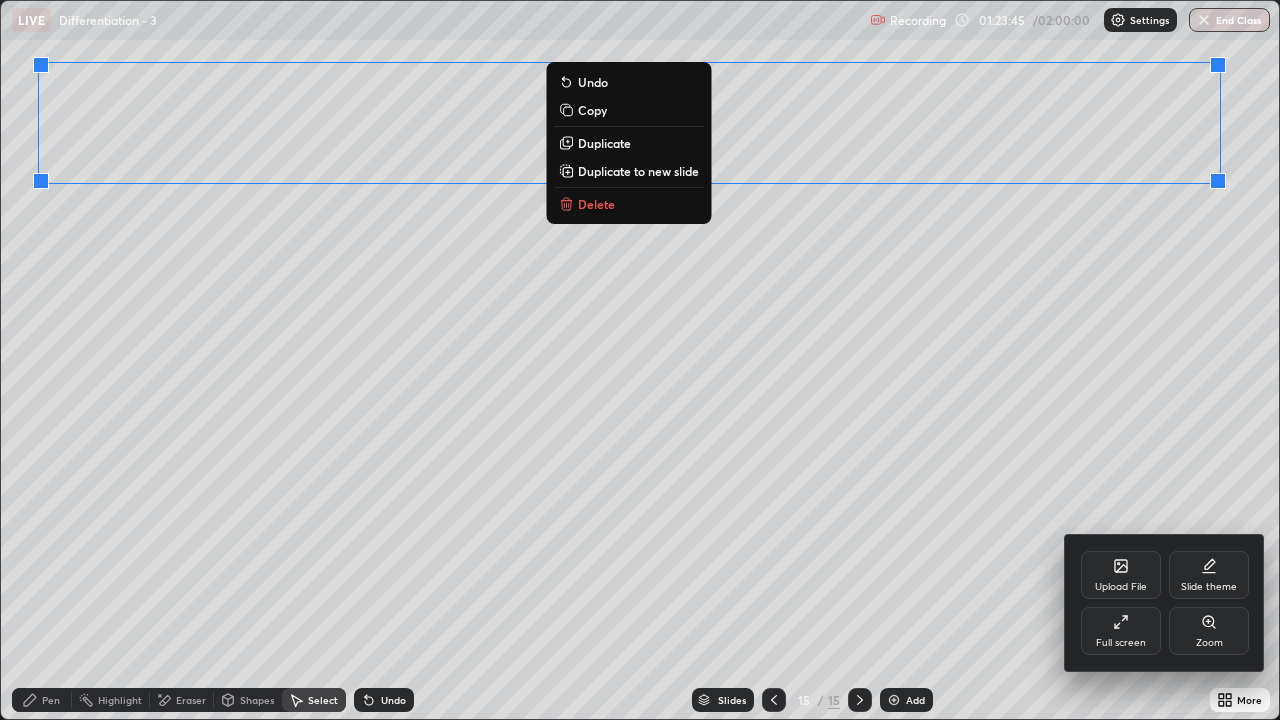 click on "Full screen" at bounding box center (1121, 631) 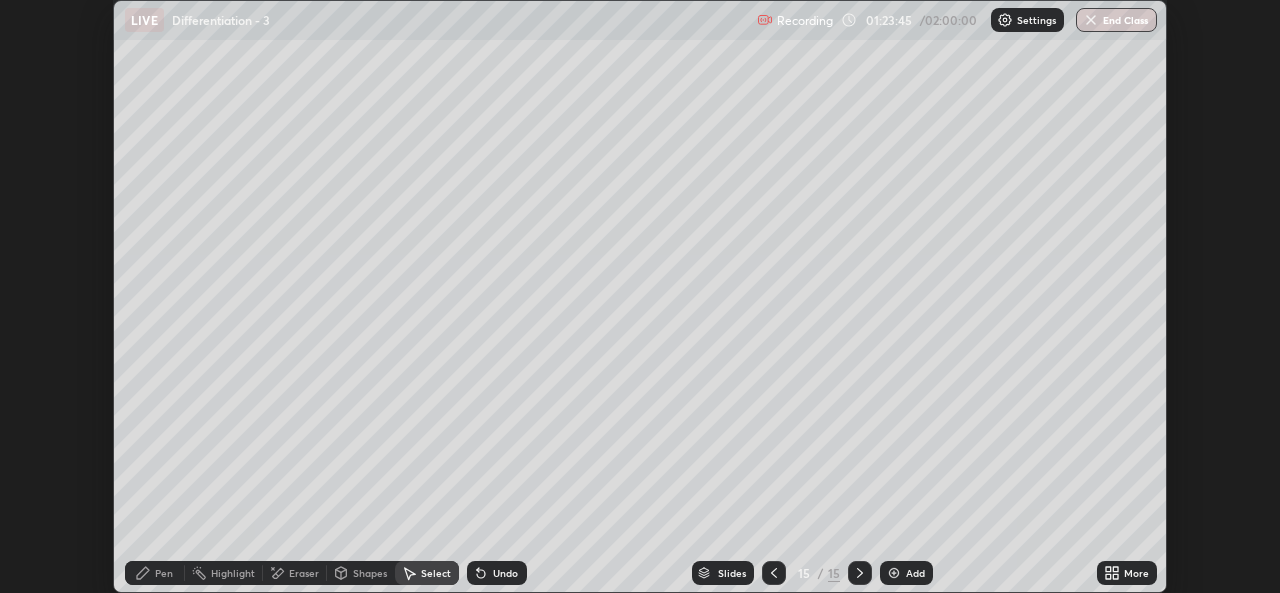 scroll, scrollTop: 593, scrollLeft: 1280, axis: both 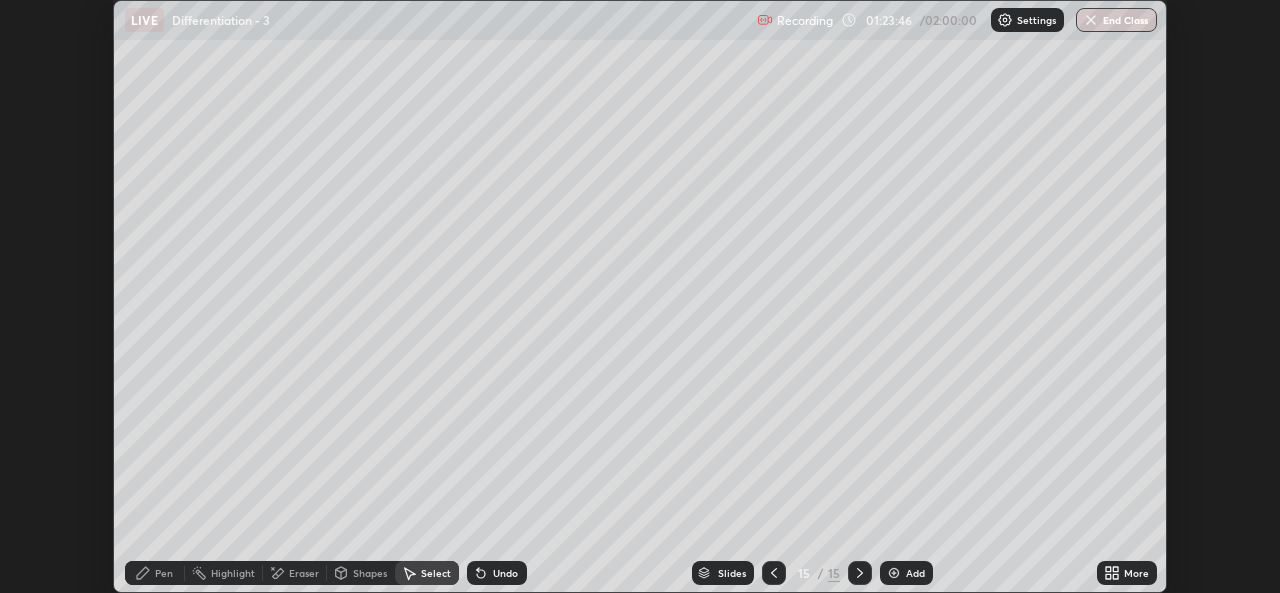 click 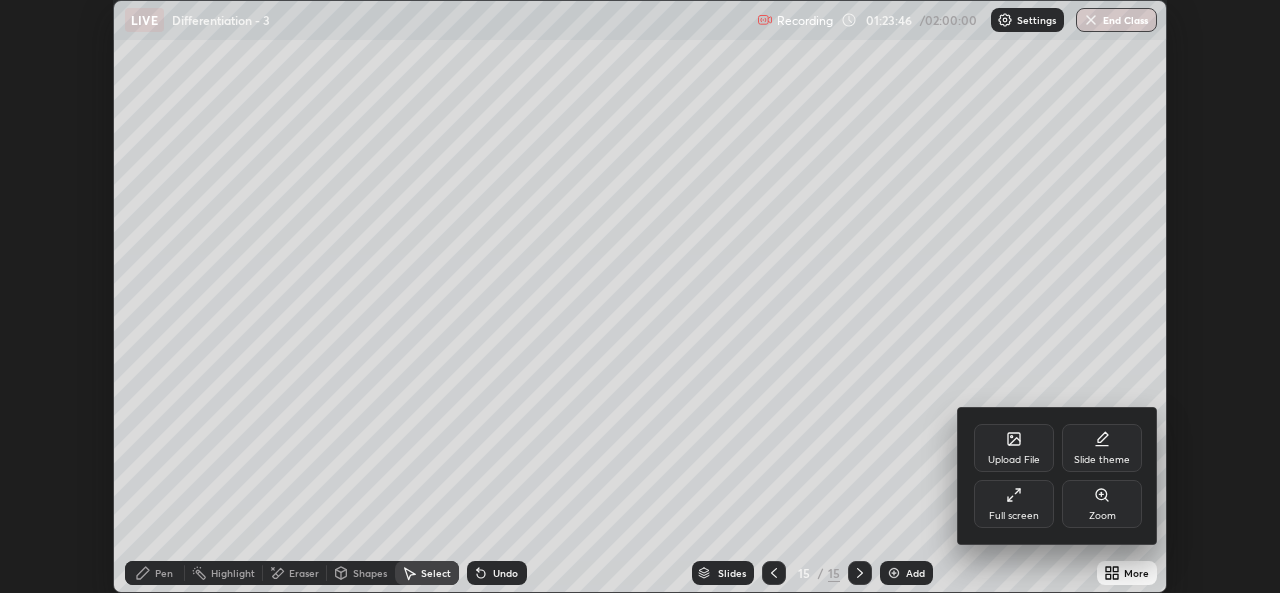 click on "Full screen" at bounding box center [1014, 504] 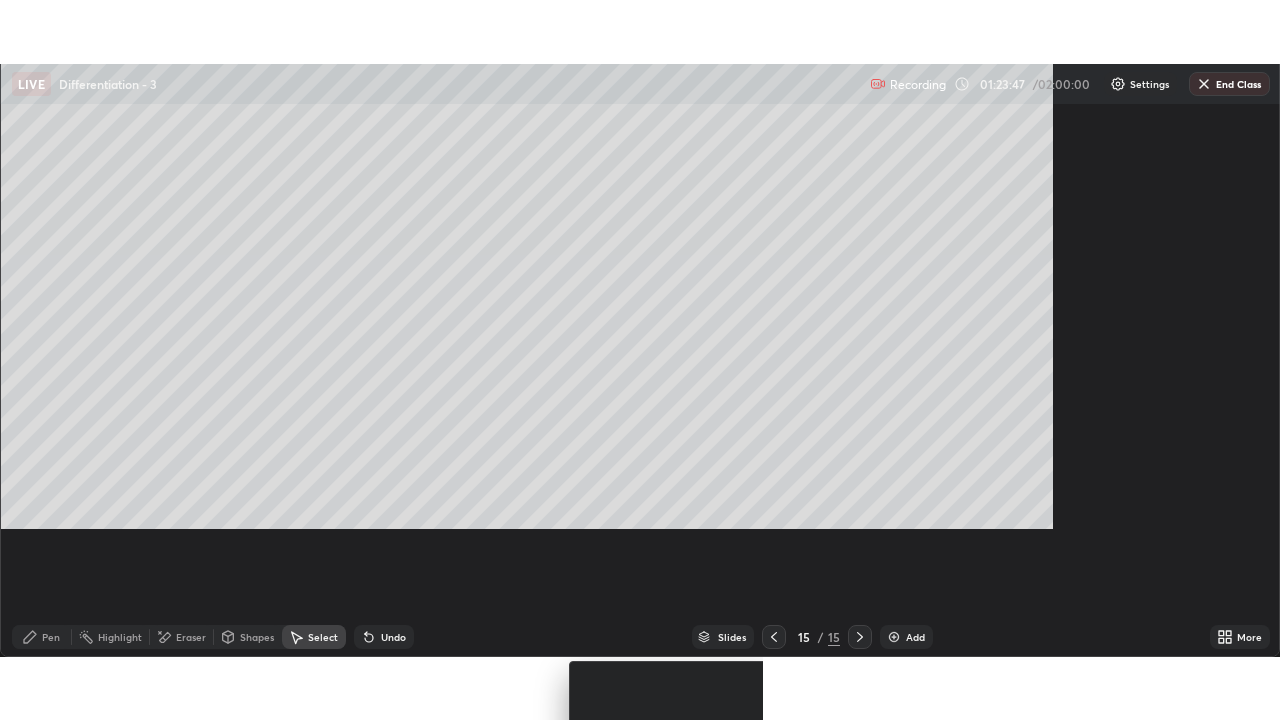 scroll, scrollTop: 99280, scrollLeft: 98720, axis: both 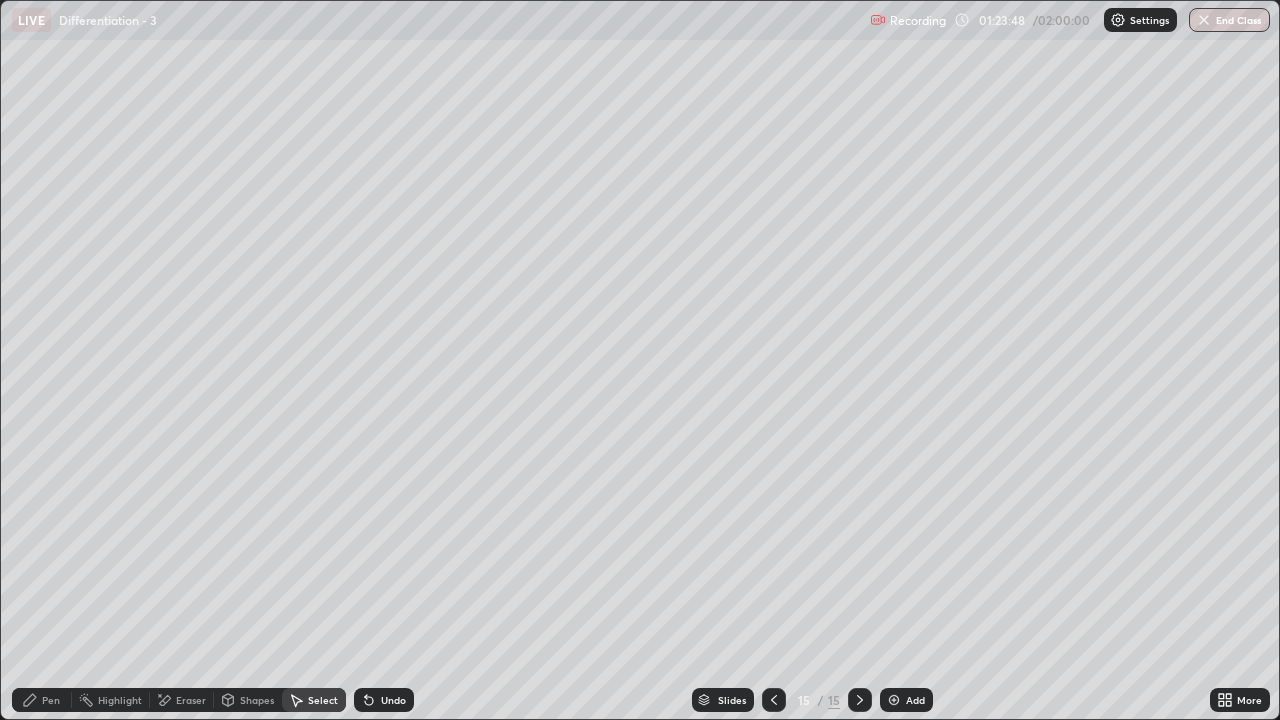click on "Pen" at bounding box center [42, 700] 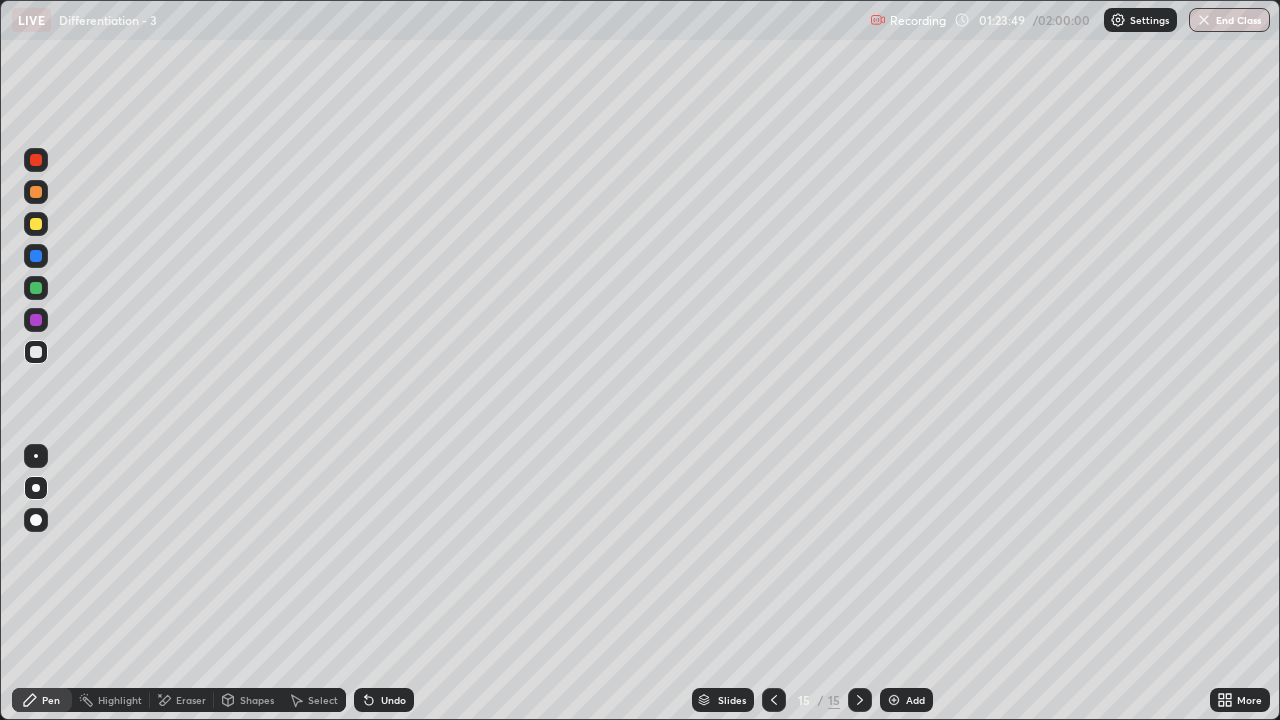 click at bounding box center [36, 352] 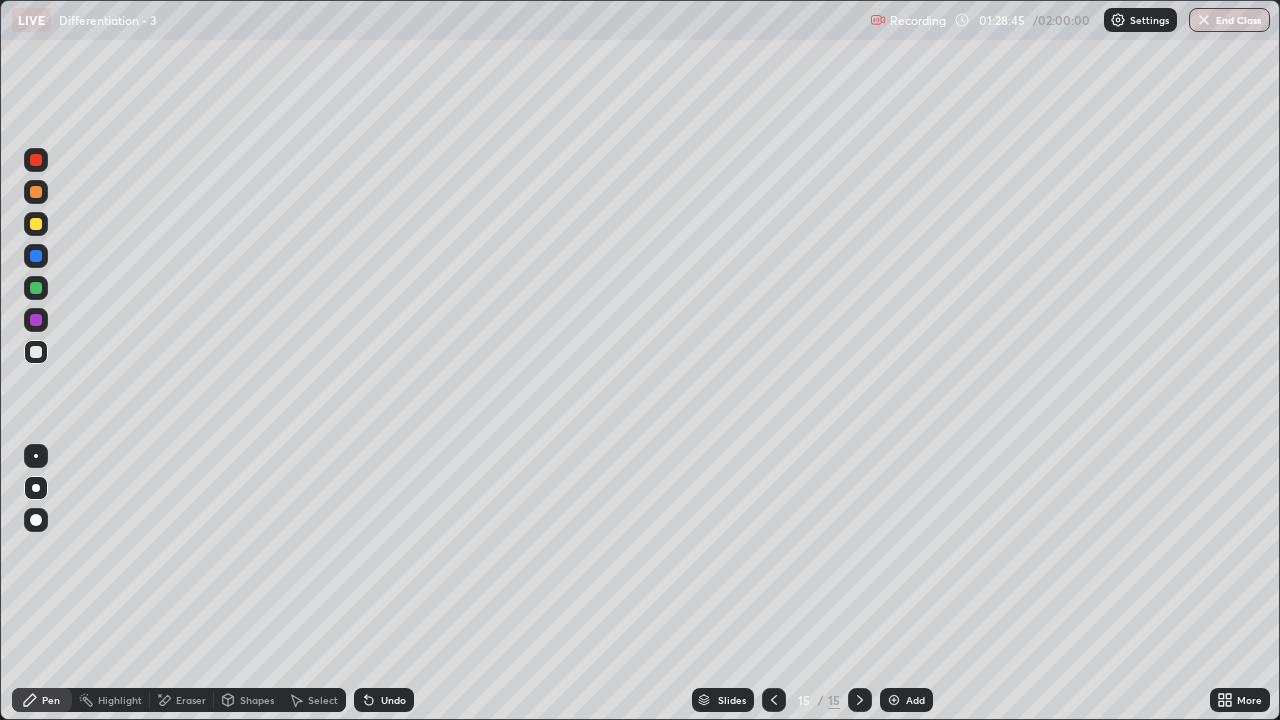 click 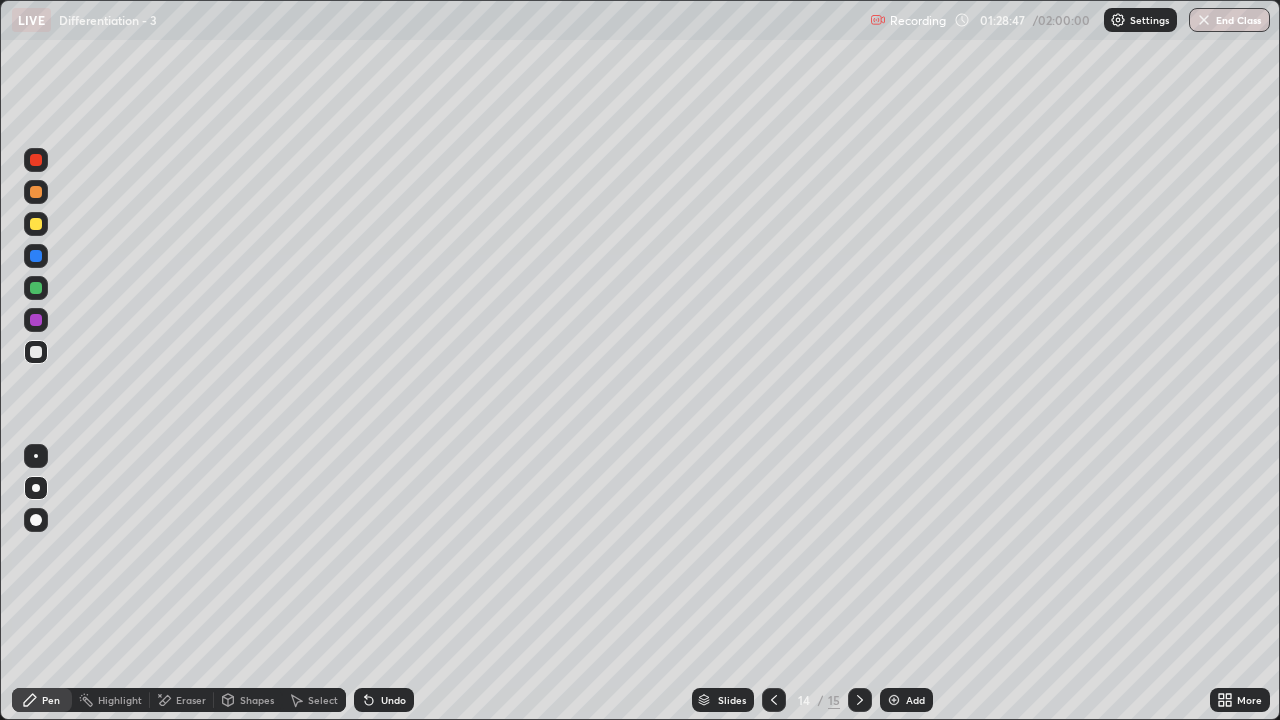 click on "Select" at bounding box center [323, 700] 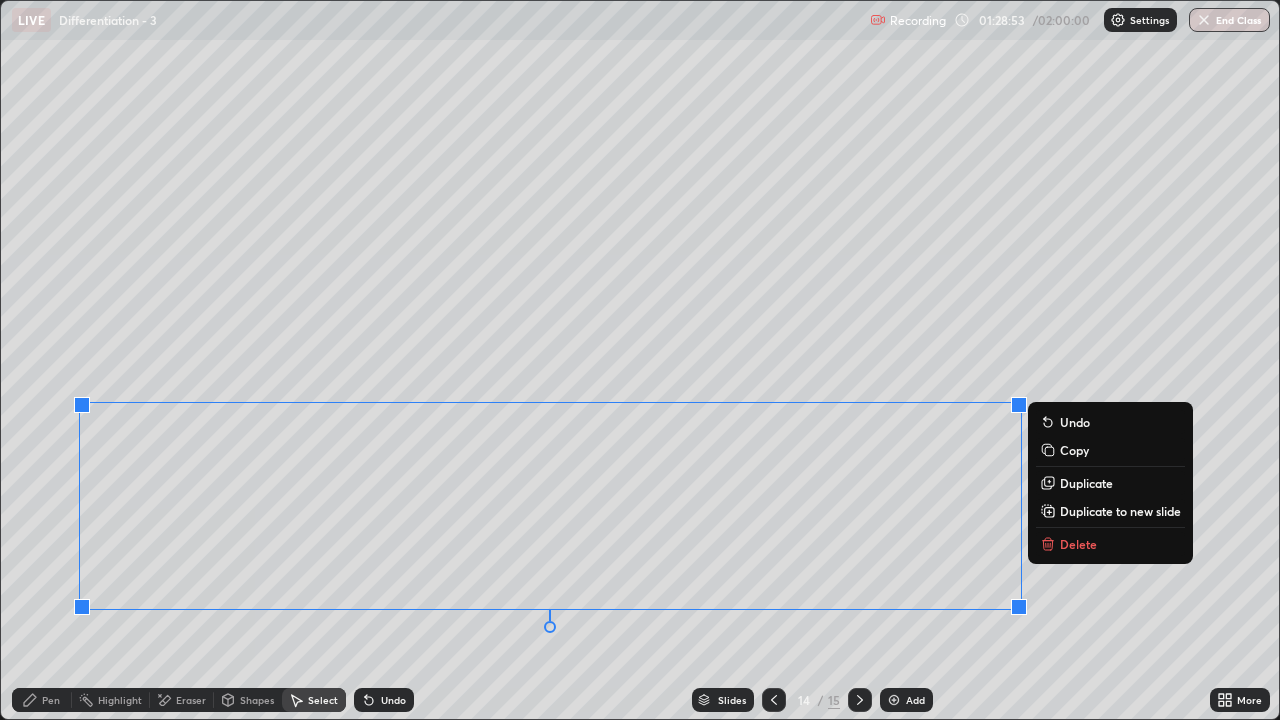 click on "Duplicate to new slide" at bounding box center [1120, 511] 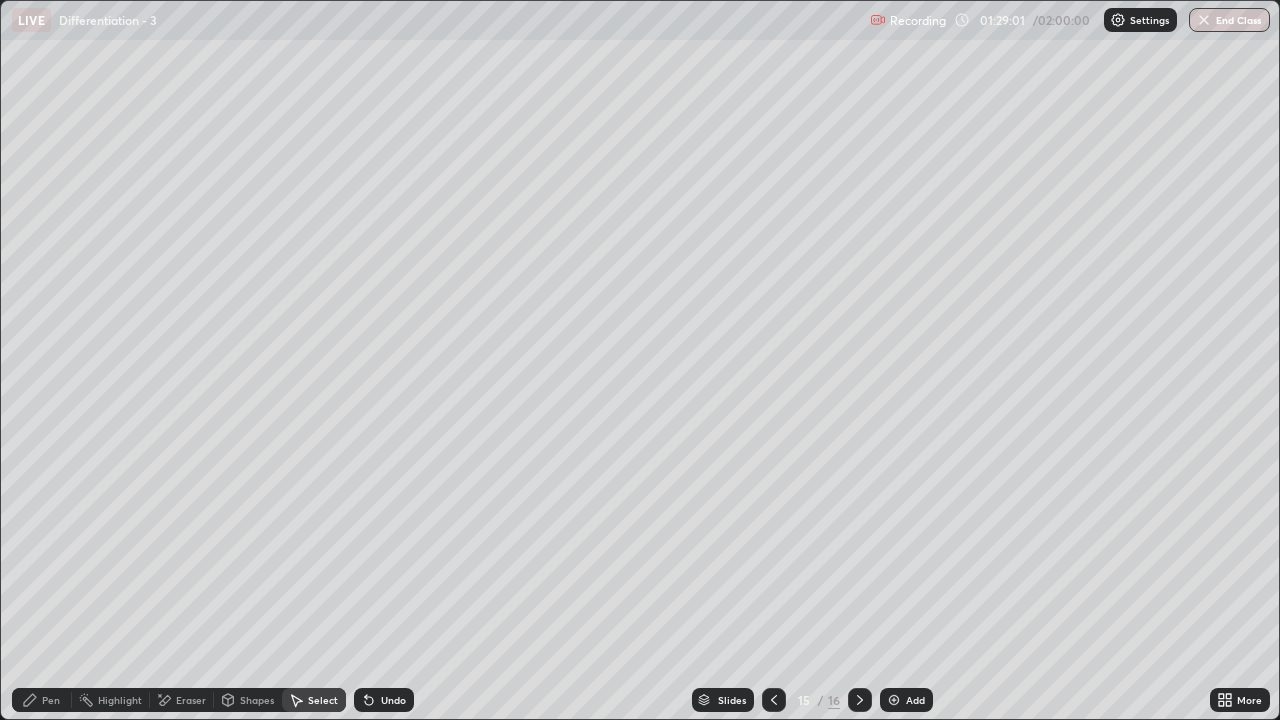 click on "0 ° Undo Copy Duplicate Duplicate to new slide Delete" at bounding box center (640, 360) 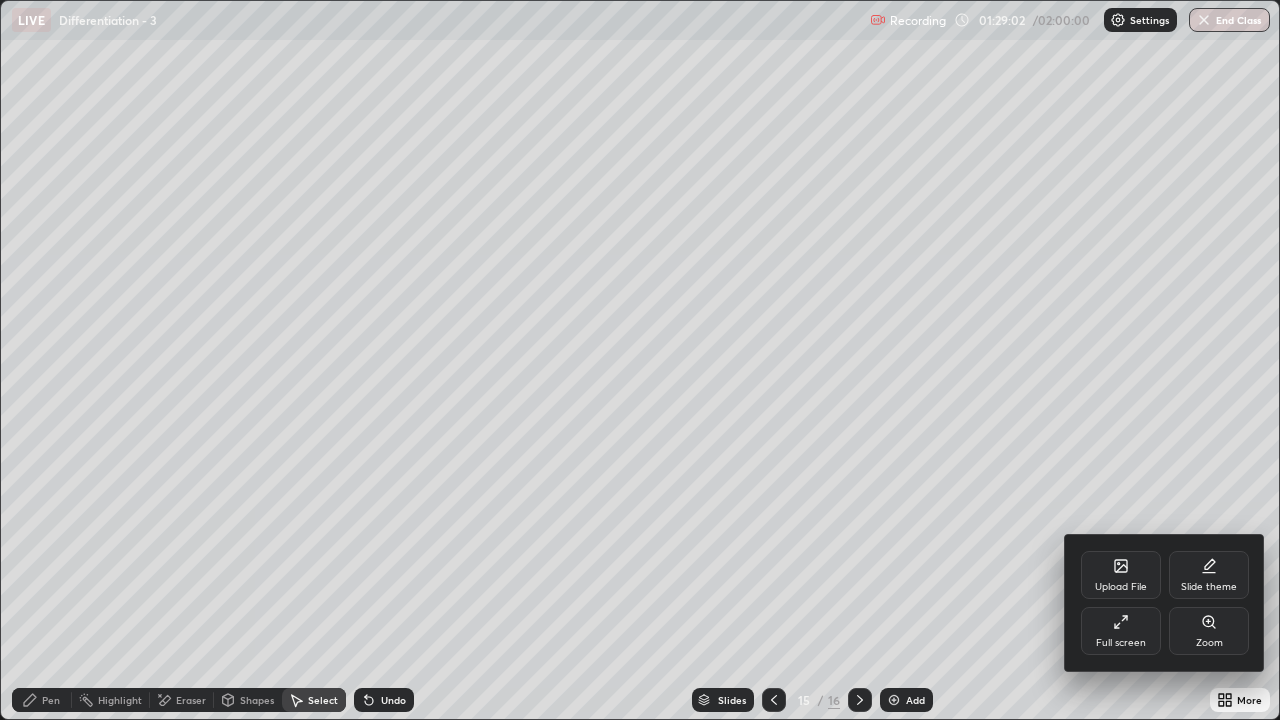 click on "Full screen" at bounding box center (1121, 631) 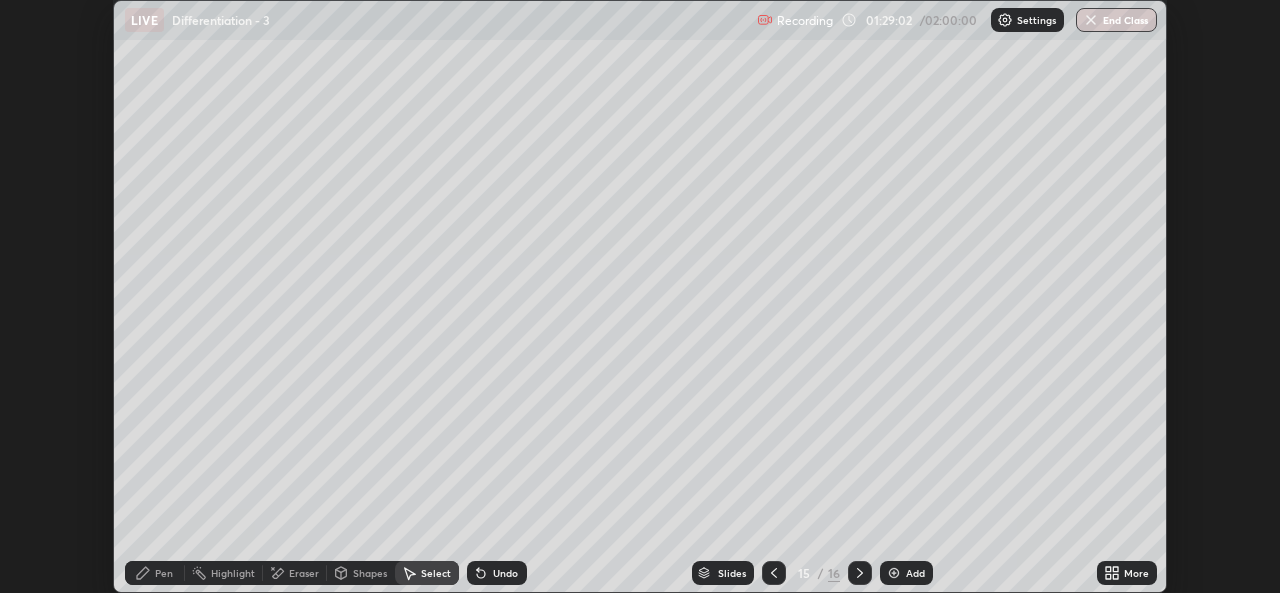 scroll, scrollTop: 593, scrollLeft: 1280, axis: both 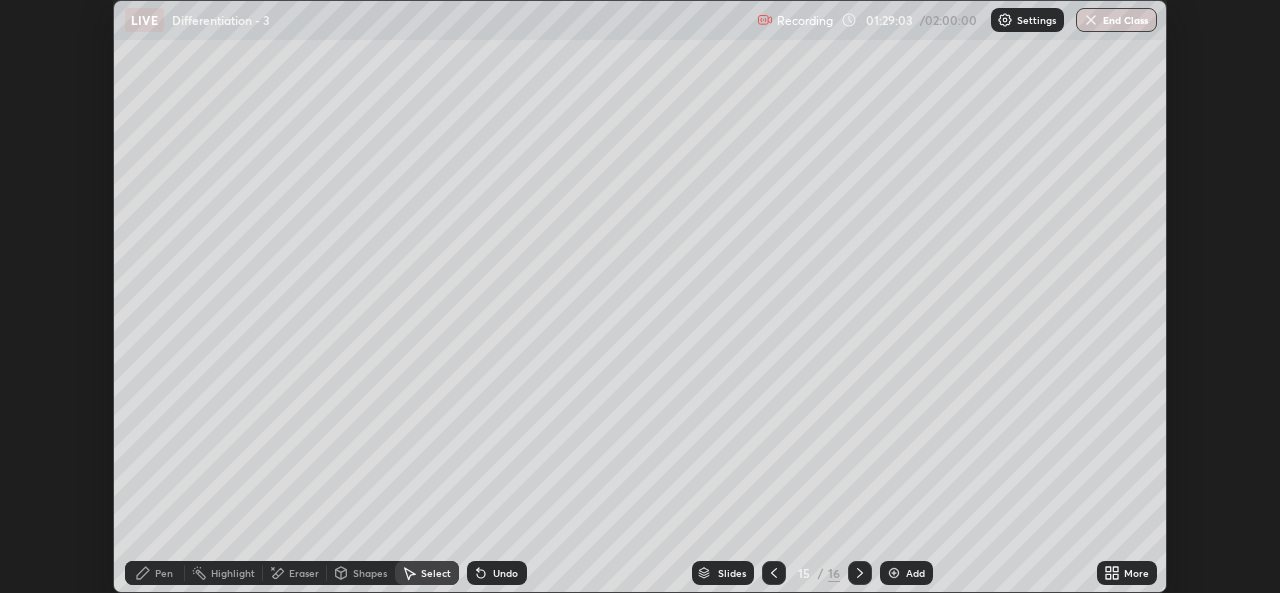 click on "More" at bounding box center [1136, 573] 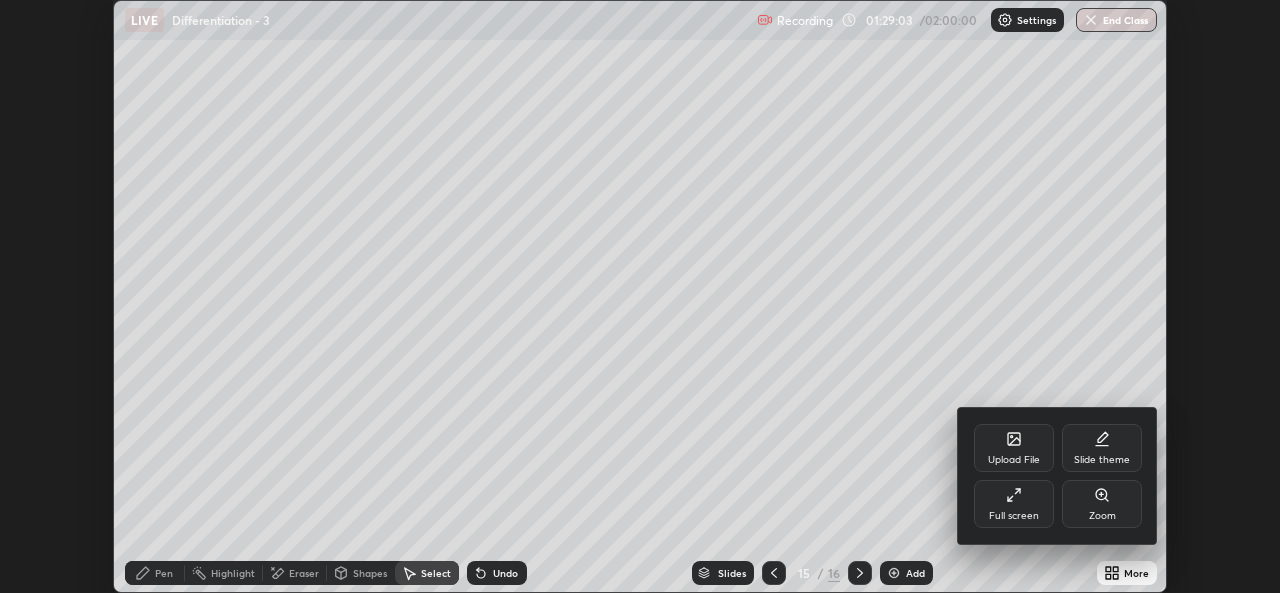 click on "Full screen" at bounding box center (1014, 504) 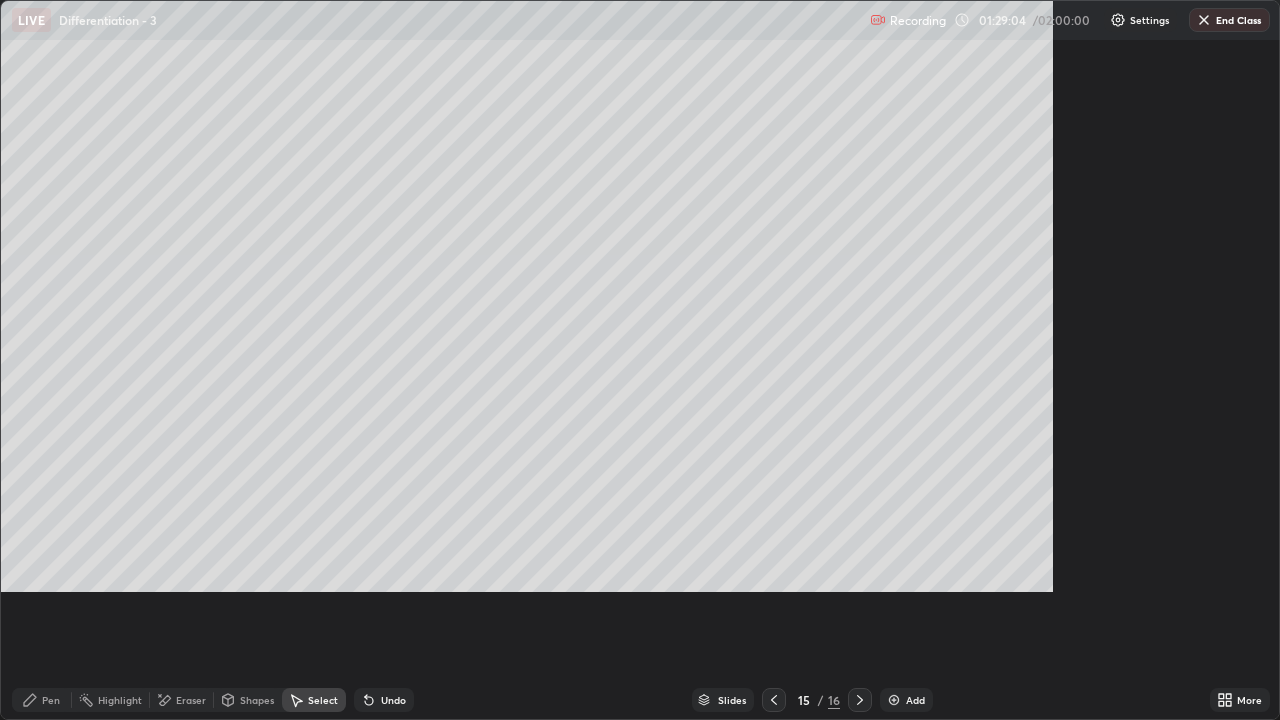 scroll, scrollTop: 99280, scrollLeft: 98720, axis: both 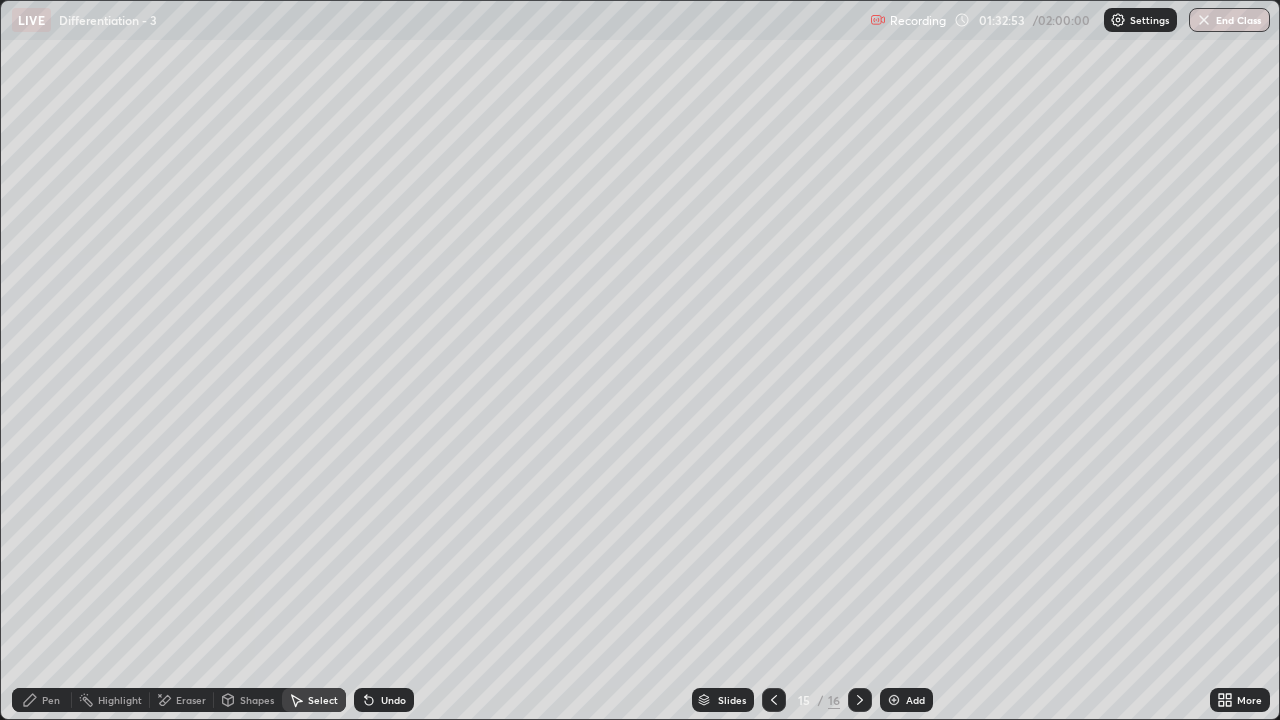 click on "Pen" at bounding box center [42, 700] 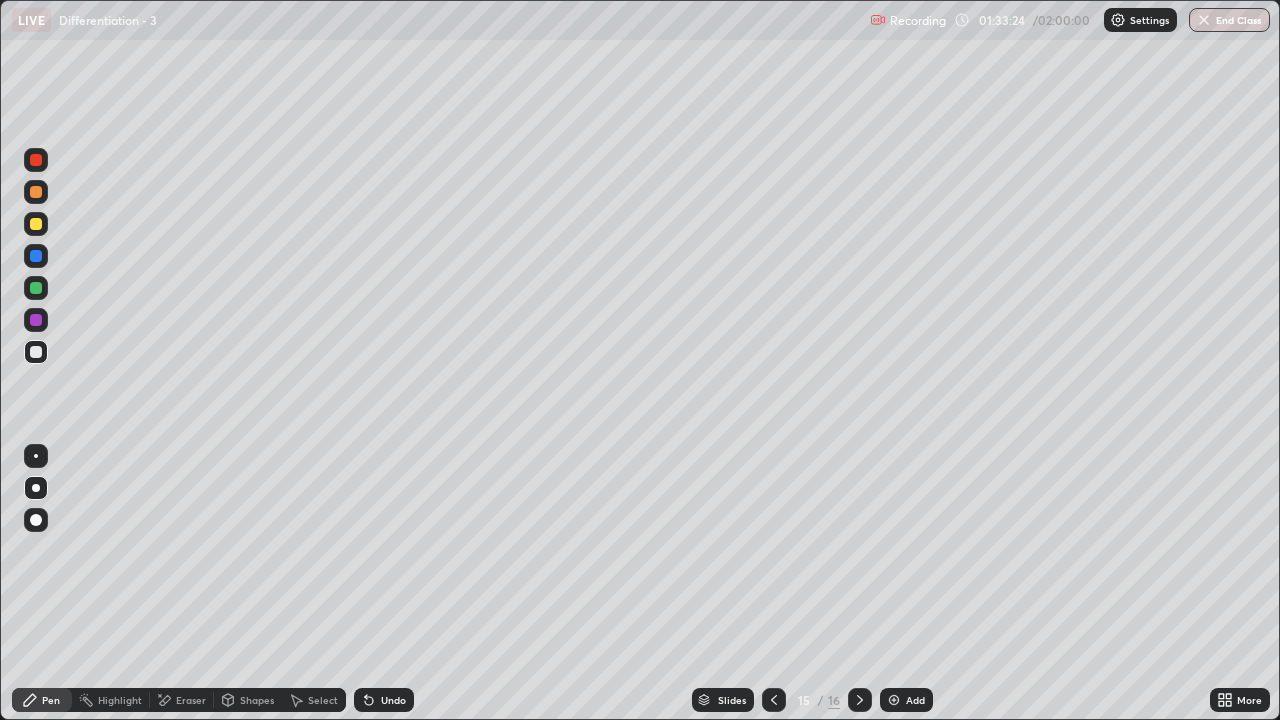 click on "Undo" at bounding box center [384, 700] 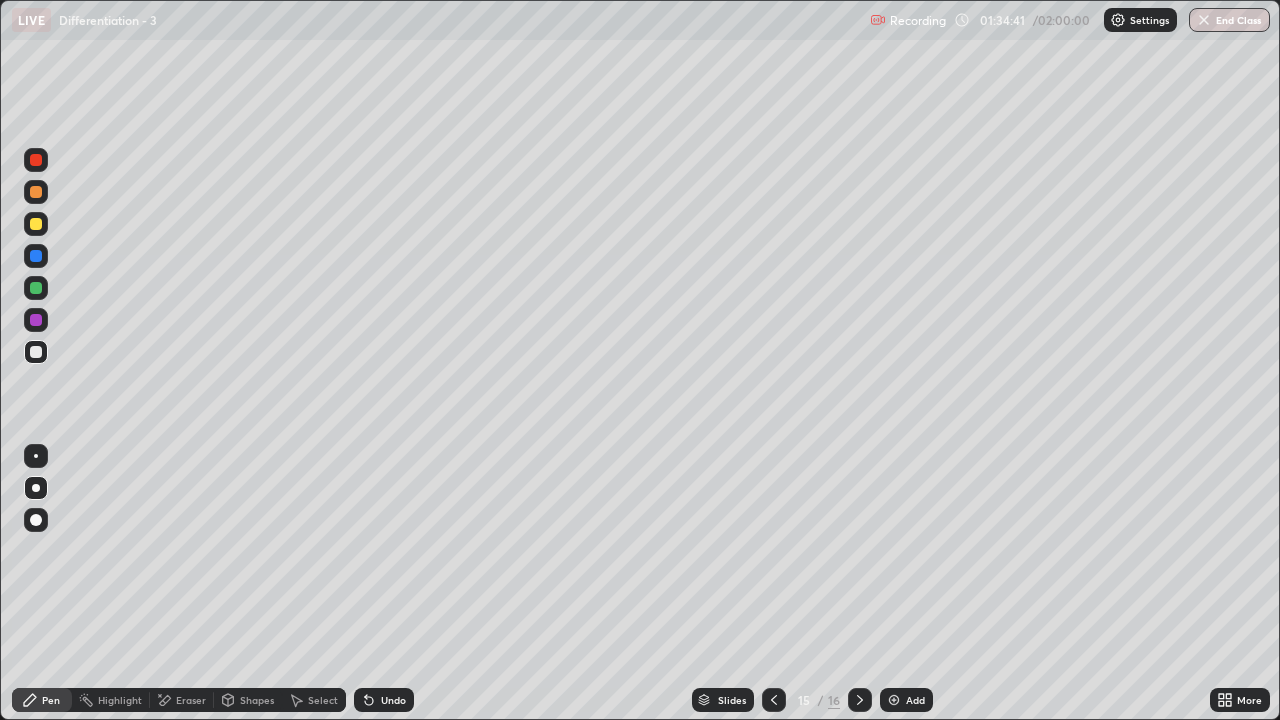 click at bounding box center [36, 352] 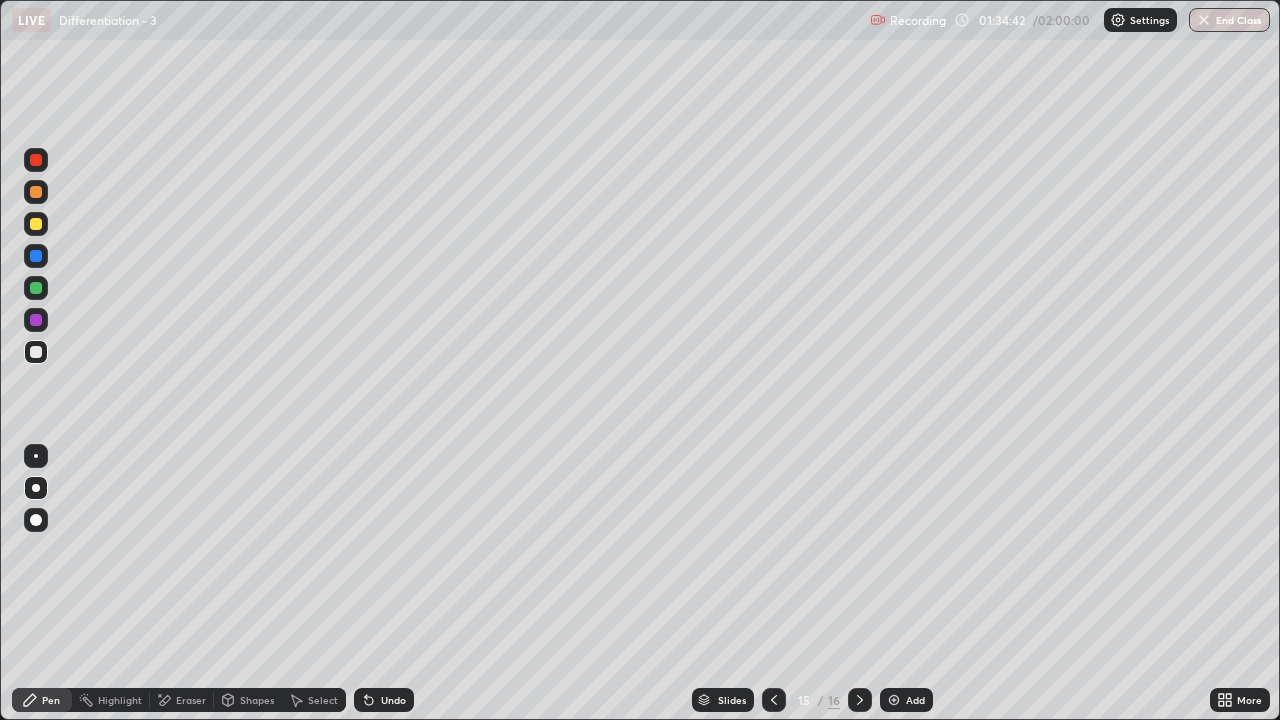 click at bounding box center [36, 224] 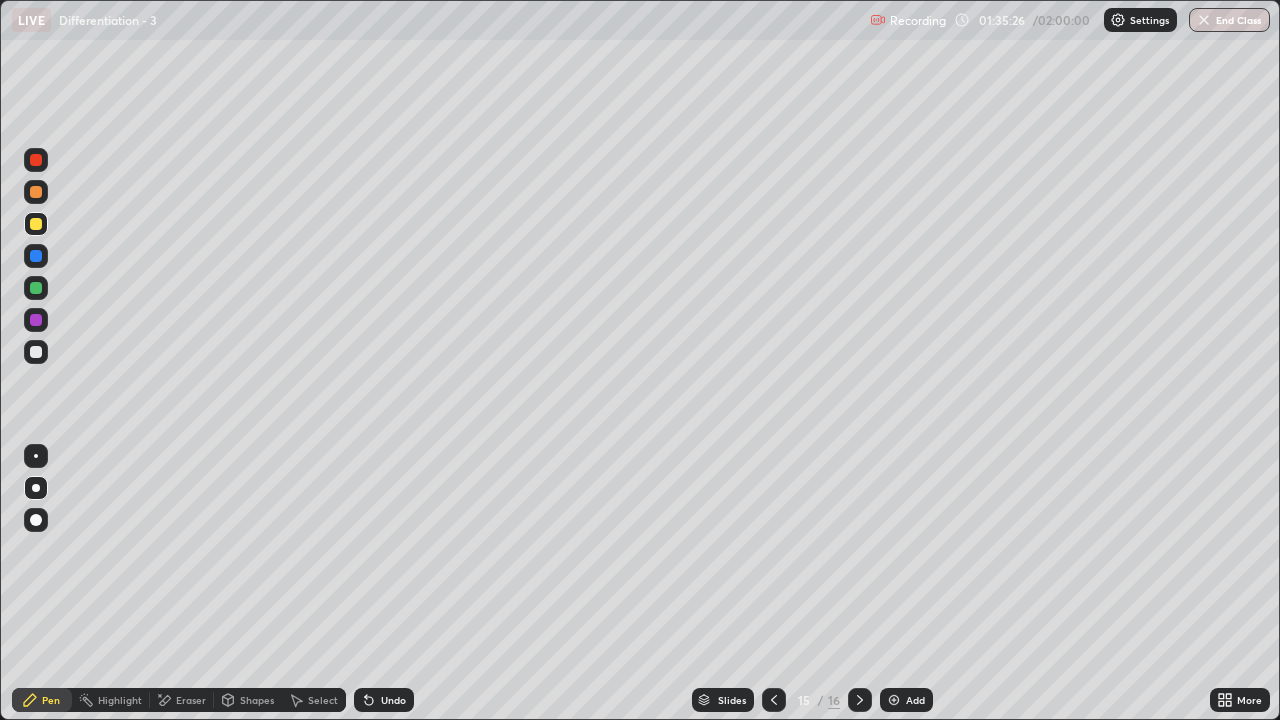 click on "Undo" at bounding box center (393, 700) 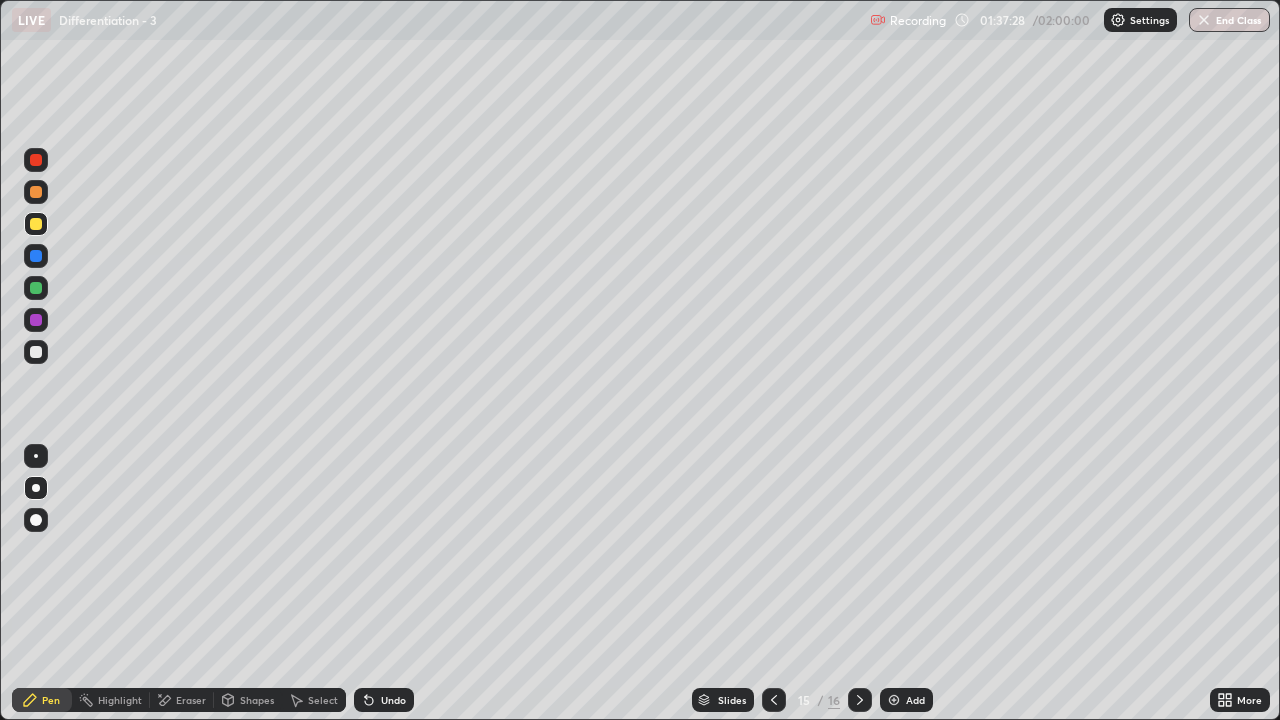 click on "Eraser" at bounding box center (191, 700) 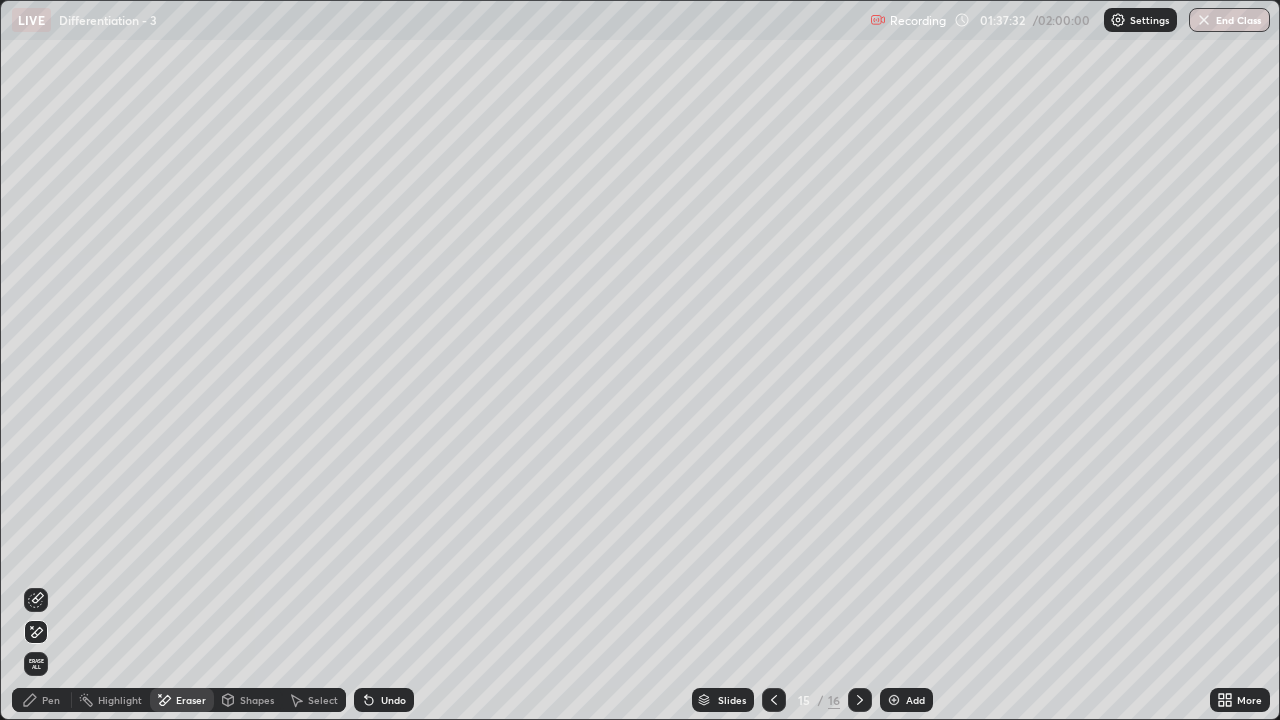 click on "Pen" at bounding box center [51, 700] 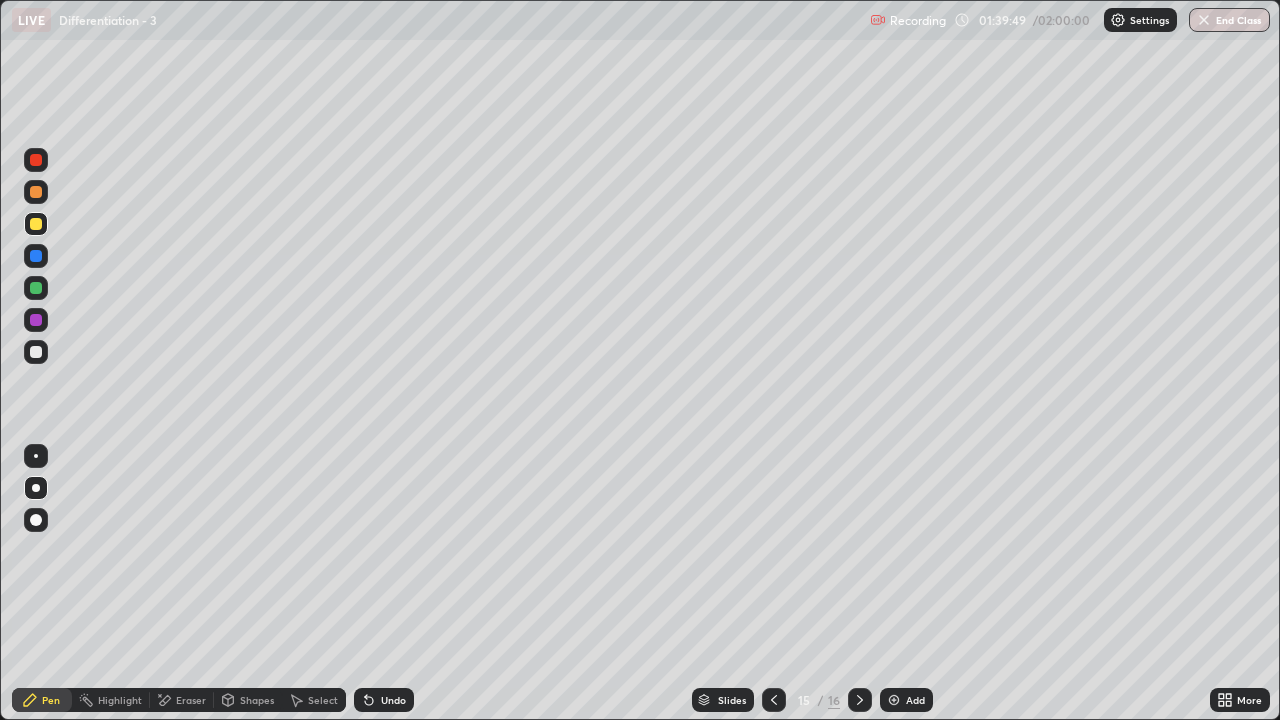 click 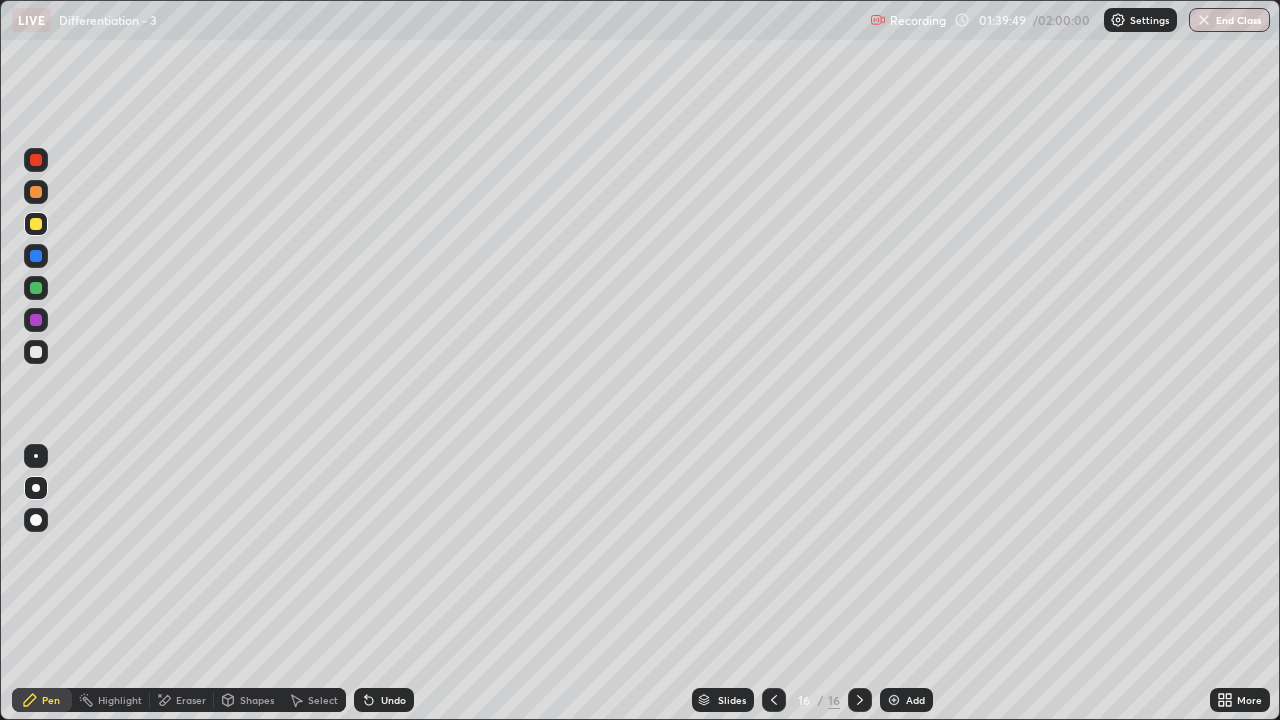 click at bounding box center (860, 700) 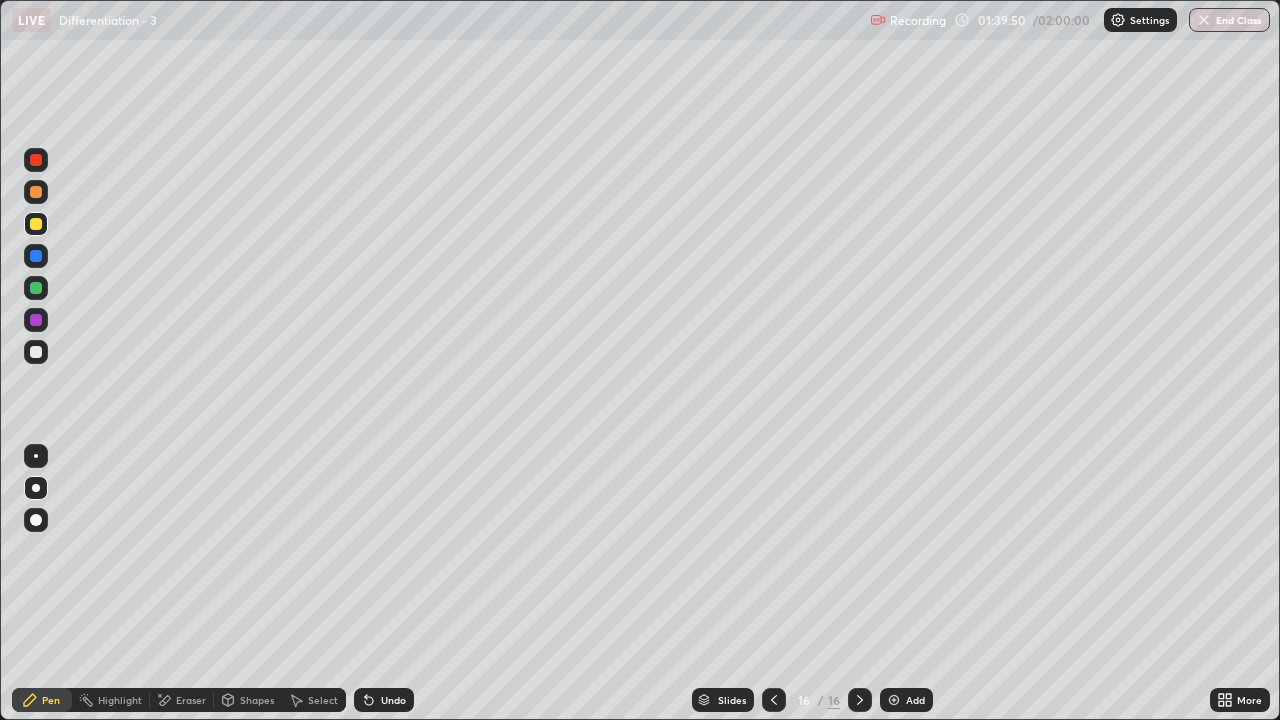 click on "Add" at bounding box center (906, 700) 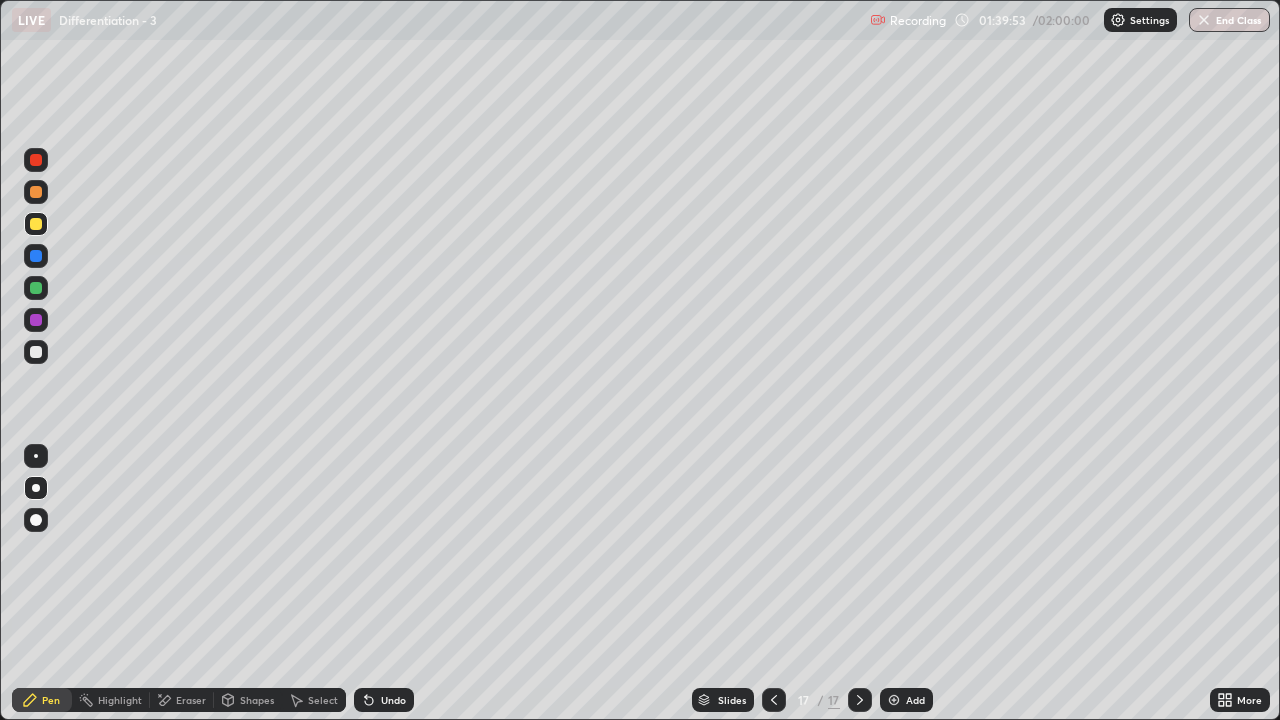 click at bounding box center (36, 224) 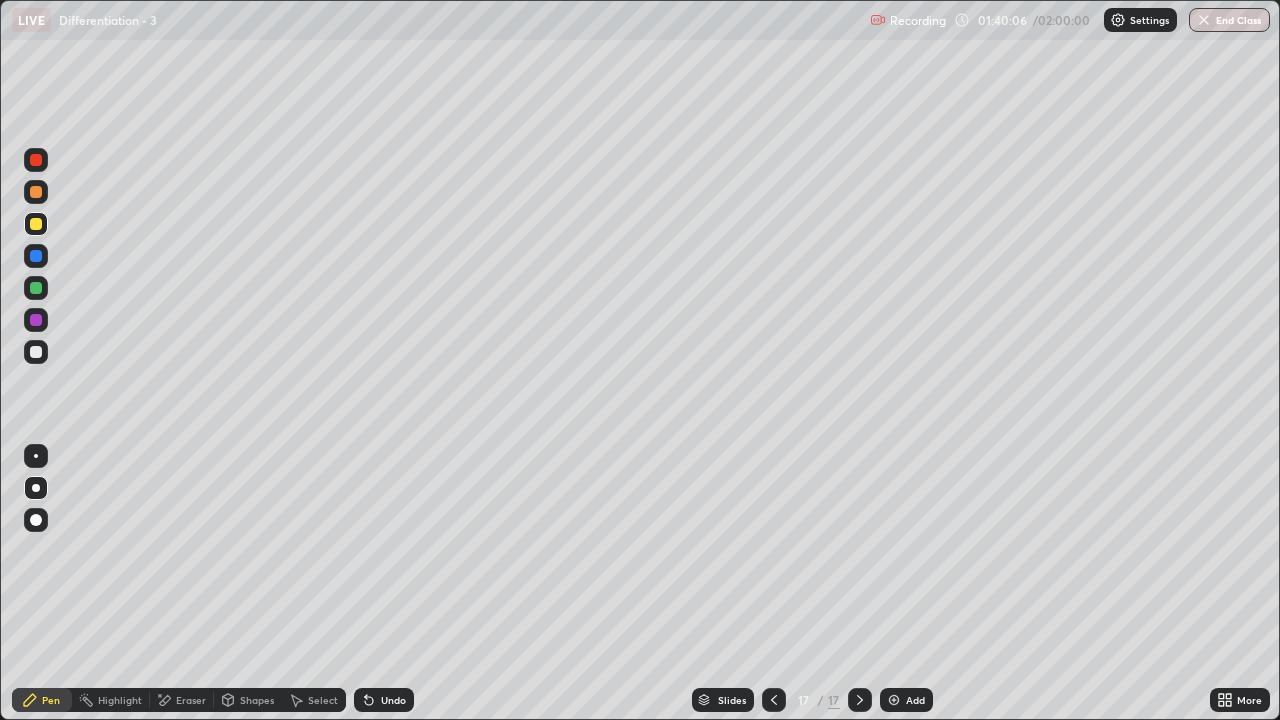 click at bounding box center [36, 352] 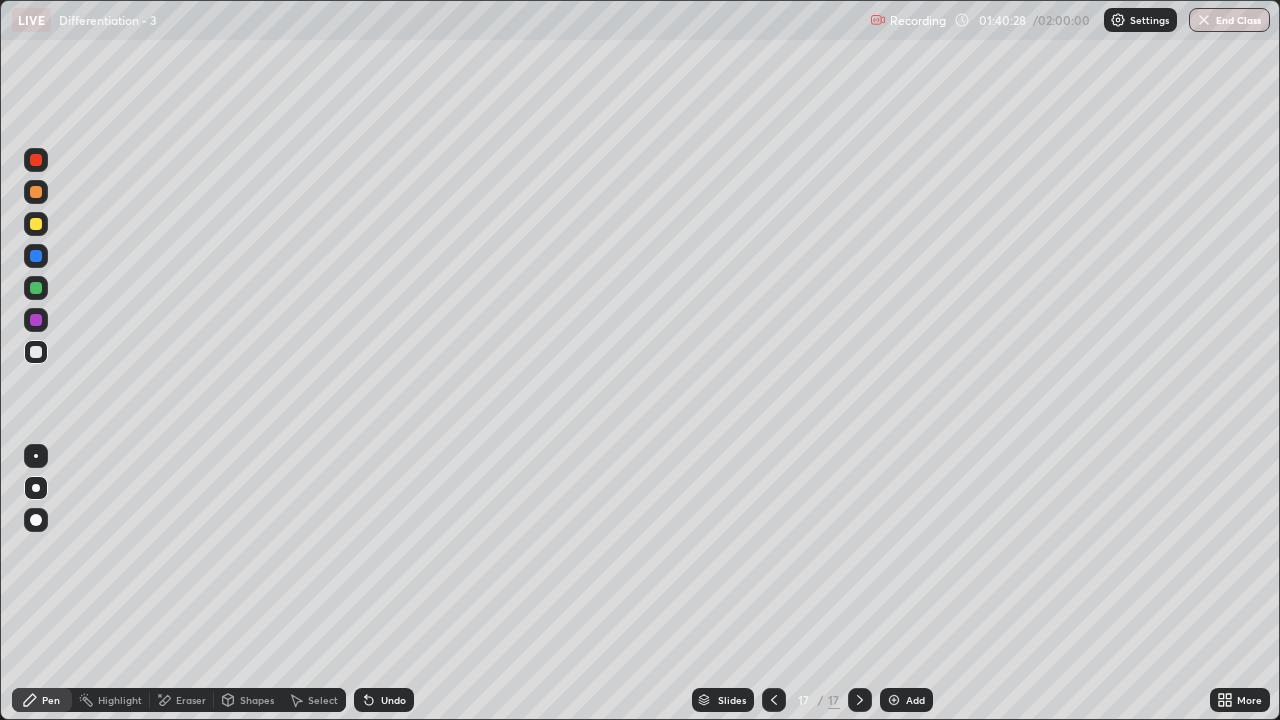 click at bounding box center (36, 288) 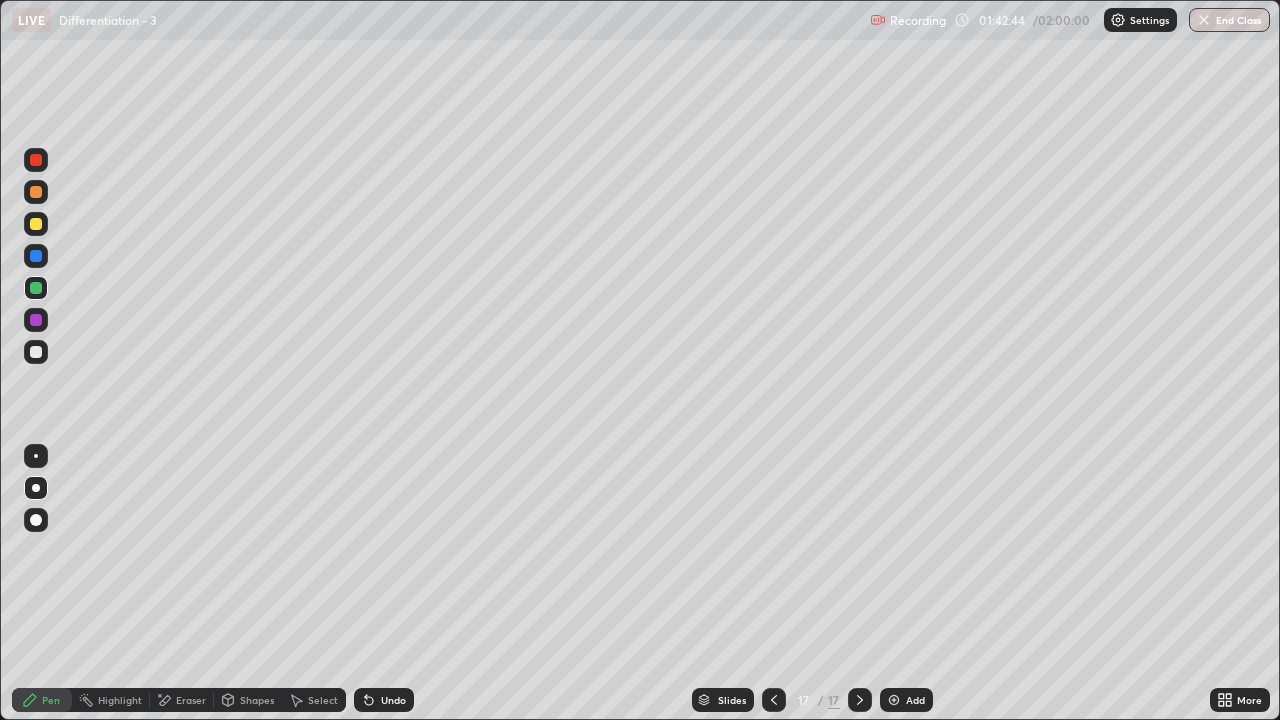 click at bounding box center (36, 224) 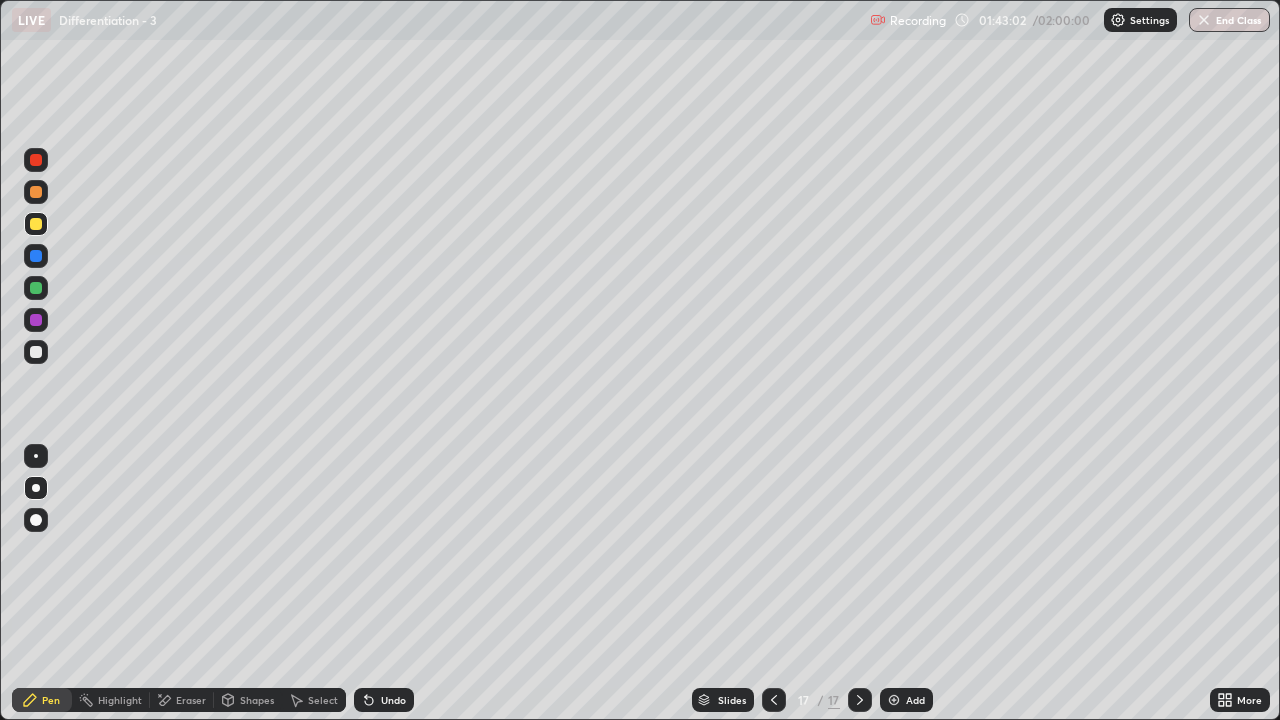 click at bounding box center [894, 700] 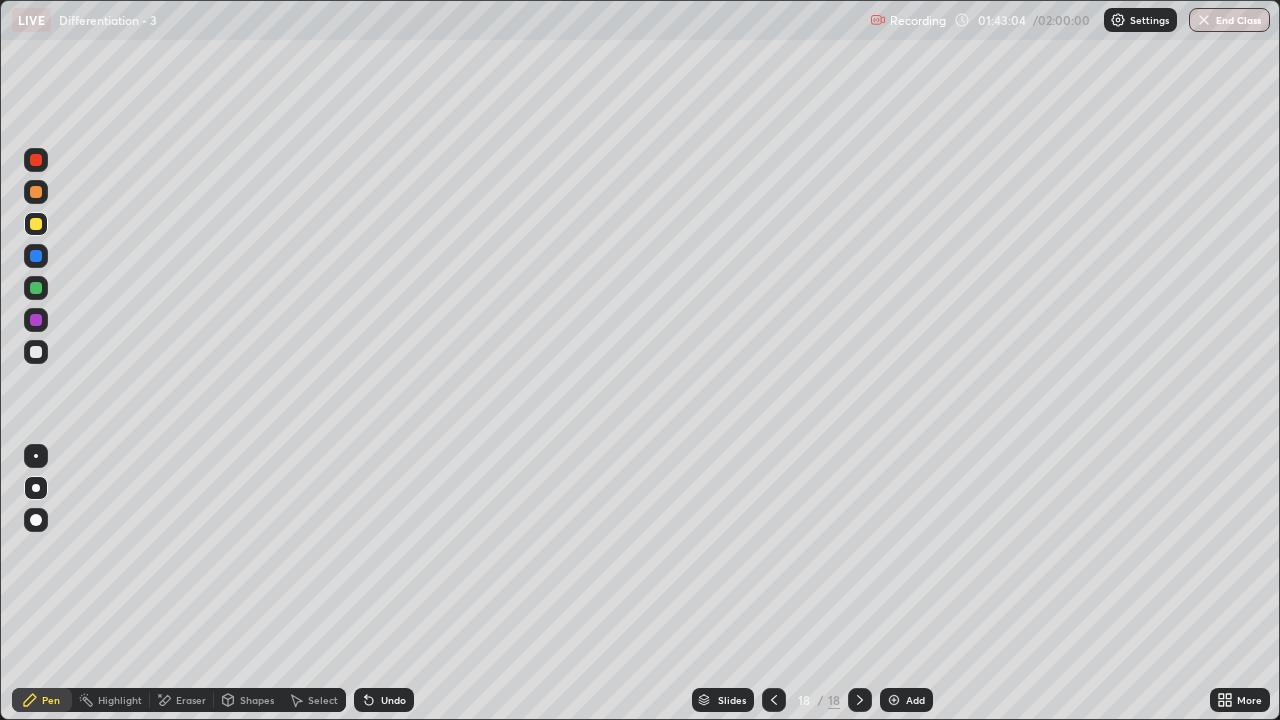 click at bounding box center [36, 224] 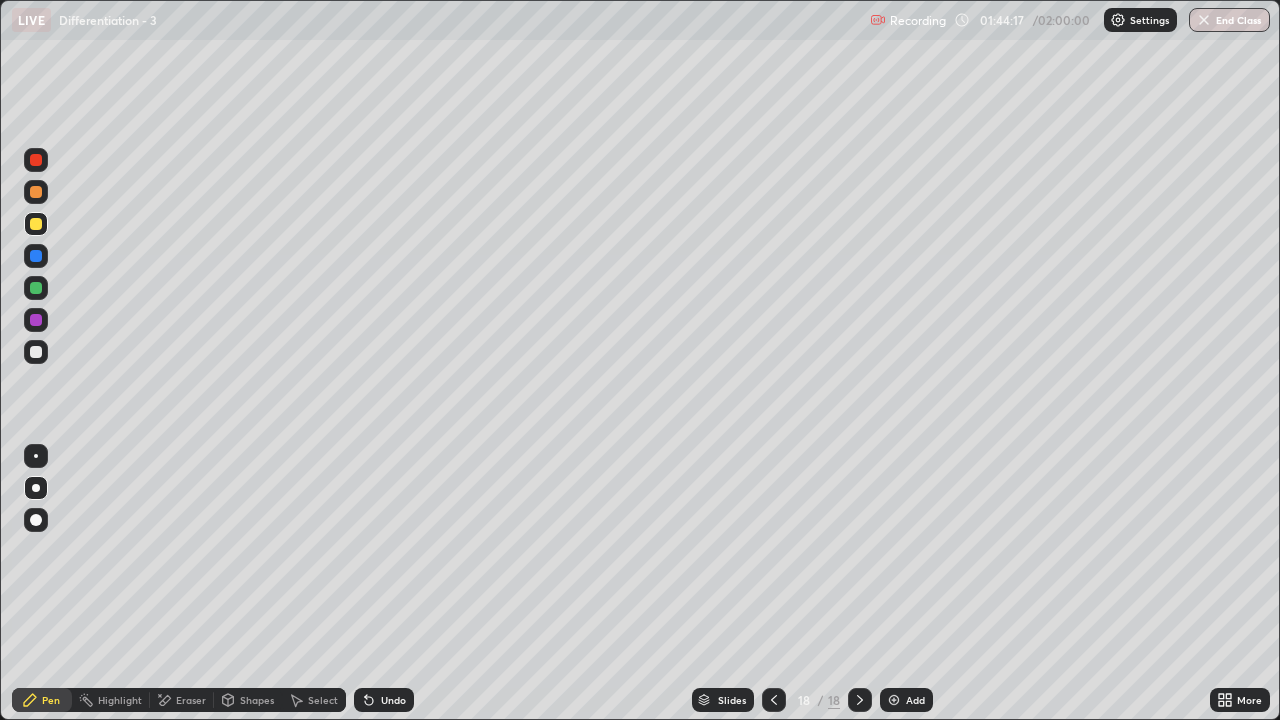 click on "Undo" at bounding box center [393, 700] 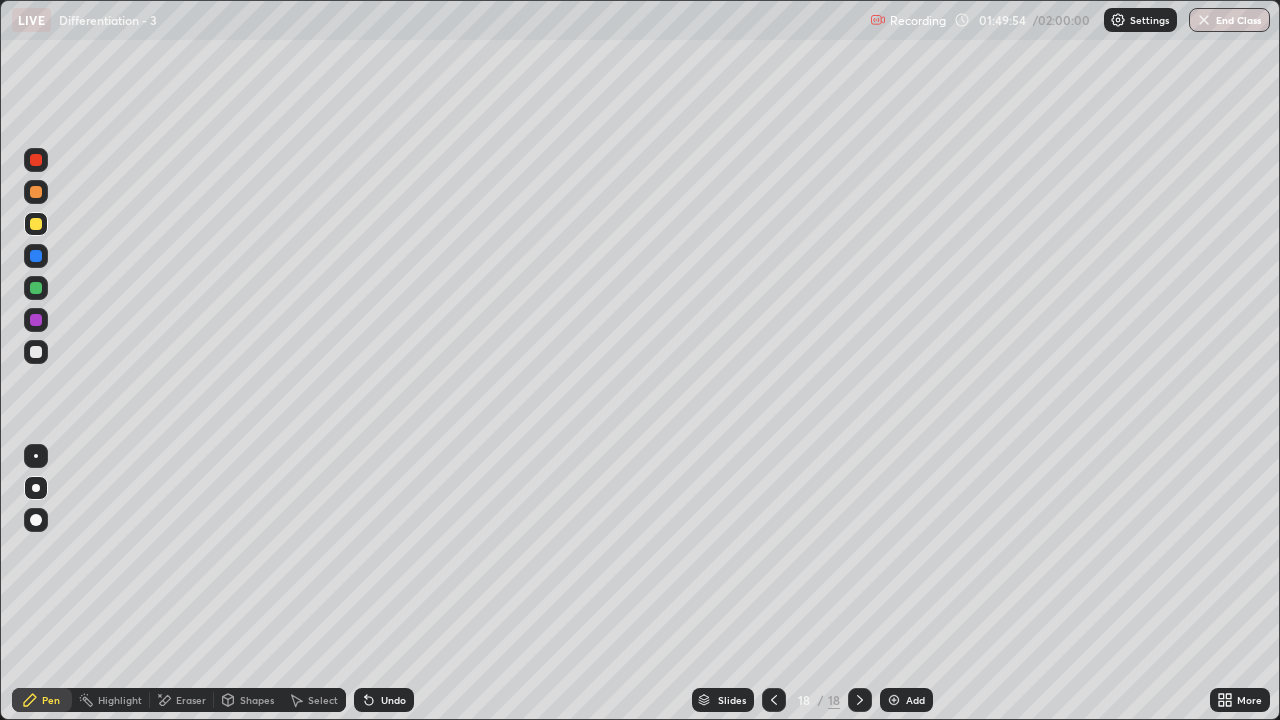 click at bounding box center [36, 288] 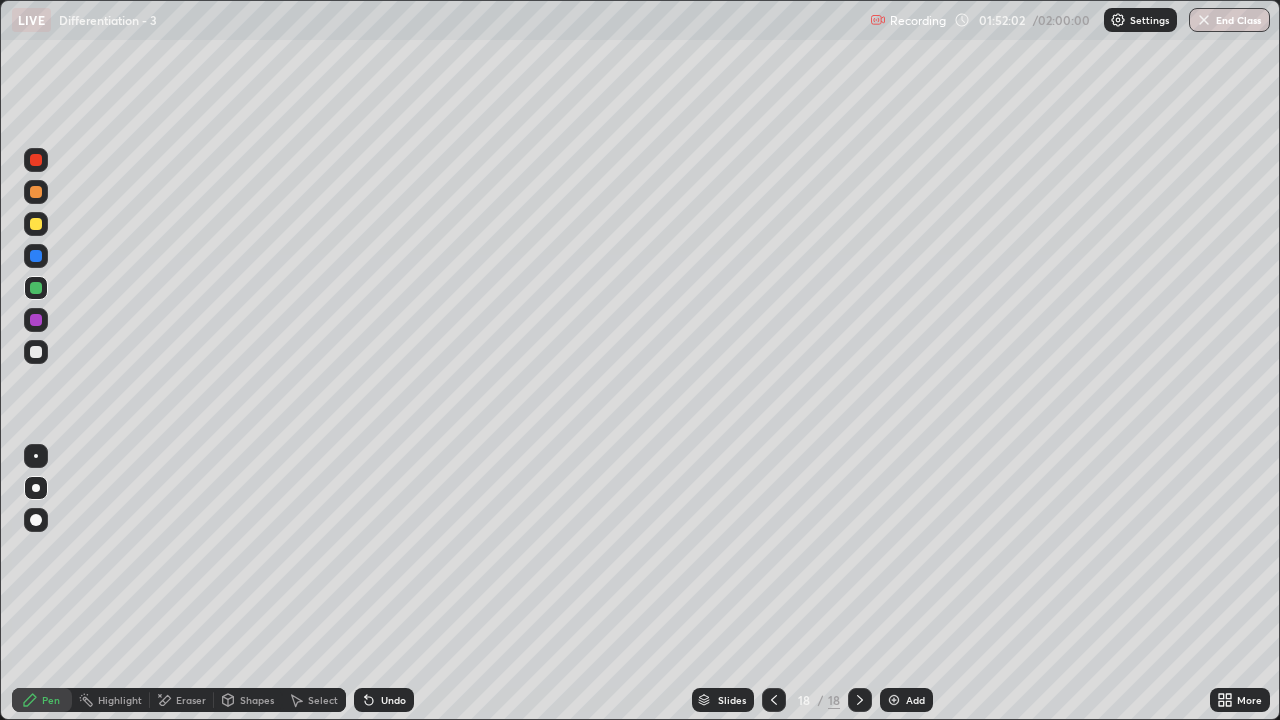 click on "Undo" at bounding box center (384, 700) 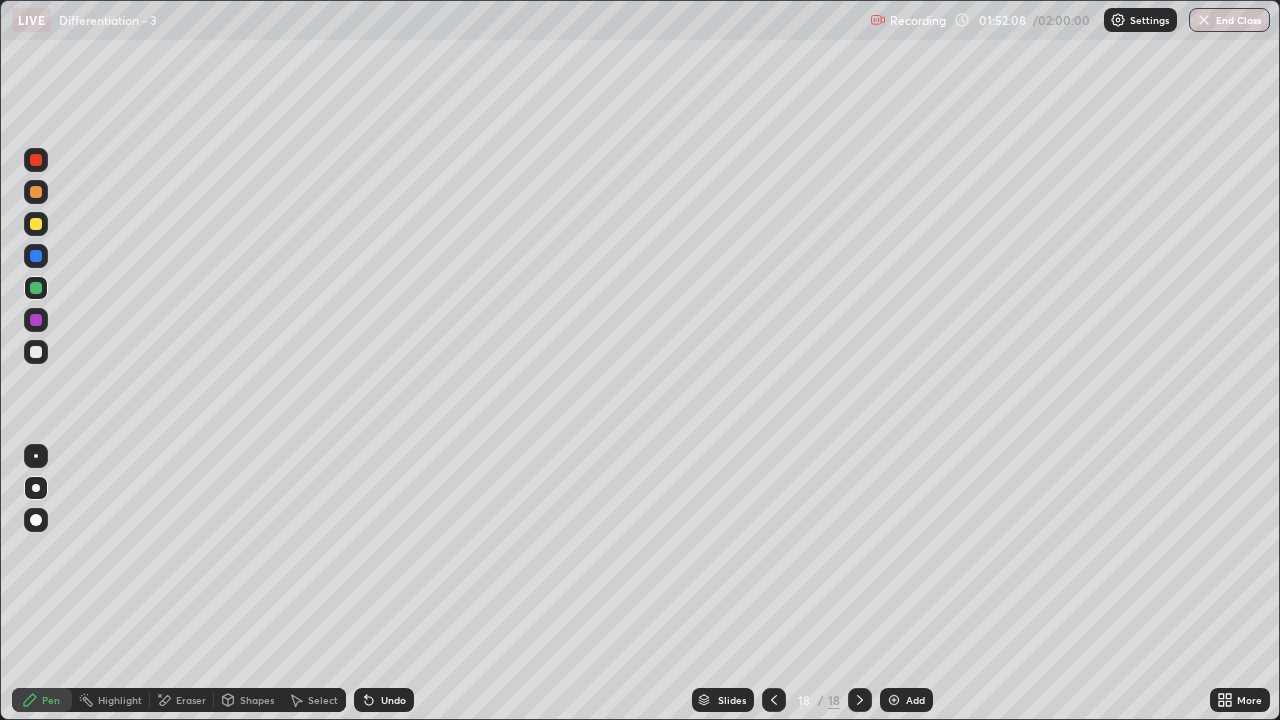 click on "Add" at bounding box center (906, 700) 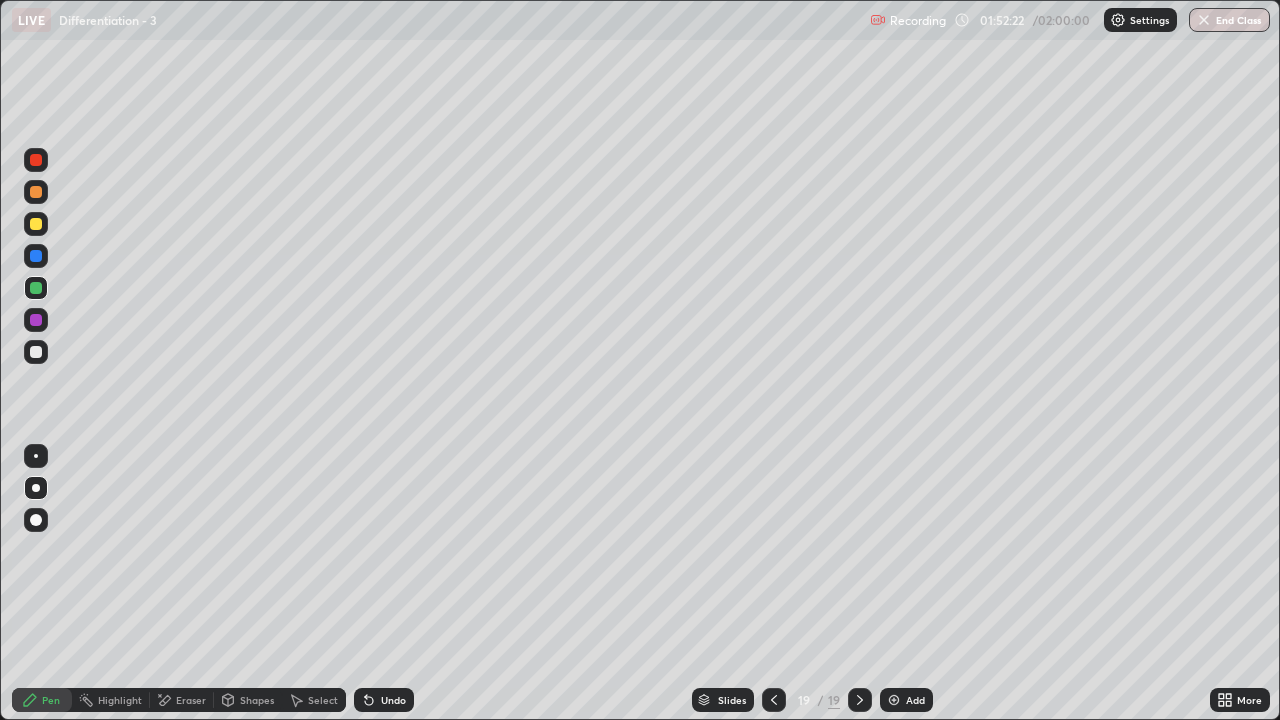 click 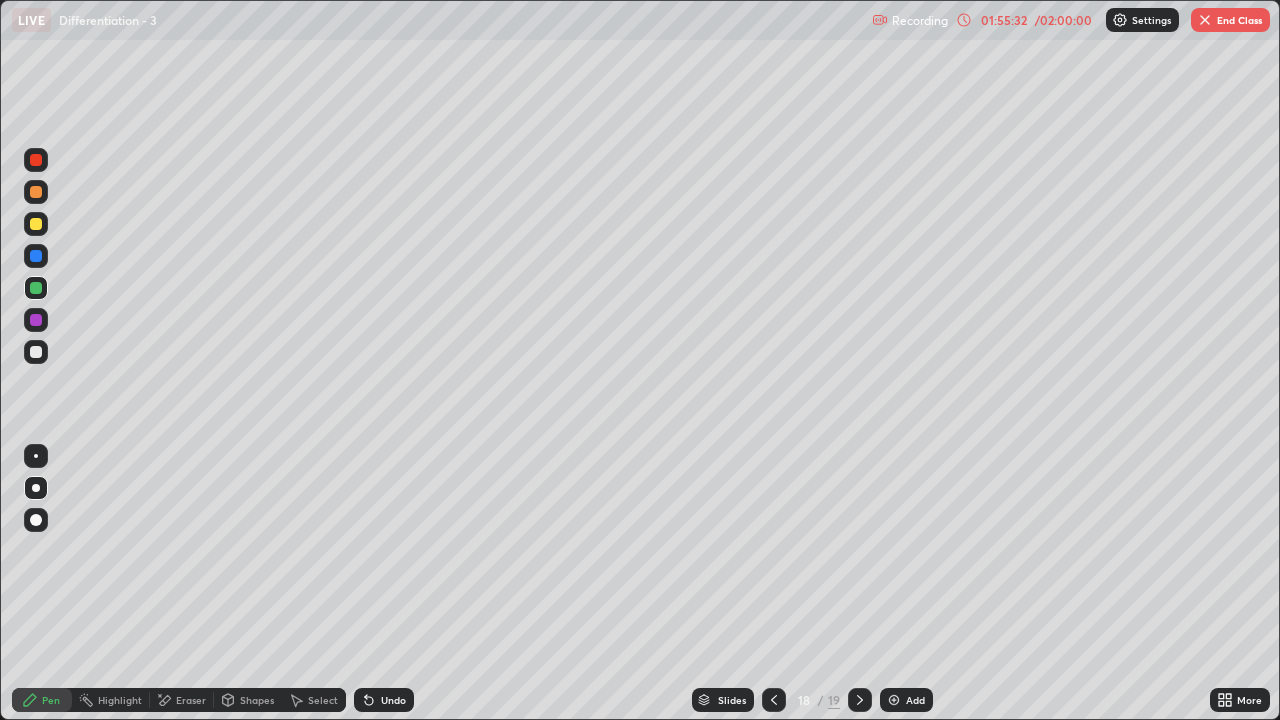 click on "Select" at bounding box center (314, 700) 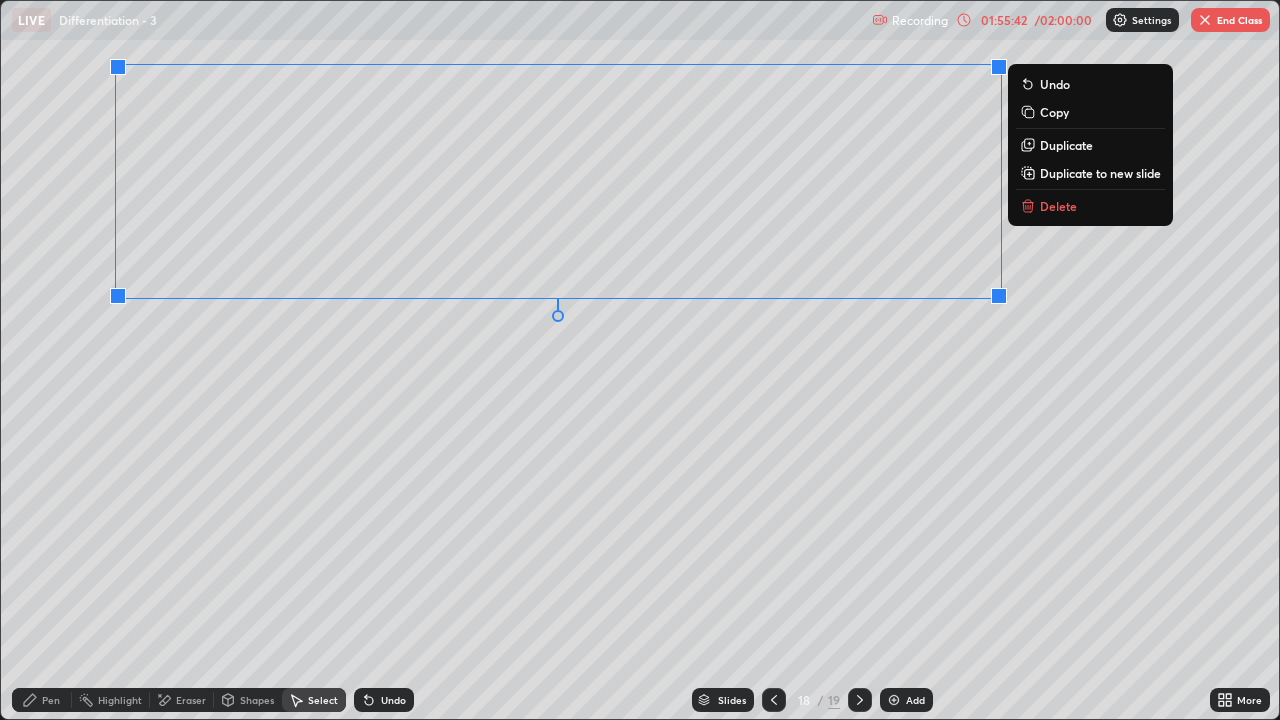 click on "Copy" at bounding box center (1054, 112) 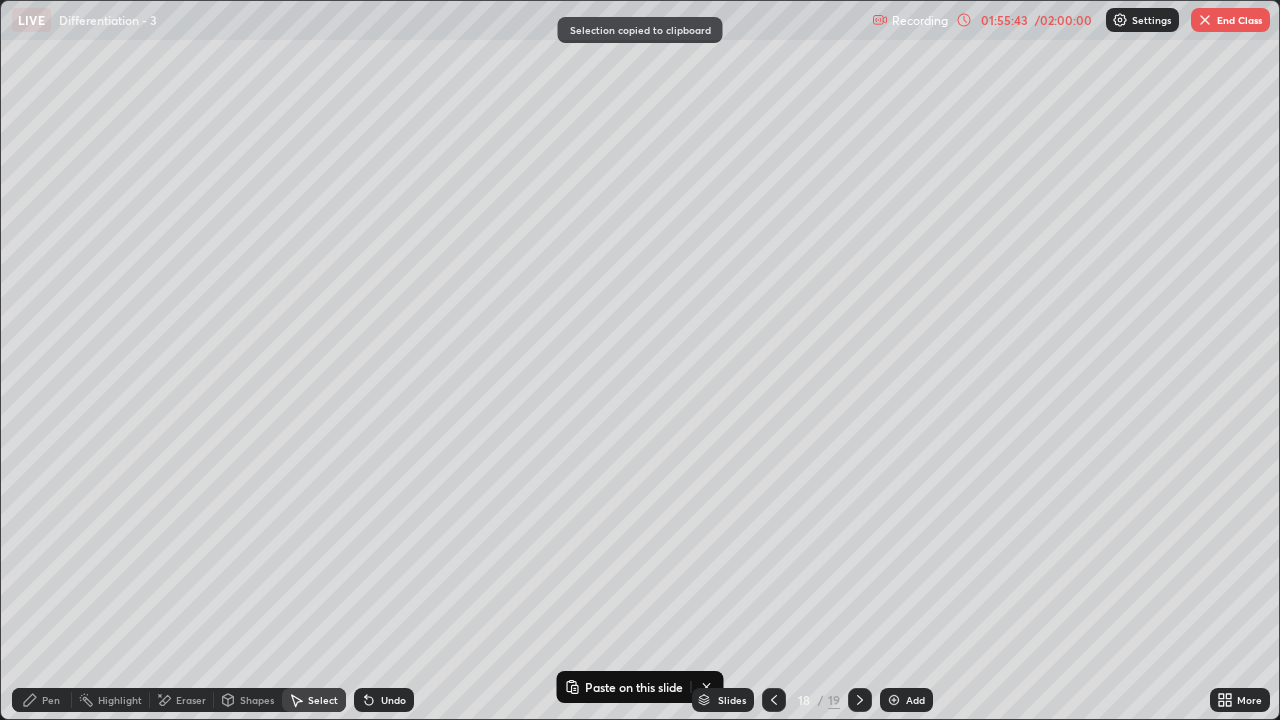 click at bounding box center [860, 700] 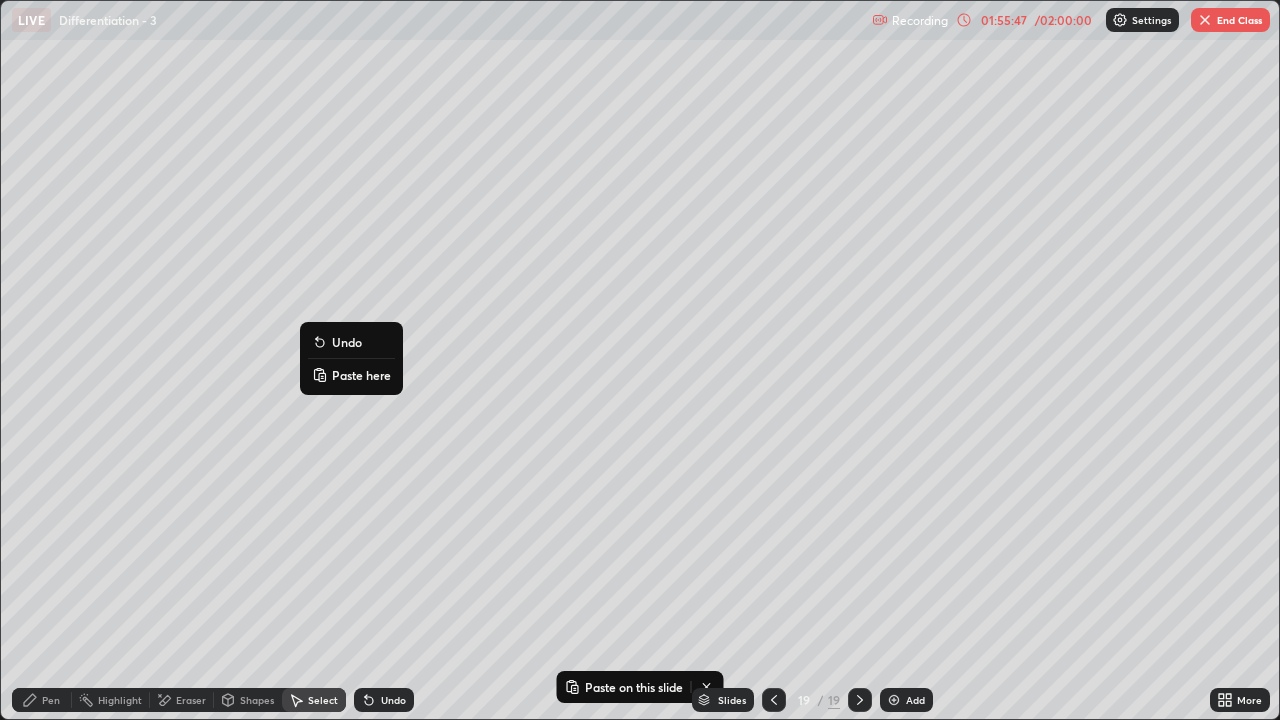 click on "Paste here" at bounding box center [361, 375] 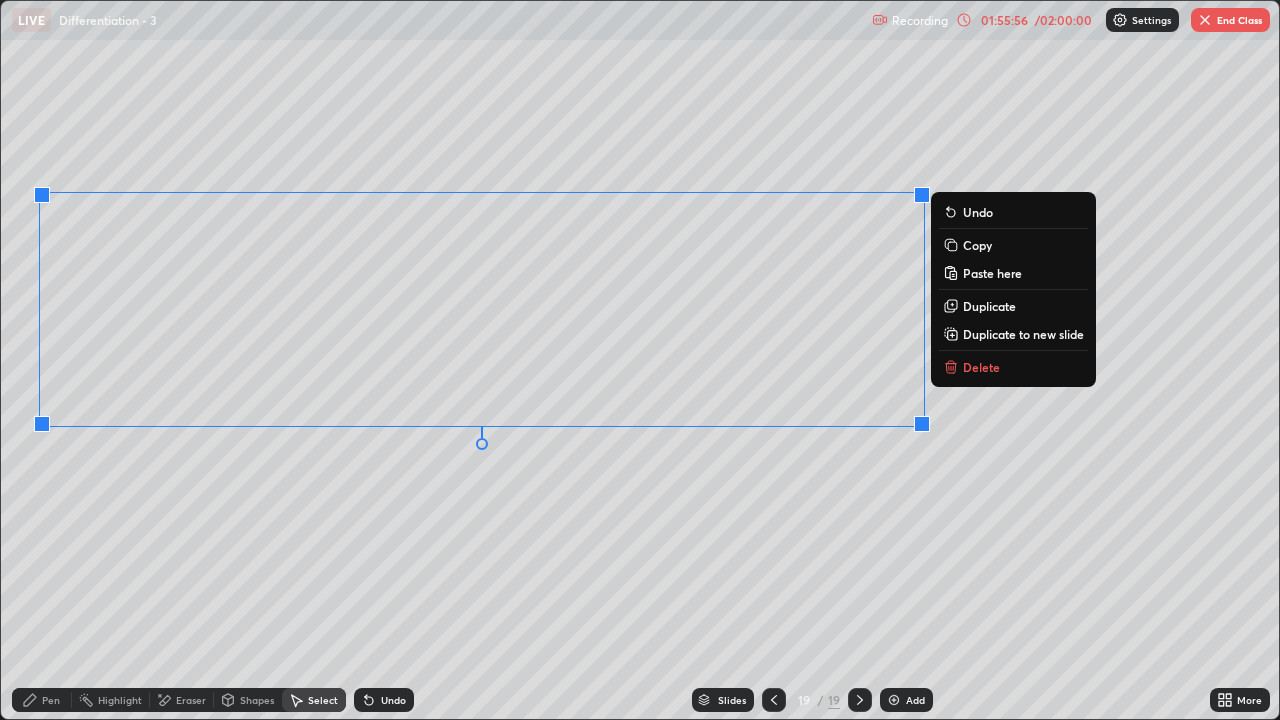 click 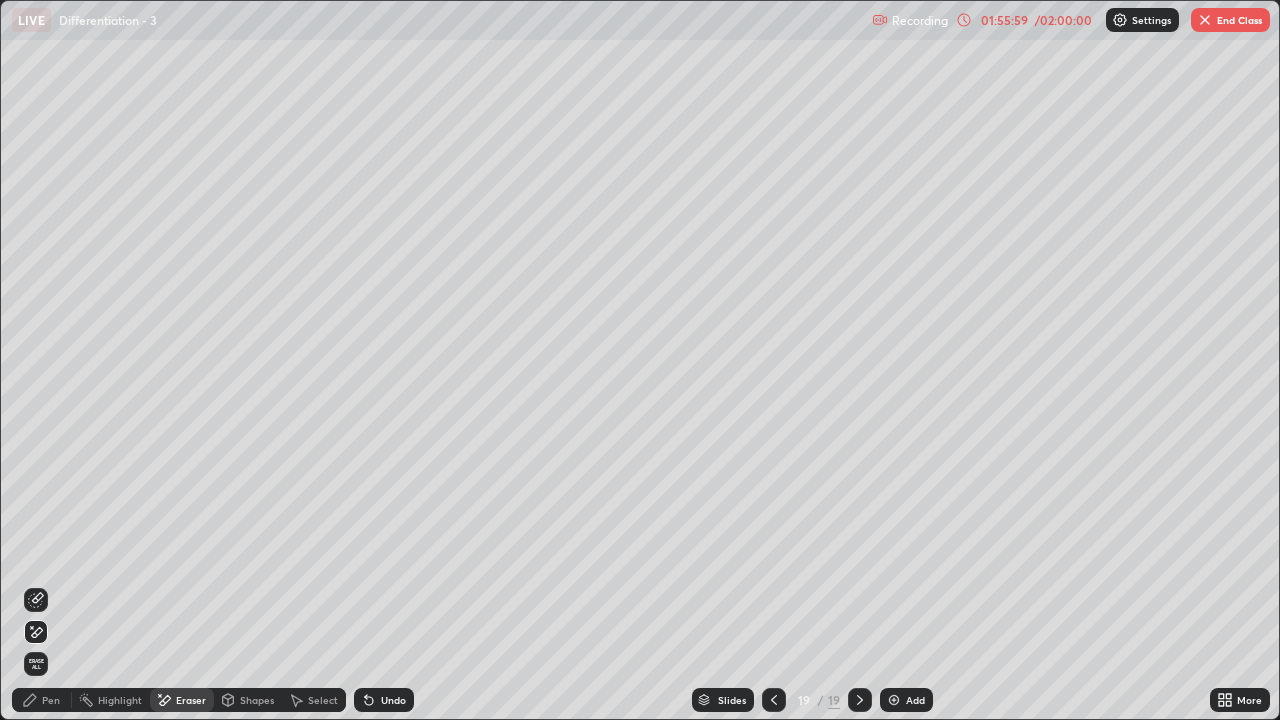 click on "Pen" at bounding box center [51, 700] 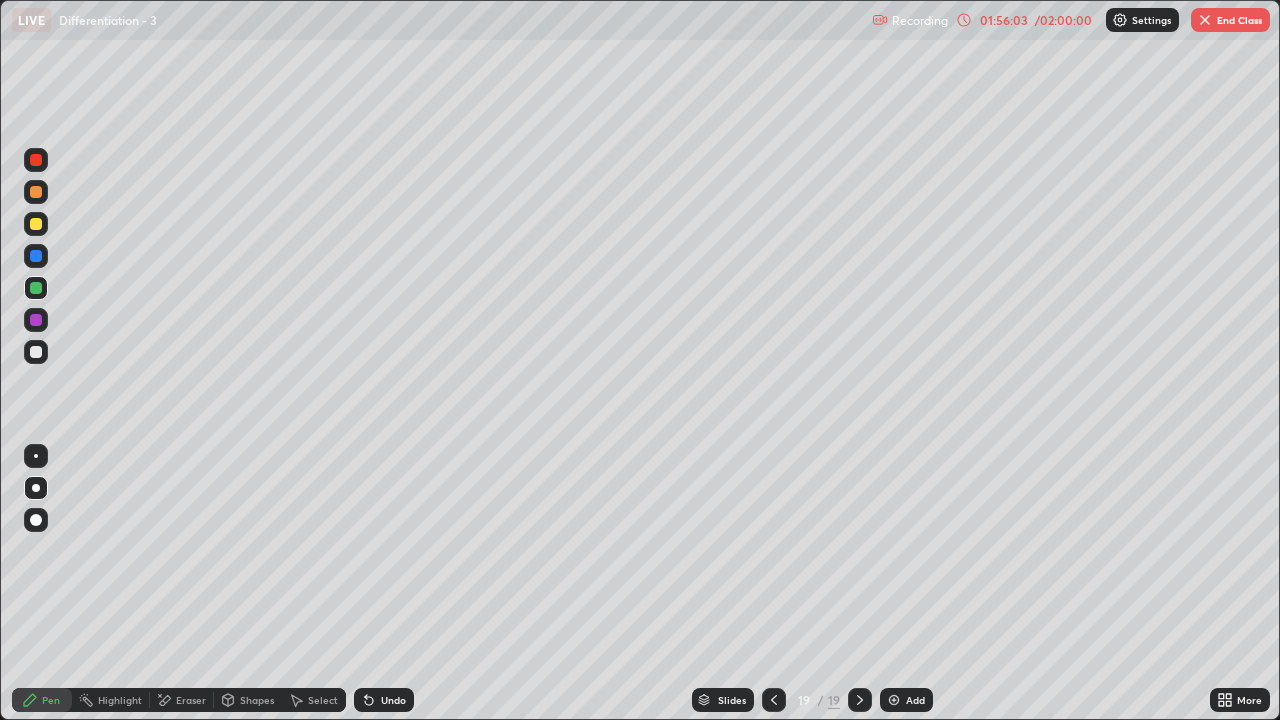 click 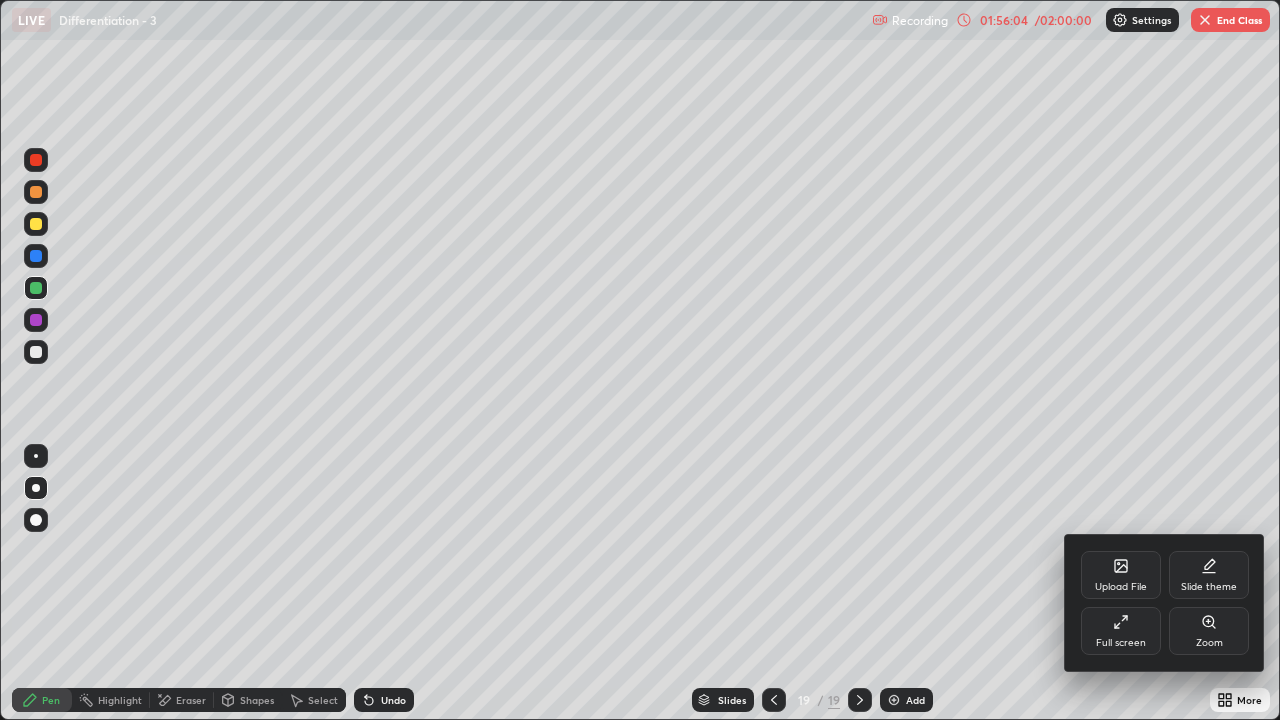 click on "Full screen" at bounding box center [1121, 631] 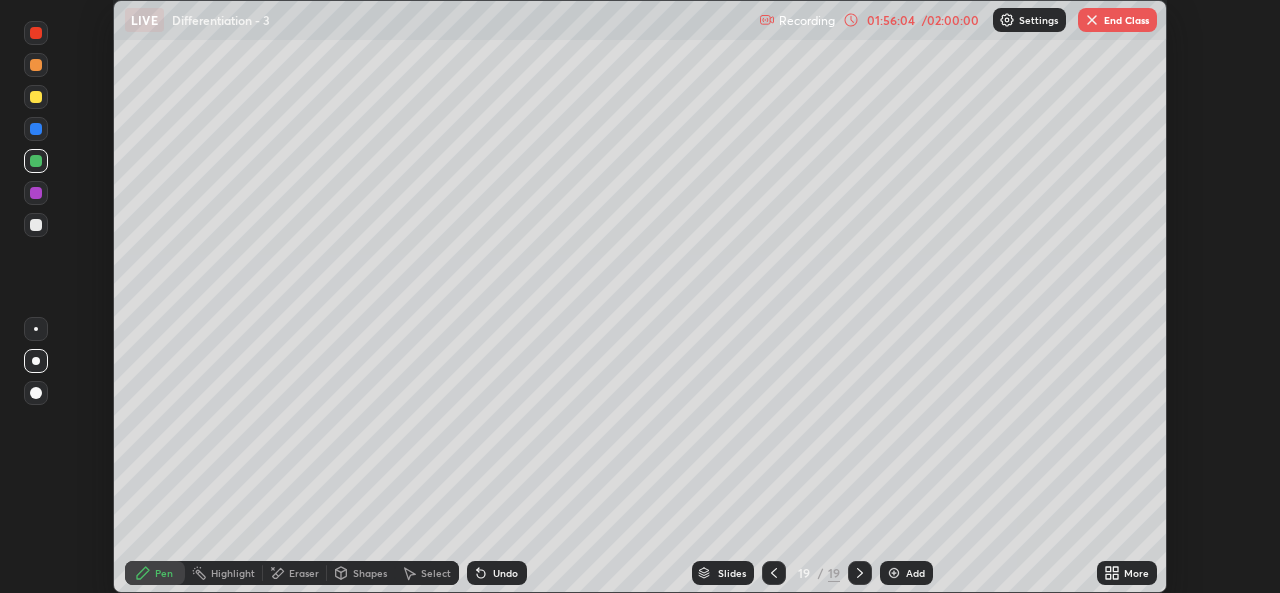 scroll, scrollTop: 593, scrollLeft: 1280, axis: both 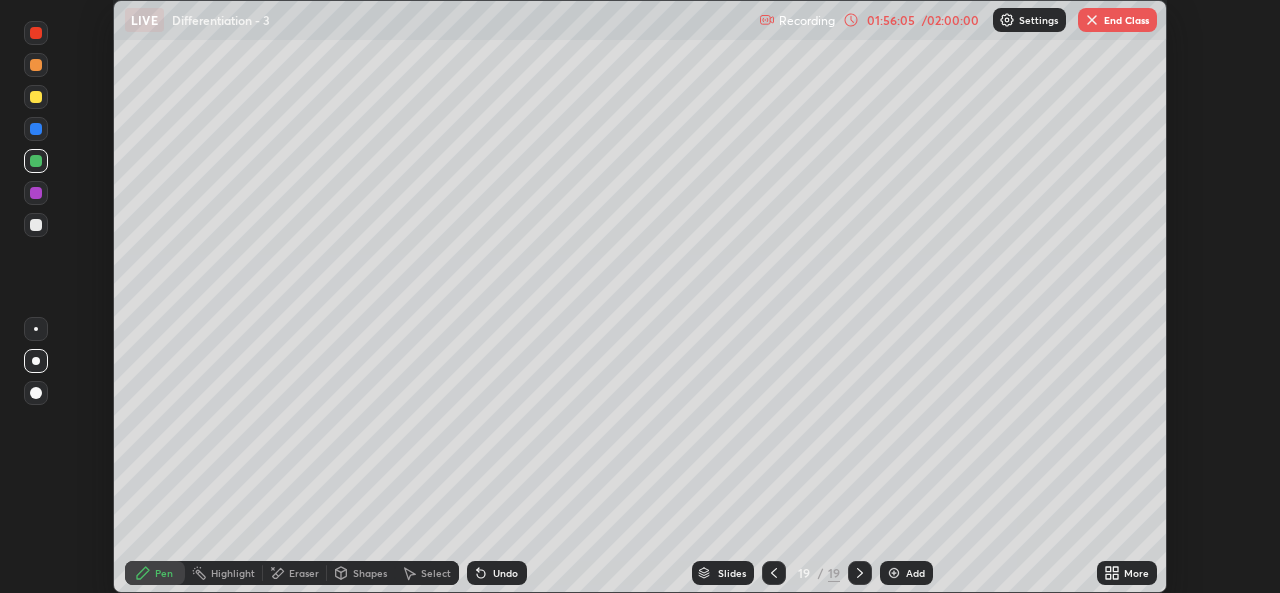 click 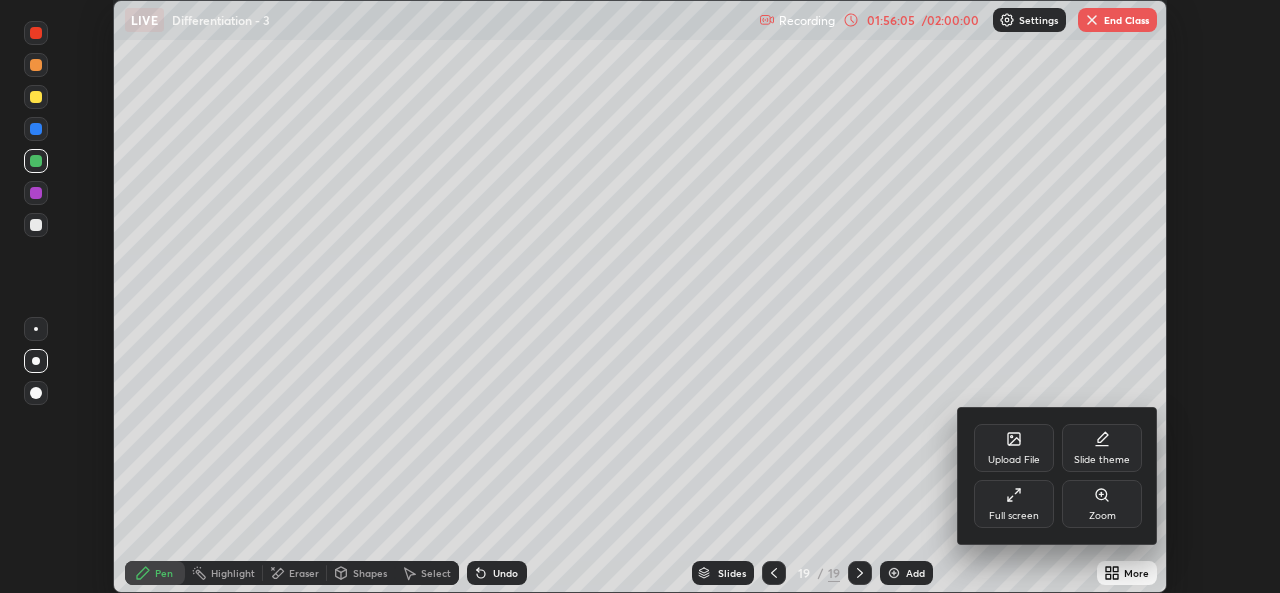 click on "Full screen" at bounding box center [1014, 516] 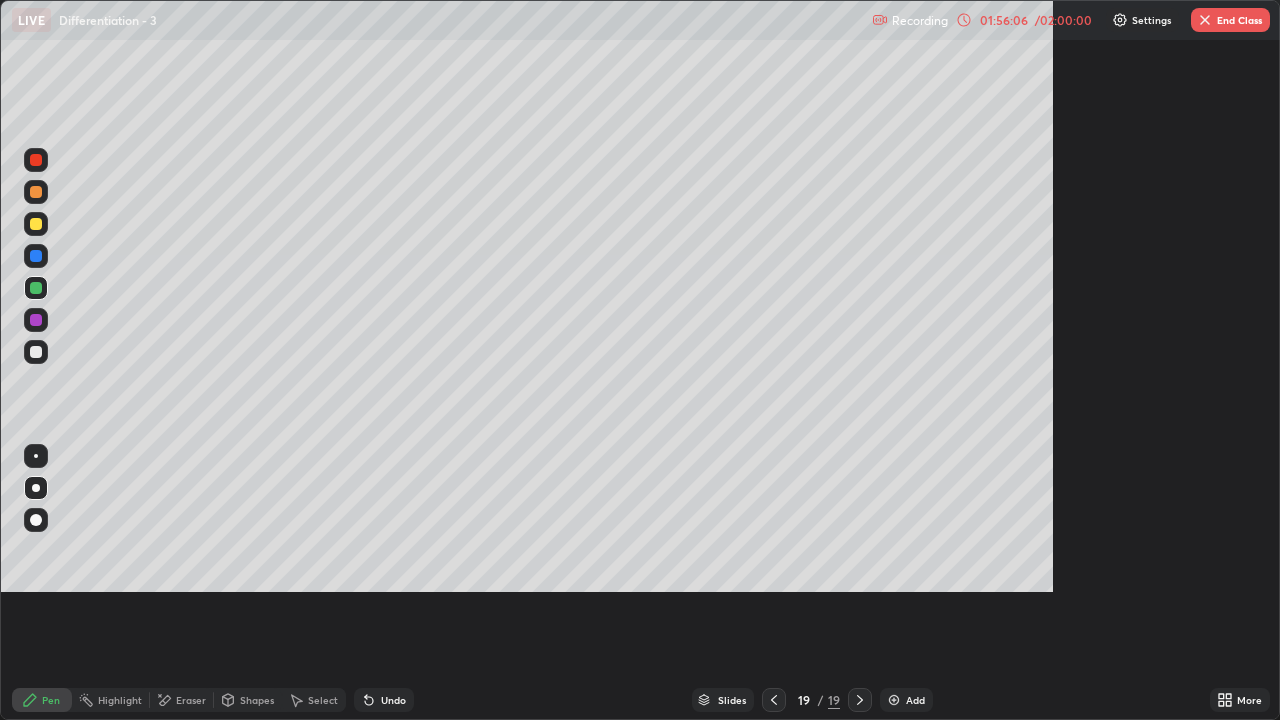 scroll, scrollTop: 99280, scrollLeft: 98720, axis: both 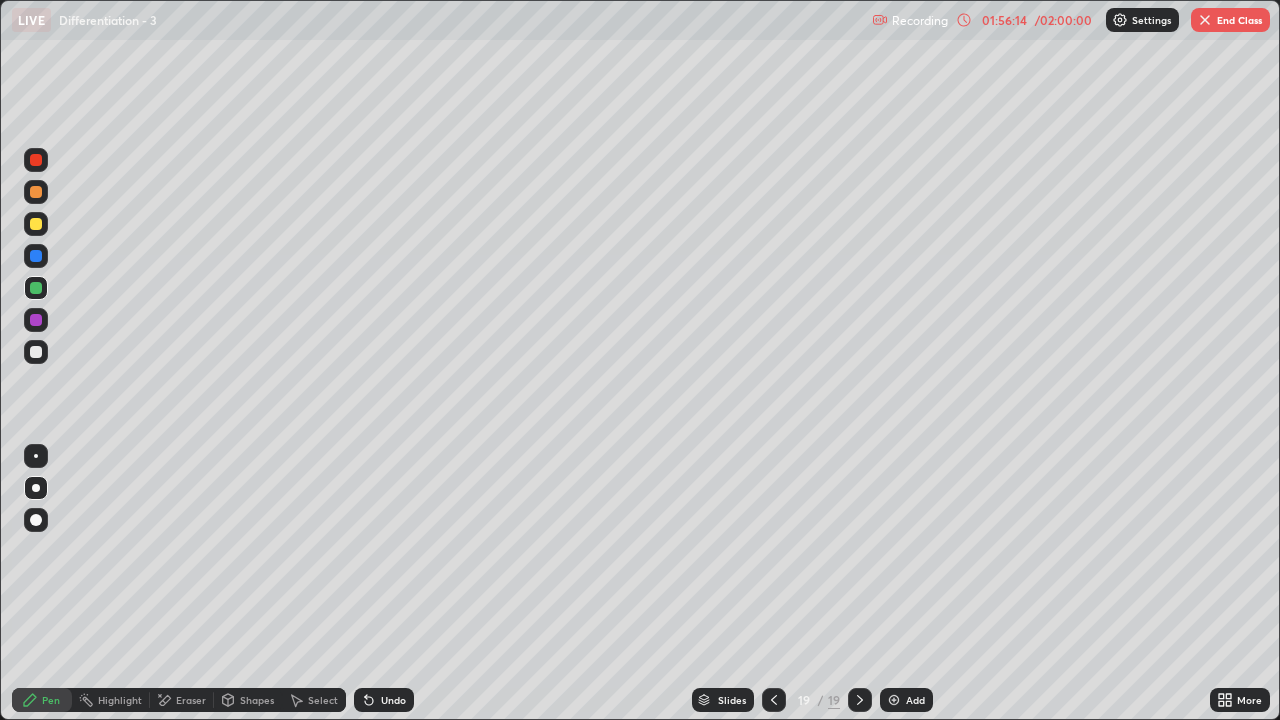 click on "Undo" at bounding box center [384, 700] 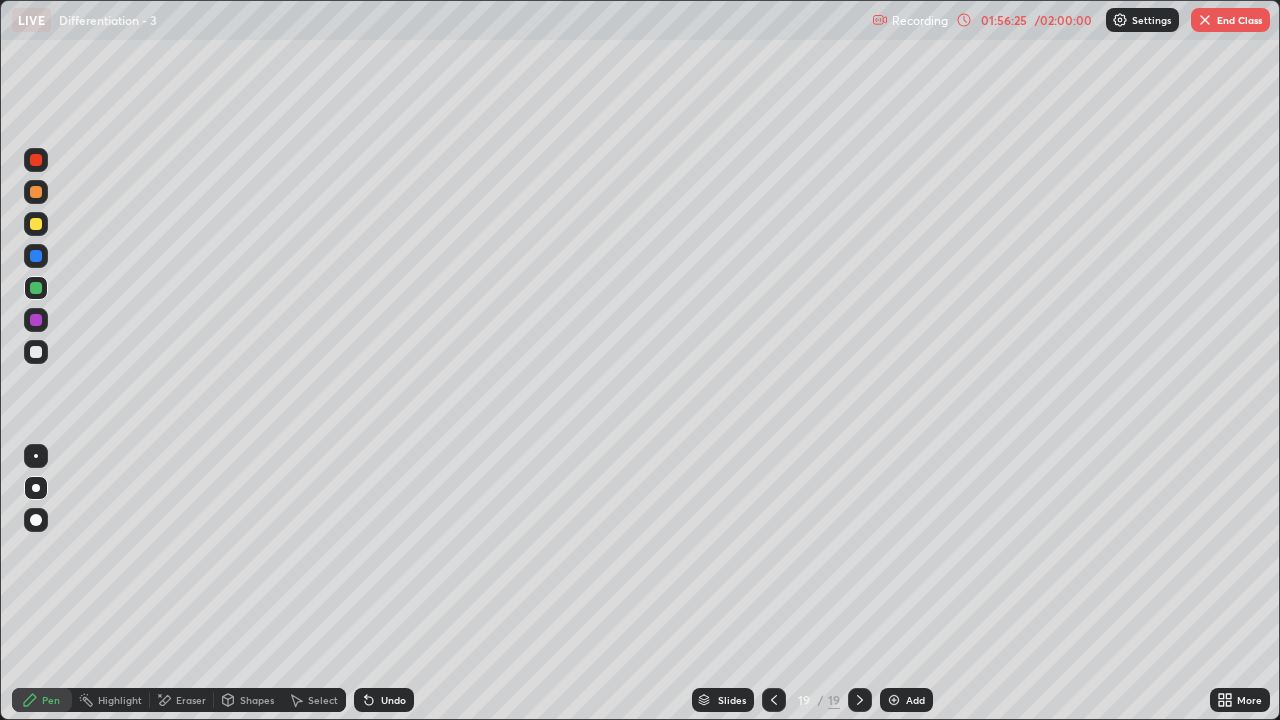 click on "Shapes" at bounding box center (257, 700) 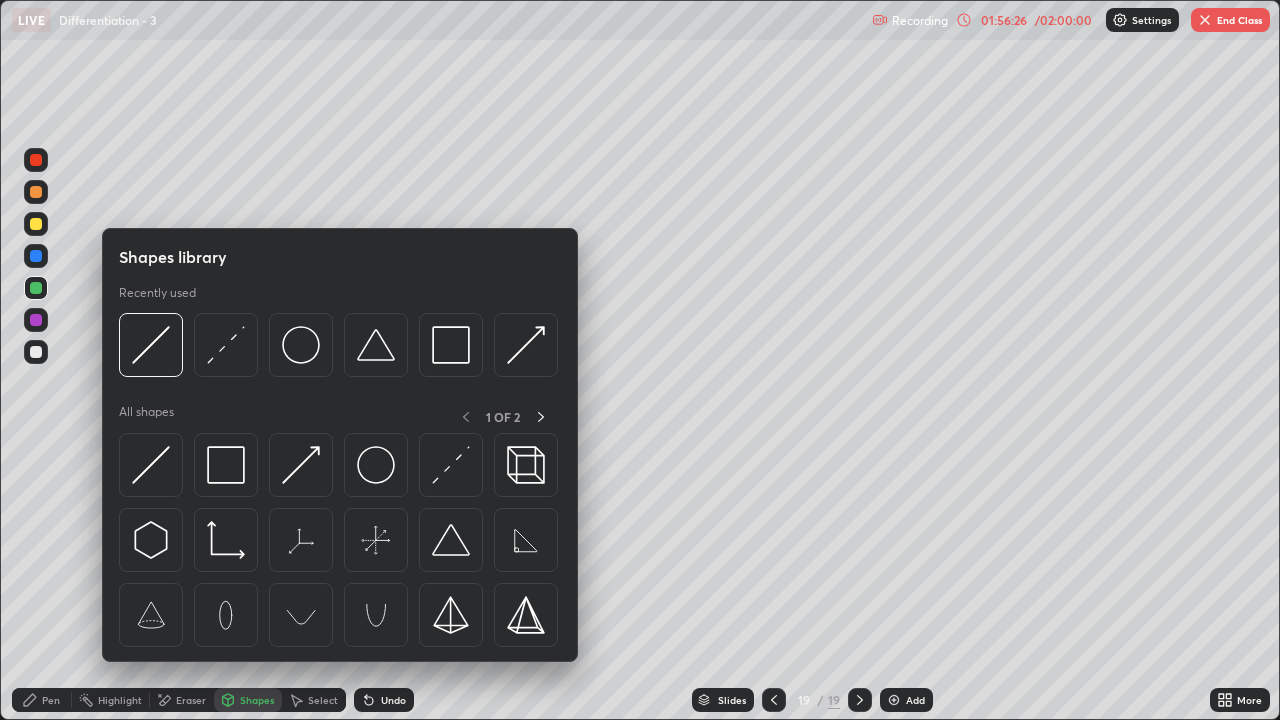 click on "Eraser" at bounding box center (191, 700) 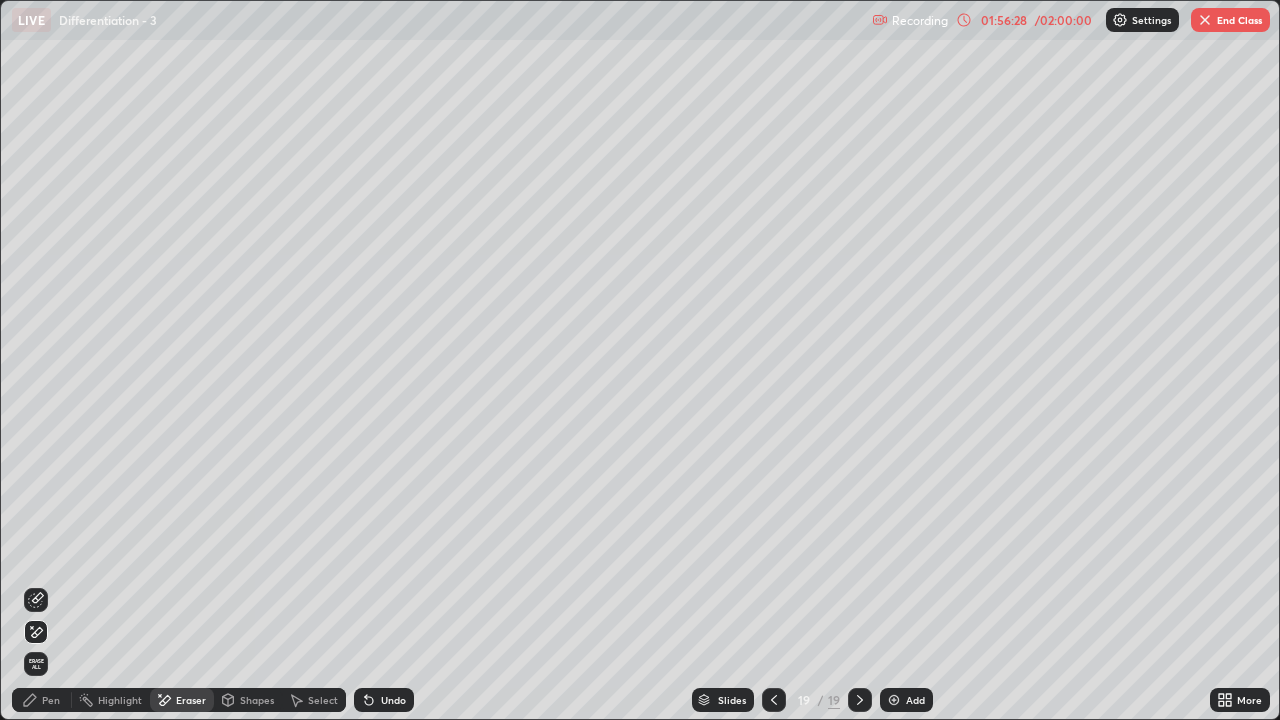 click on "Pen" at bounding box center [42, 700] 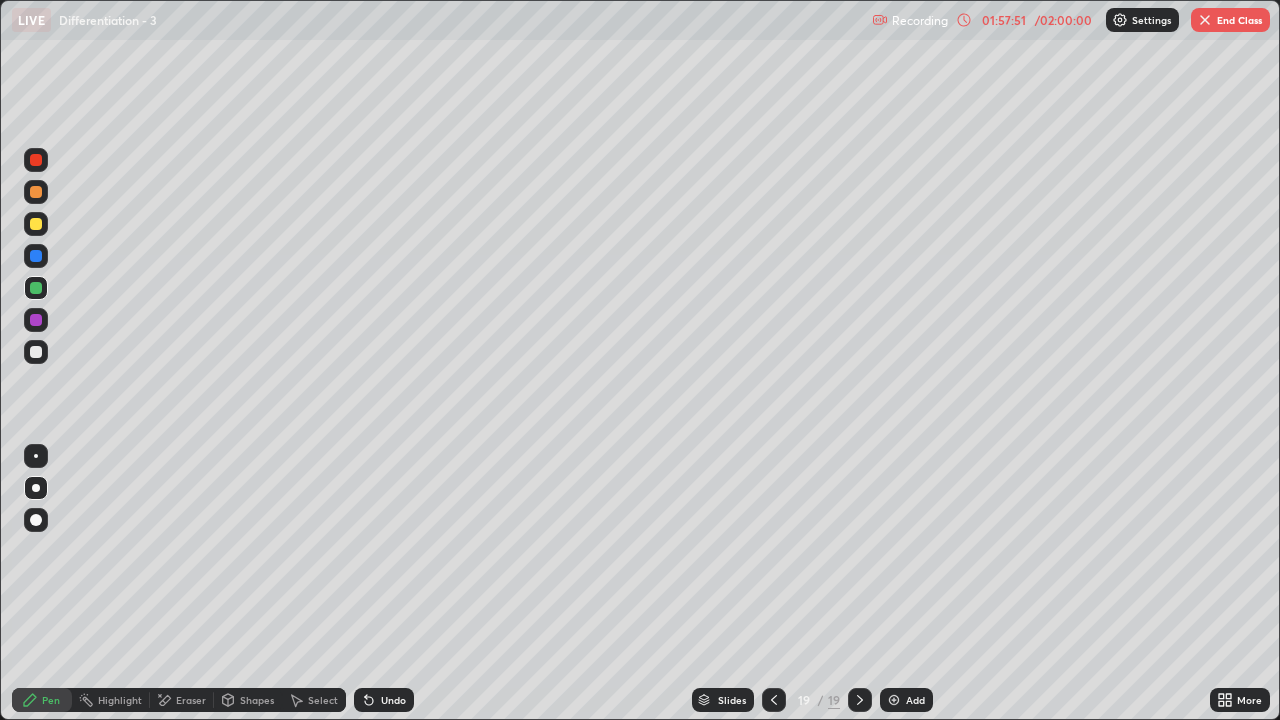 click on "Add" at bounding box center [915, 700] 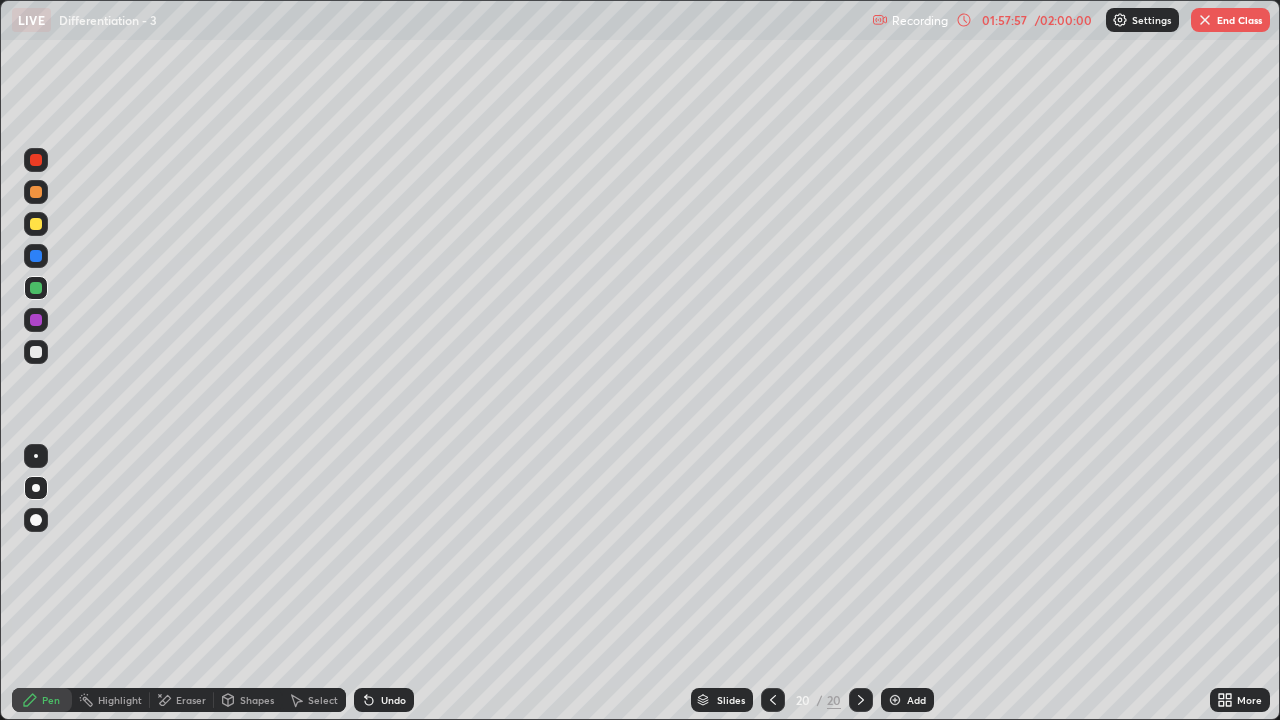 click 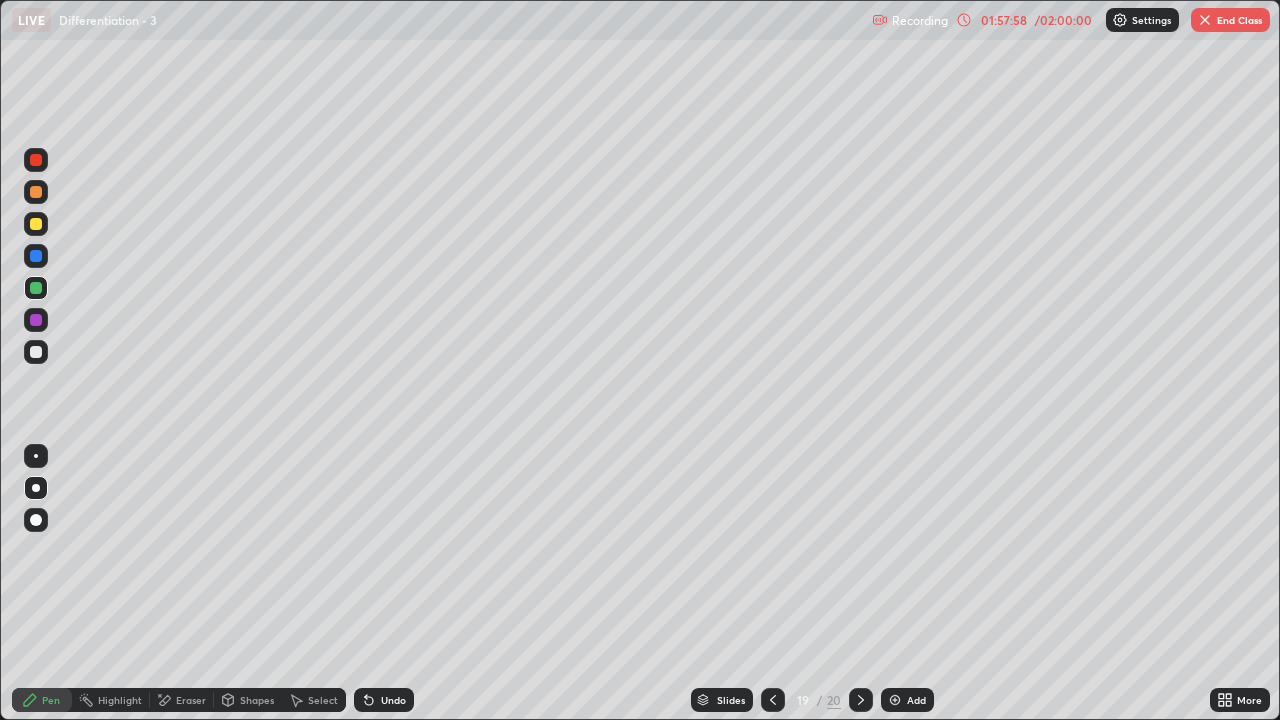 click 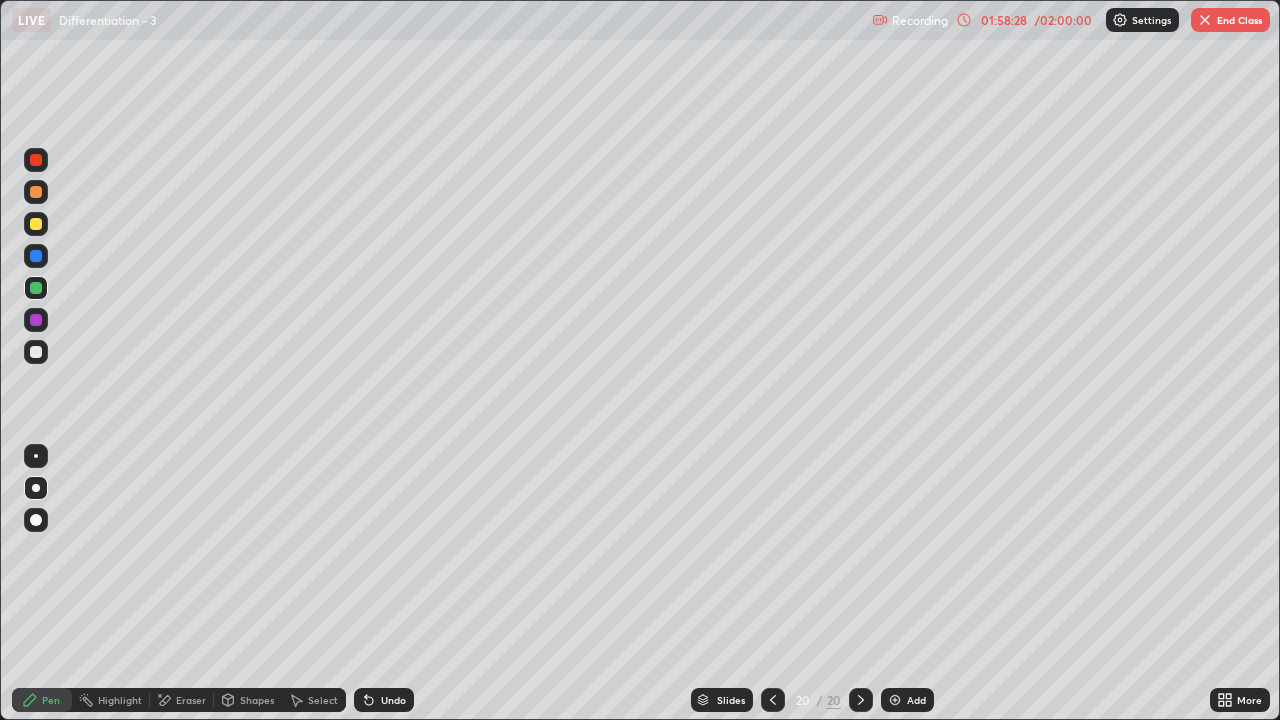 click on "Undo" at bounding box center [393, 700] 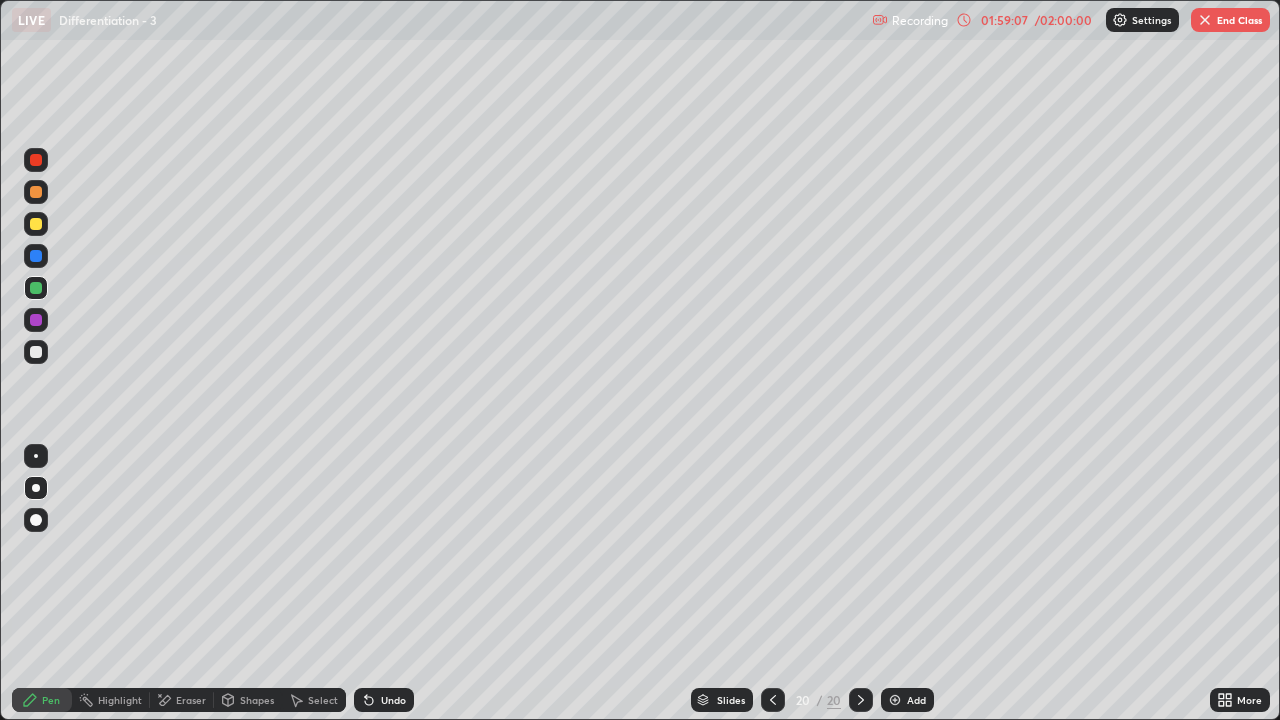 click 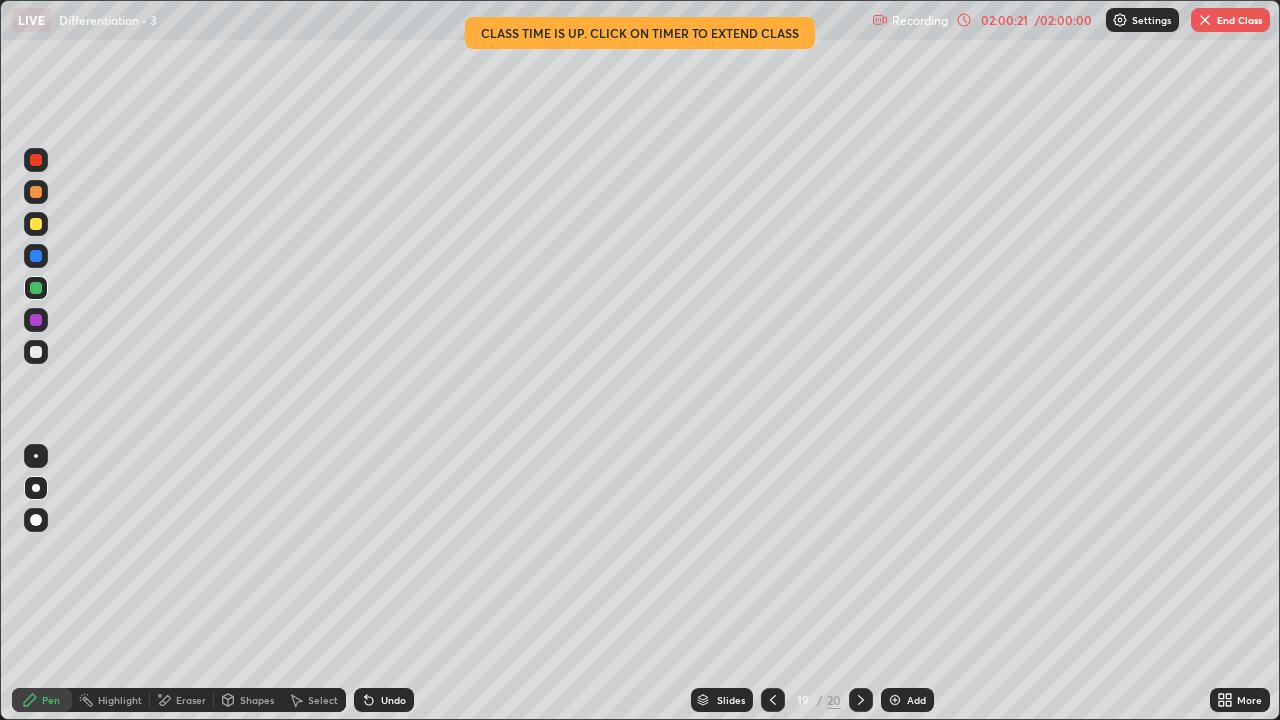 click at bounding box center (773, 700) 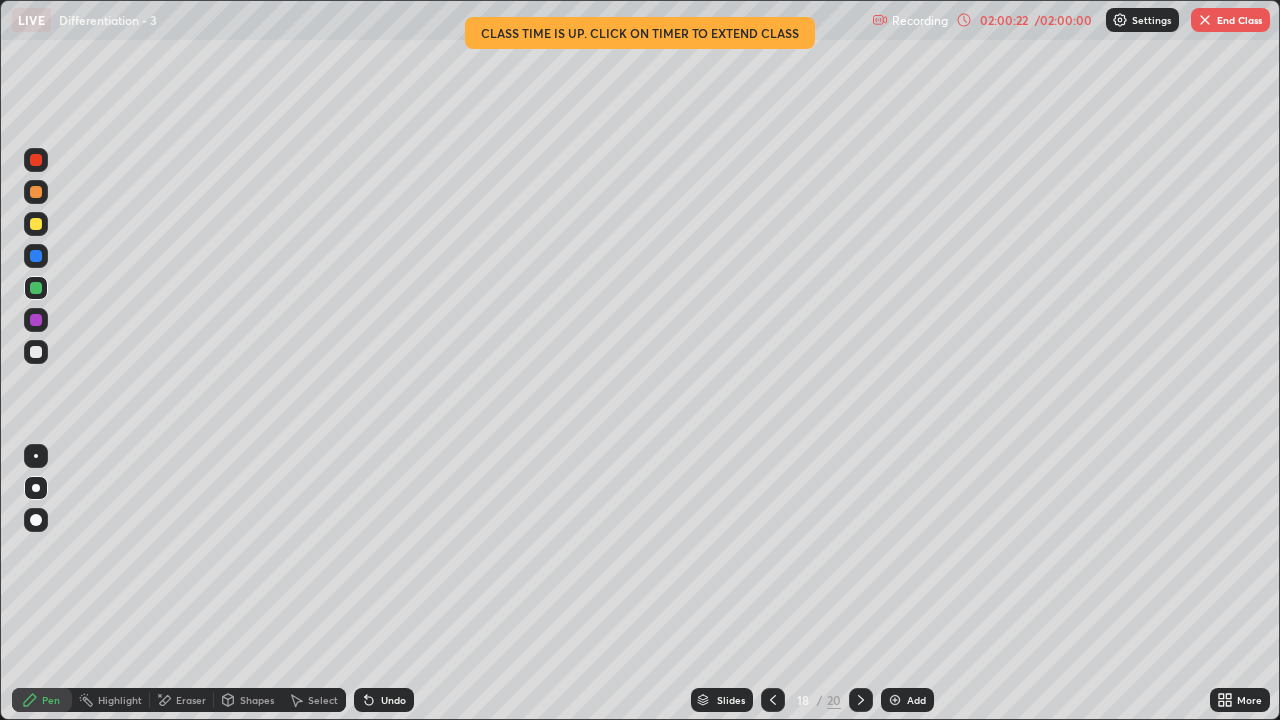 click 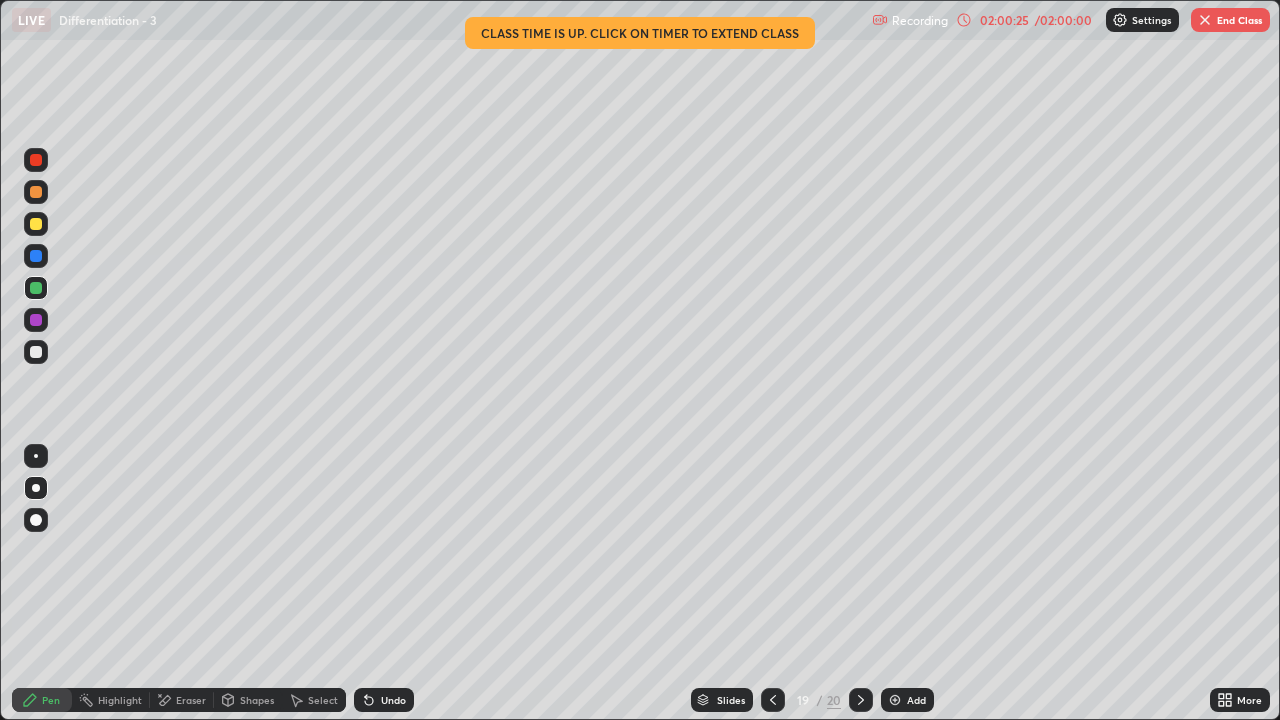 click 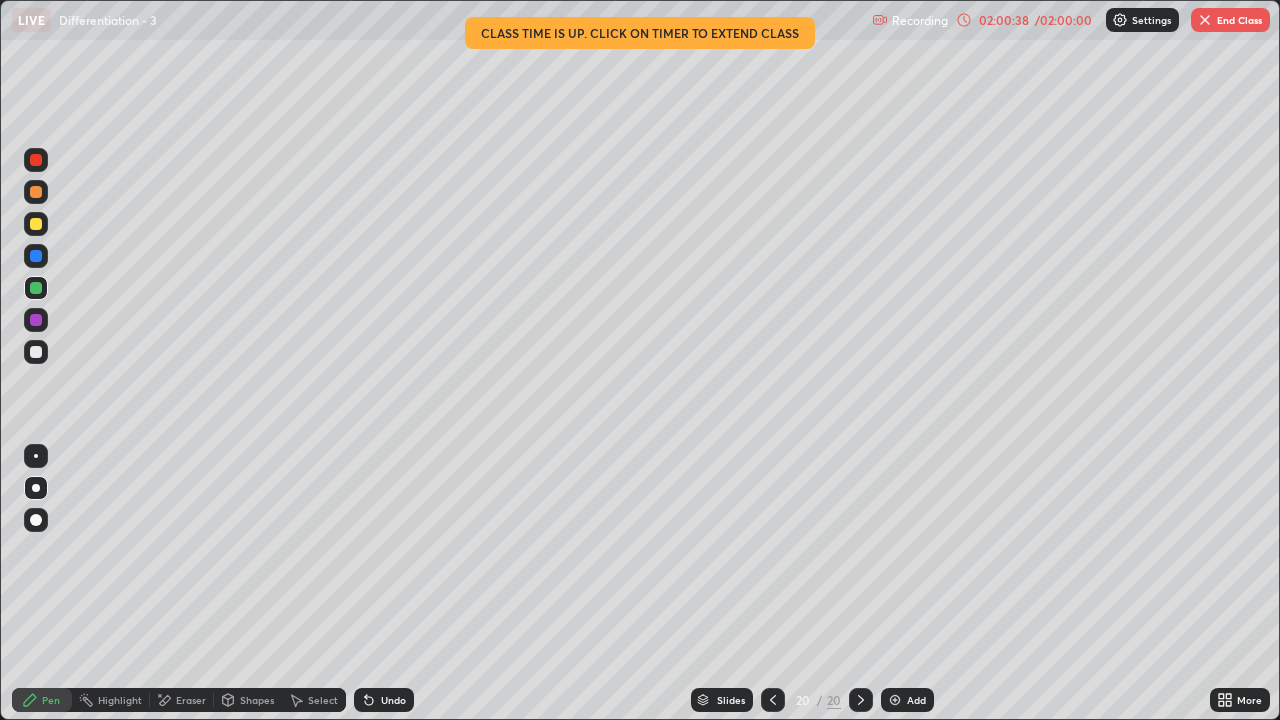 click 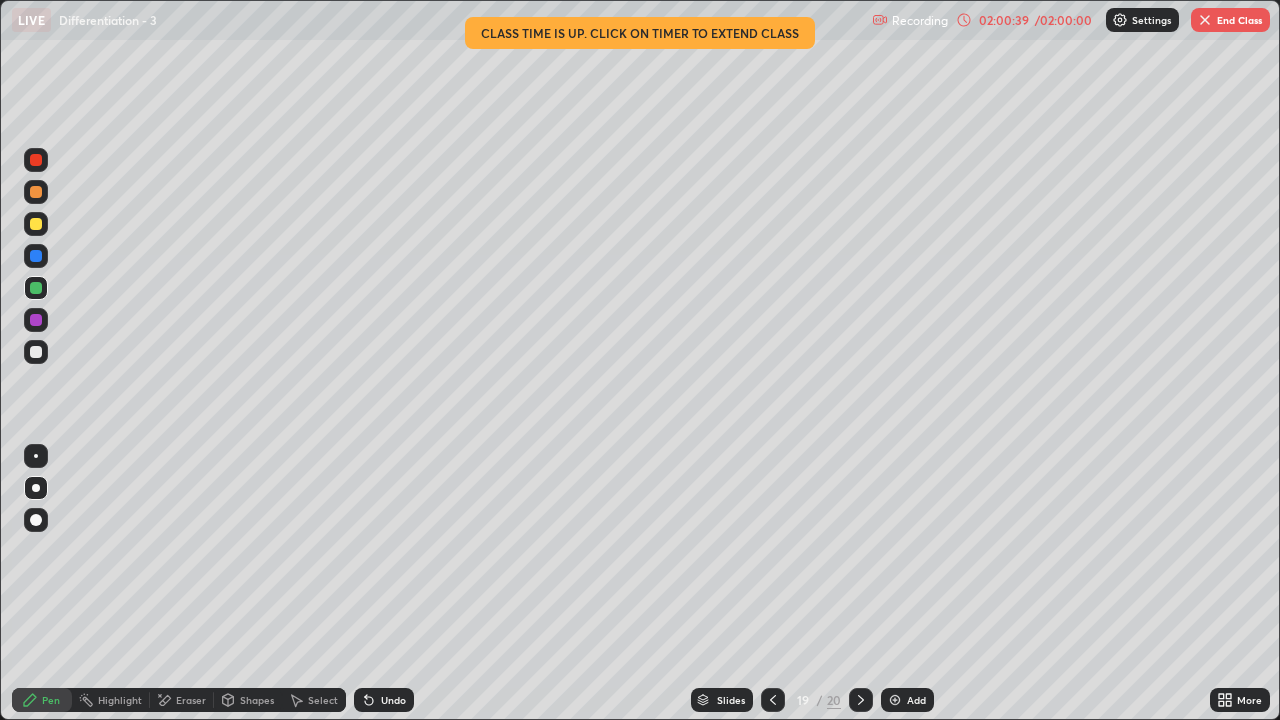 click at bounding box center (773, 700) 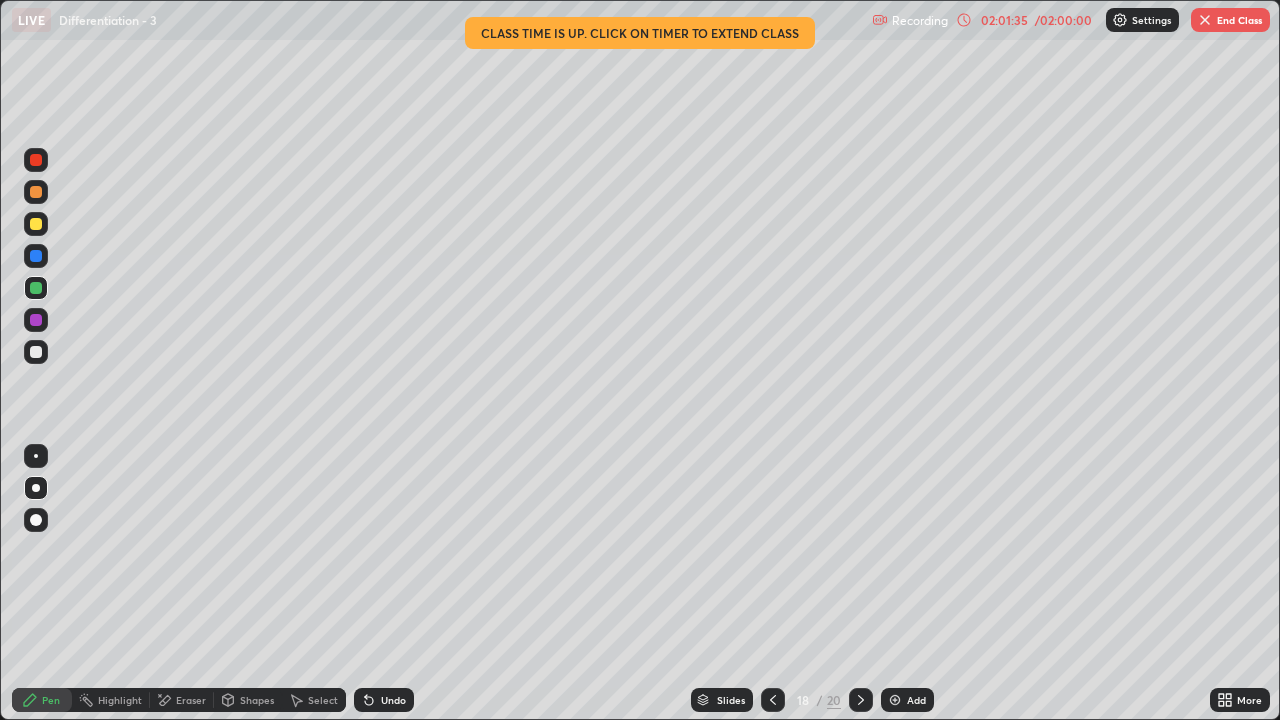 click on "End Class" at bounding box center (1230, 20) 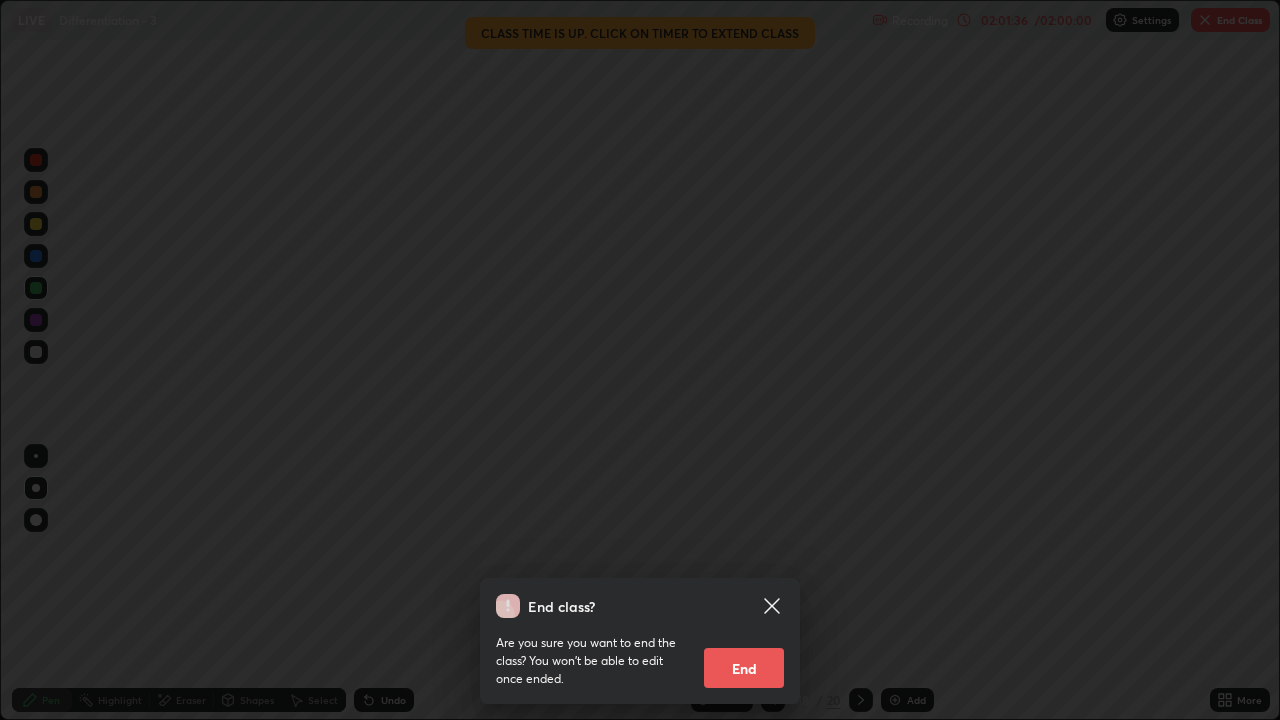 click on "End" at bounding box center [744, 668] 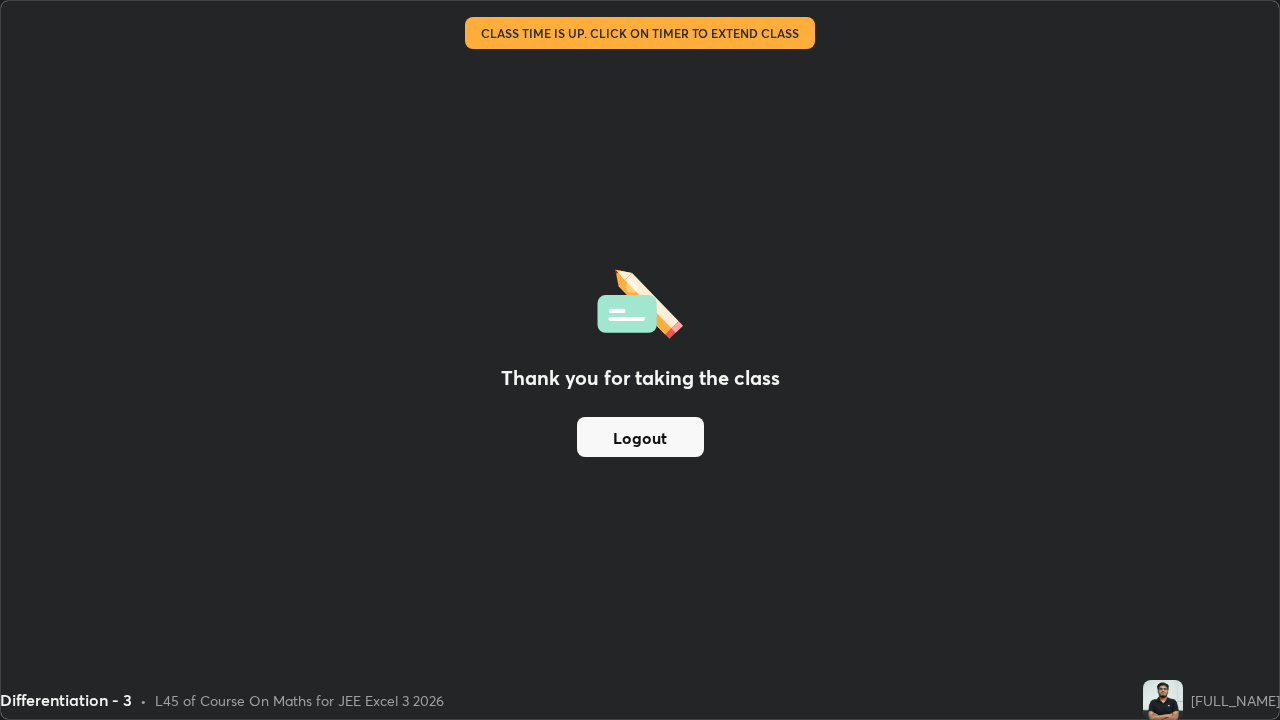 click on "Logout" at bounding box center [640, 437] 